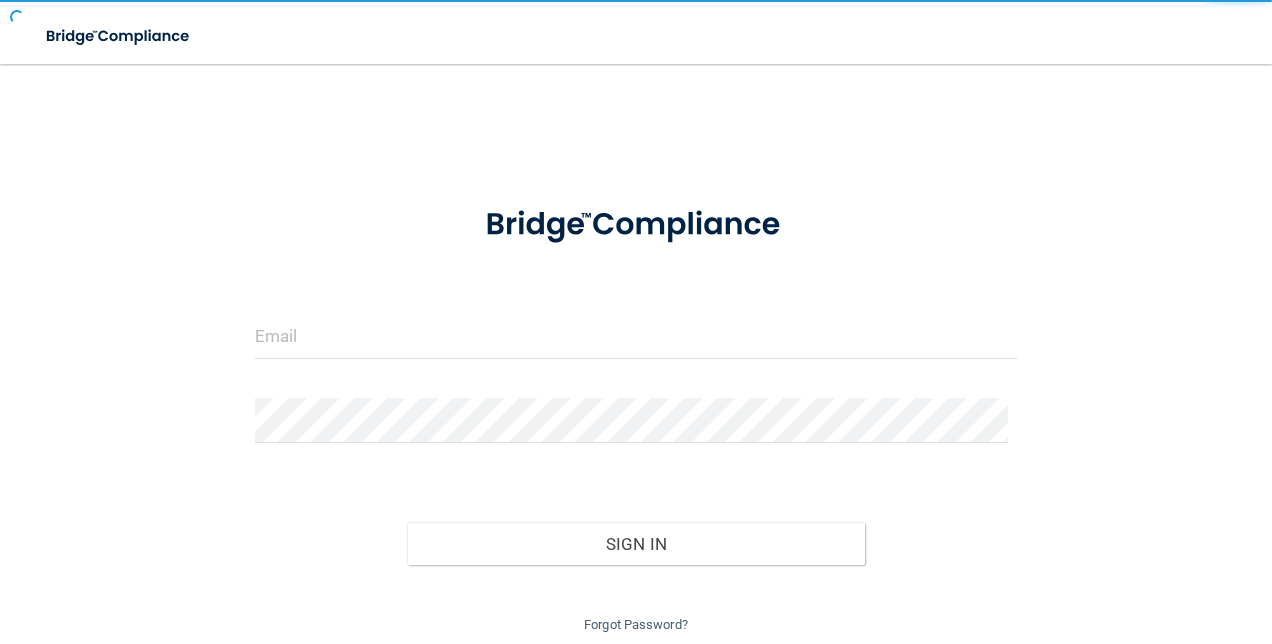 scroll, scrollTop: 0, scrollLeft: 0, axis: both 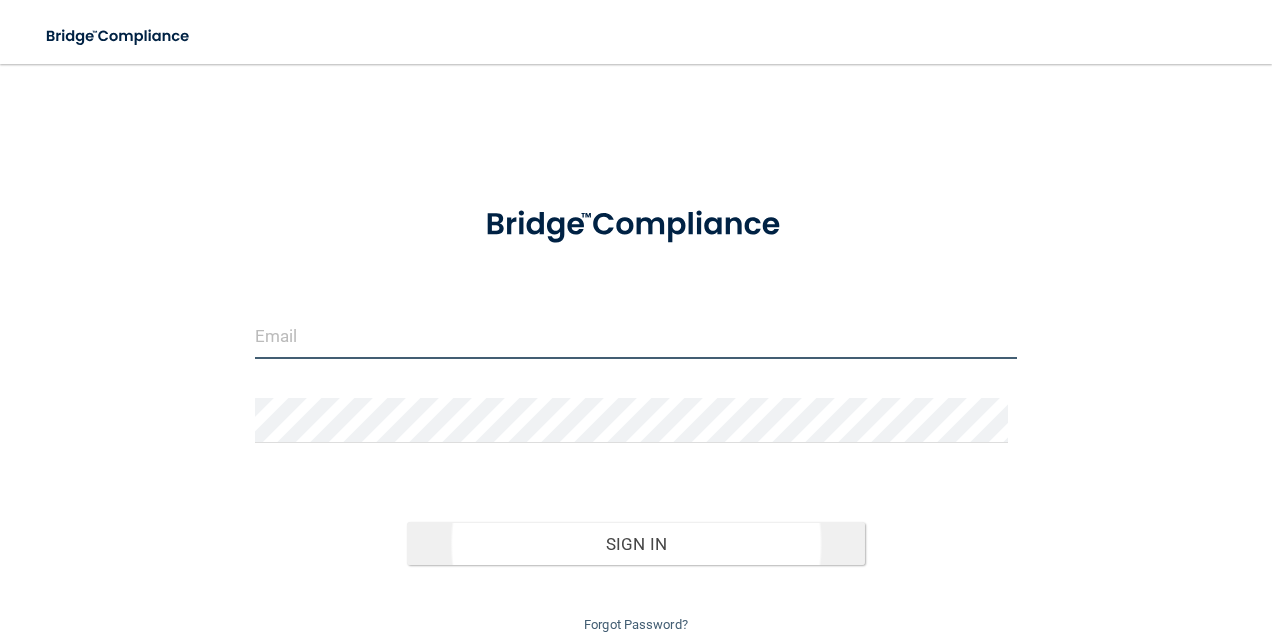 type on "[EMAIL_ADDRESS][DOMAIN_NAME]" 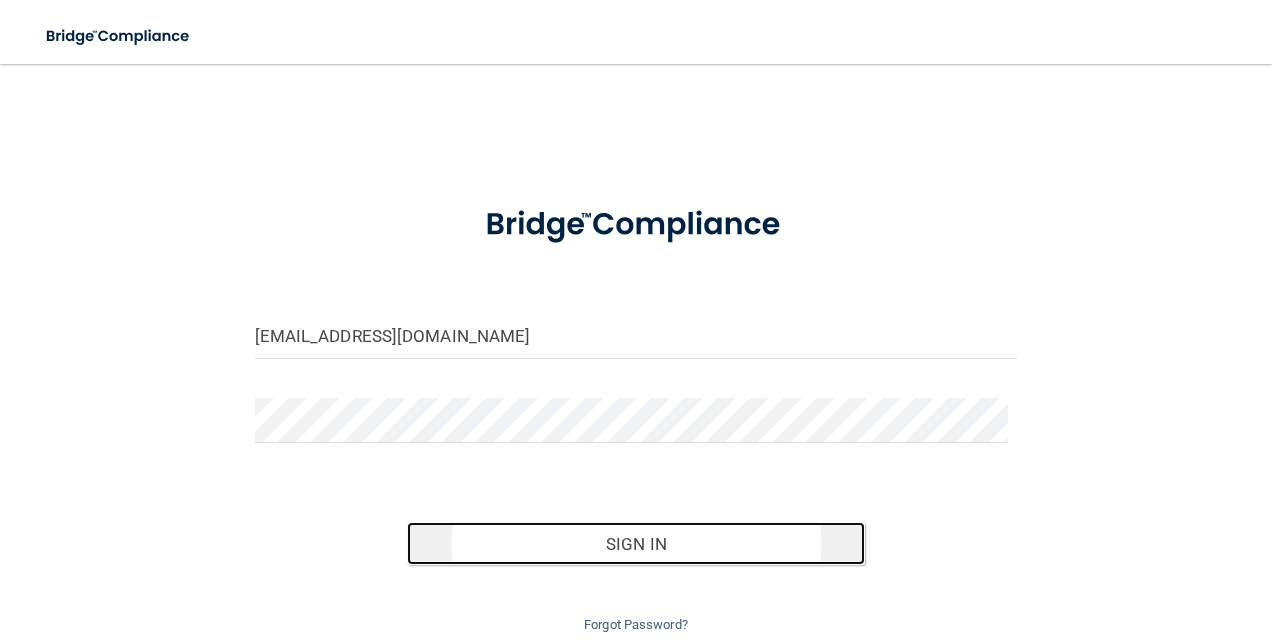 click on "Sign In" at bounding box center (636, 544) 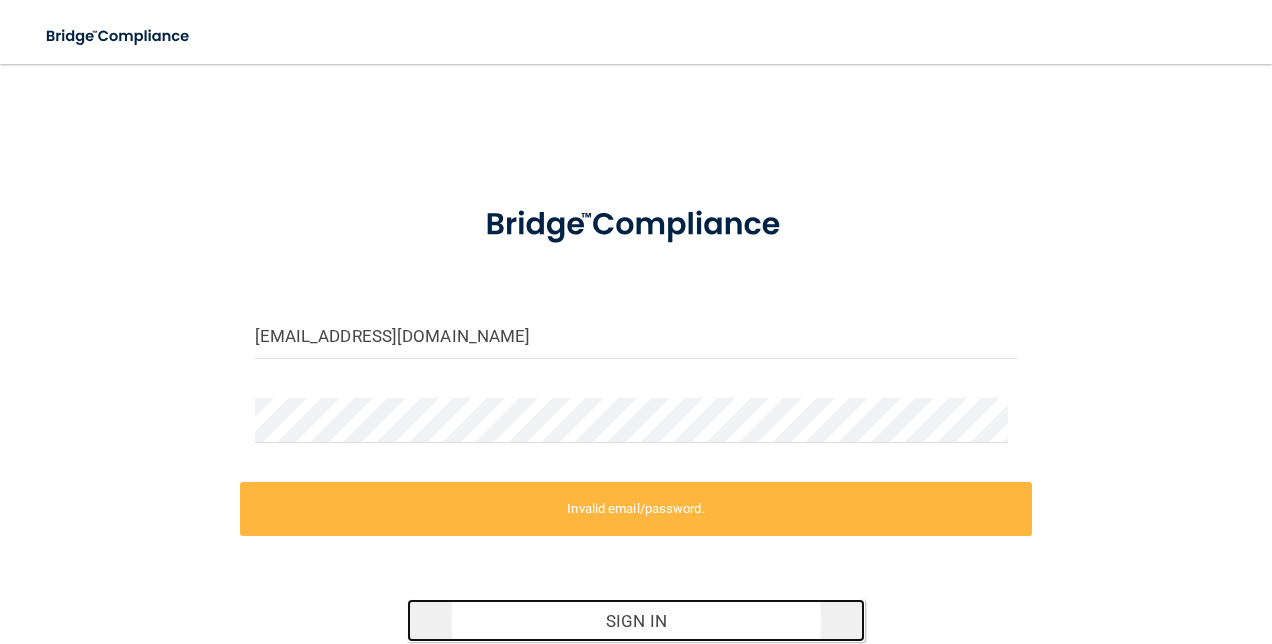 click on "Sign In" at bounding box center (636, 621) 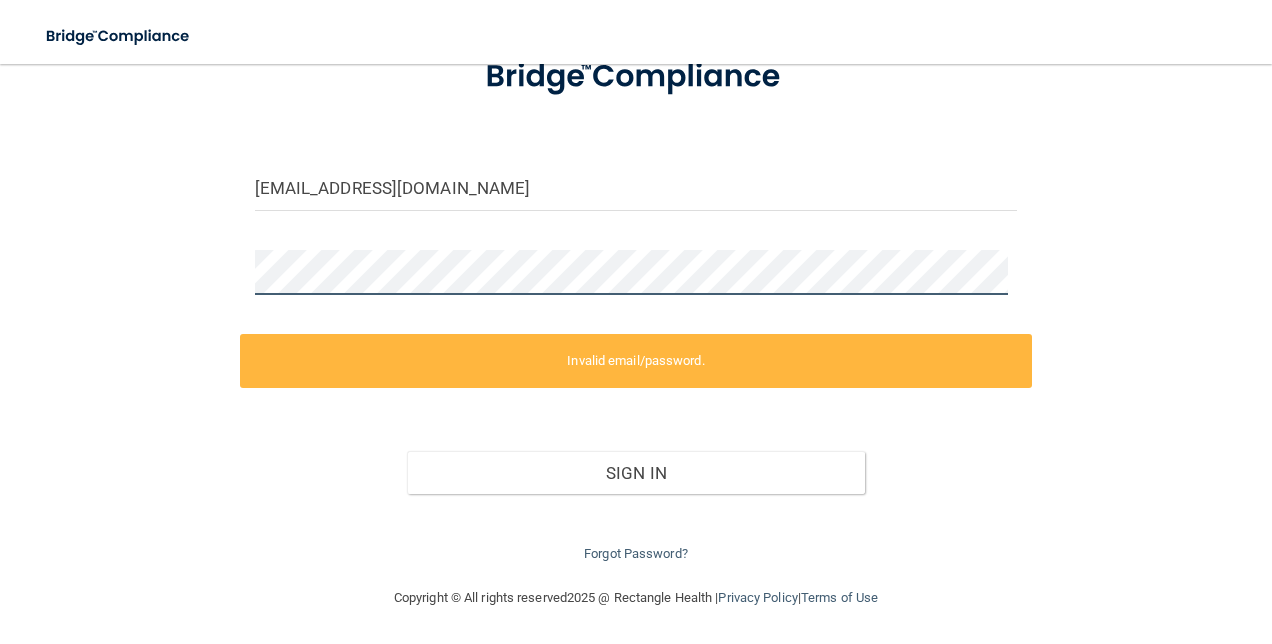 scroll, scrollTop: 72, scrollLeft: 0, axis: vertical 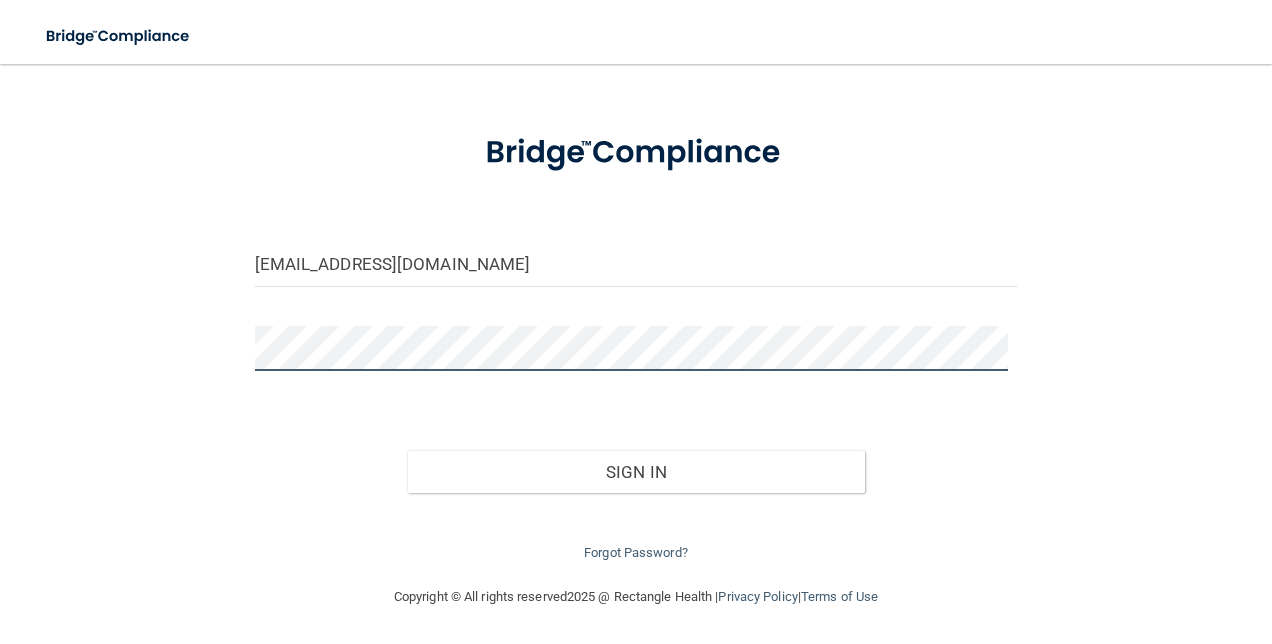 click on "Sign In" at bounding box center [636, 472] 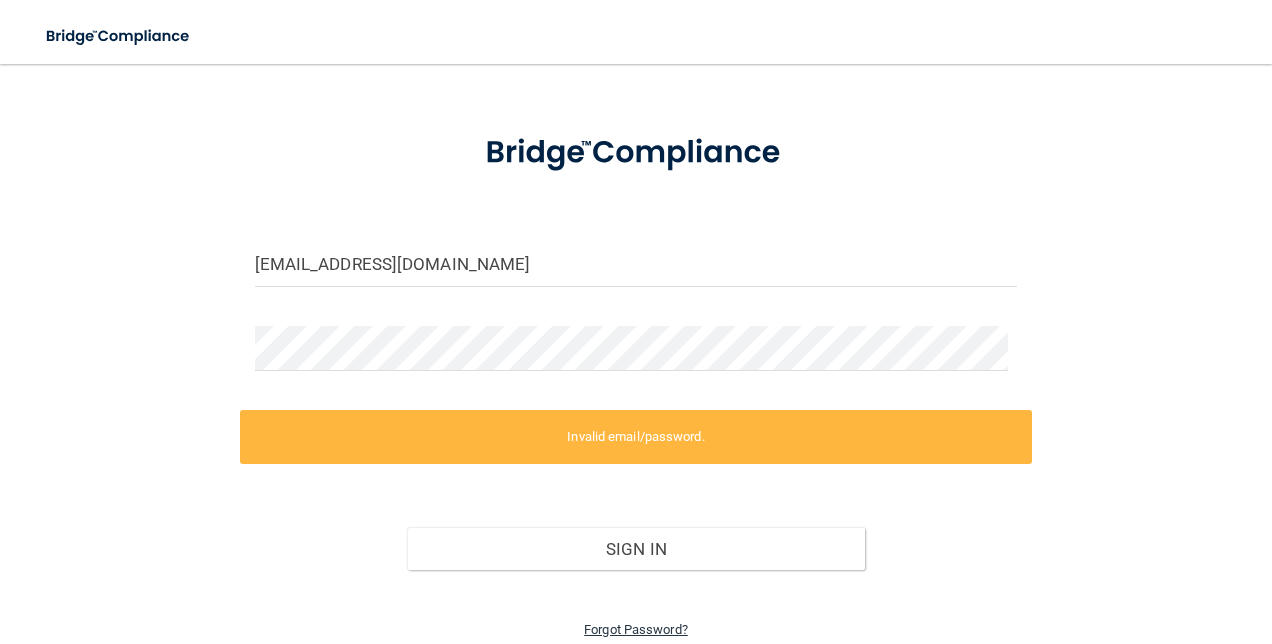 click on "Forgot Password?" at bounding box center (636, 629) 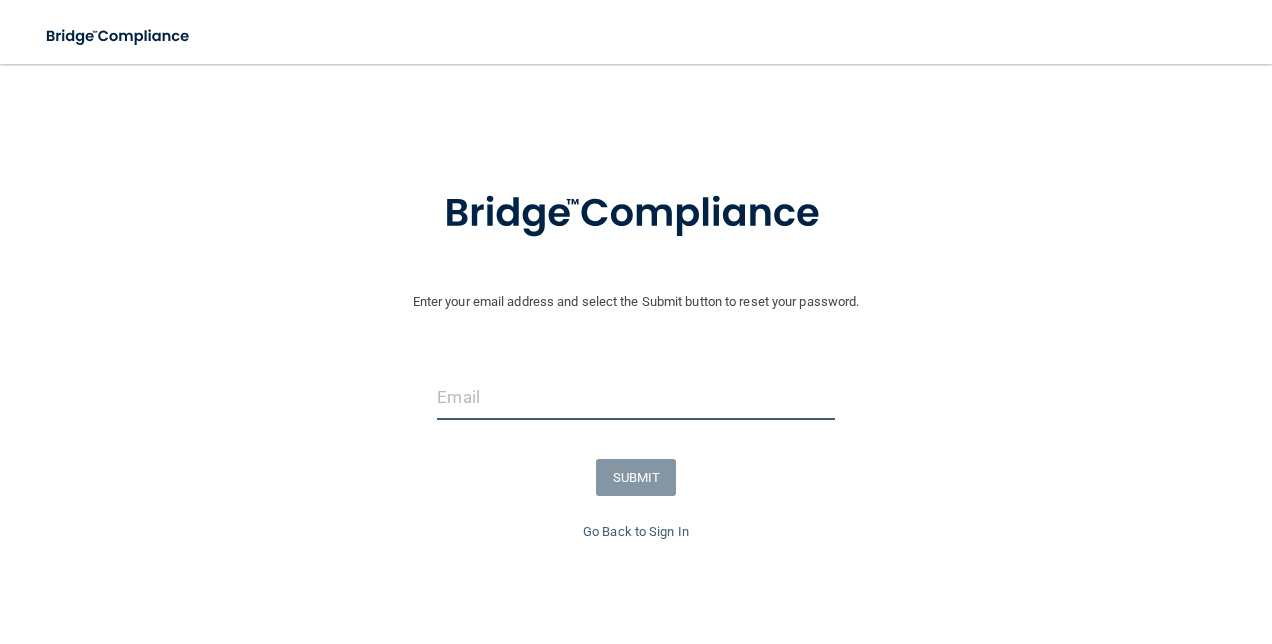 click at bounding box center (635, 397) 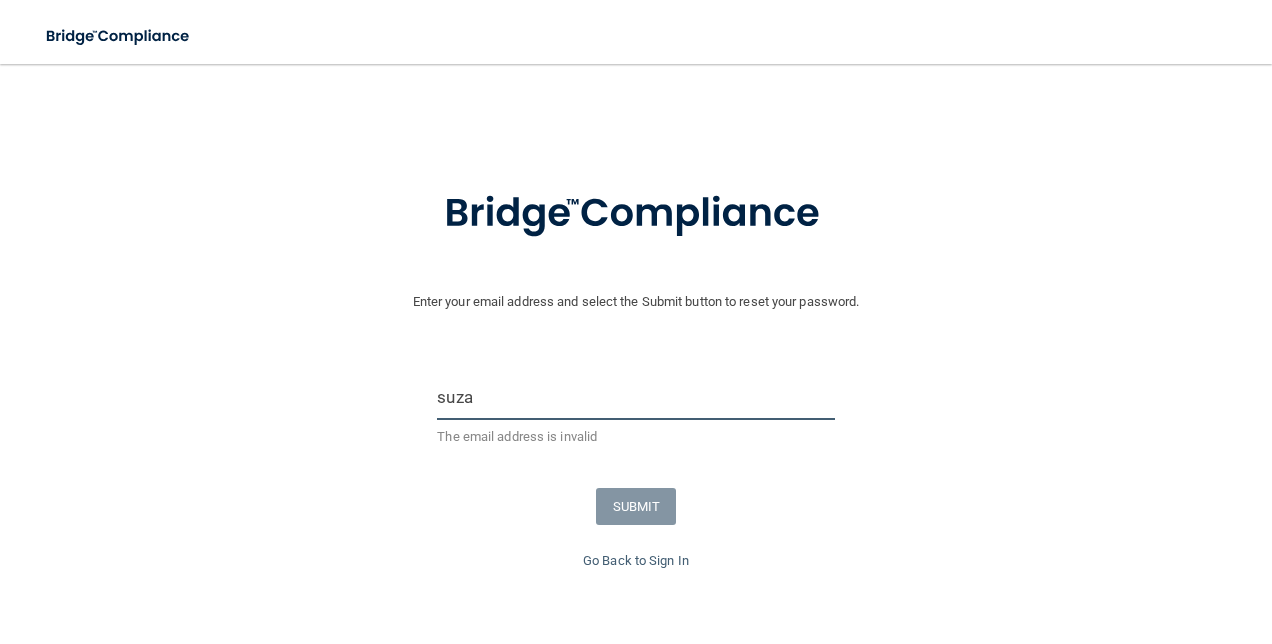 type on "[EMAIL_ADDRESS][DOMAIN_NAME]" 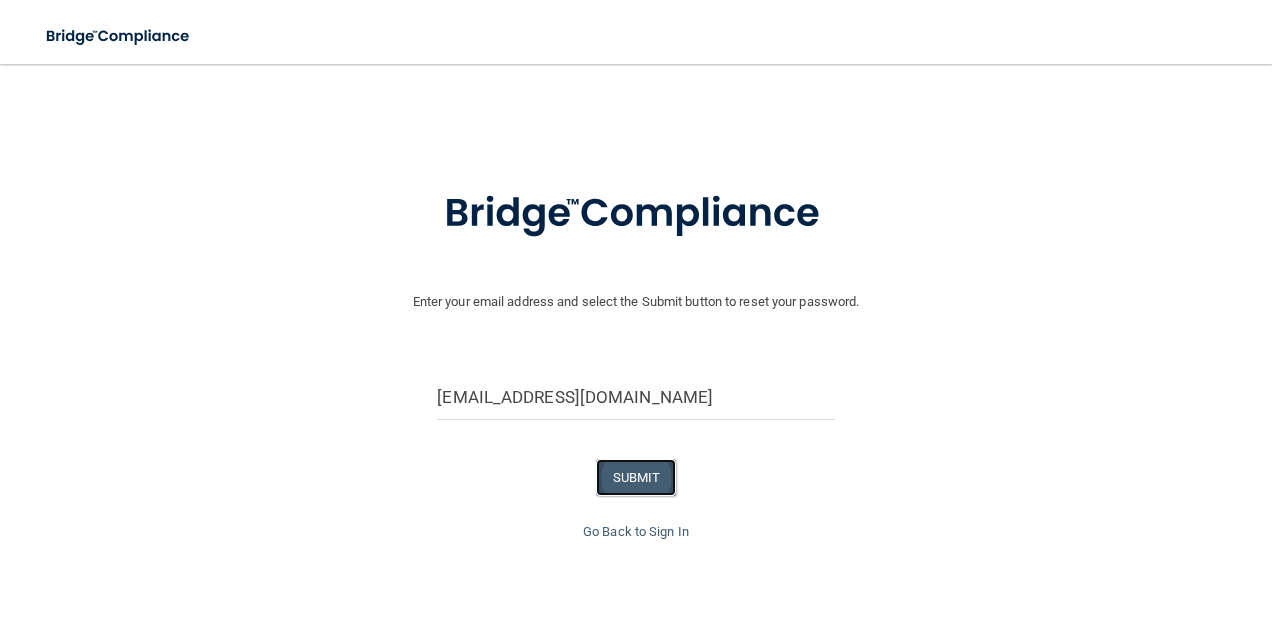 click on "SUBMIT" at bounding box center (636, 477) 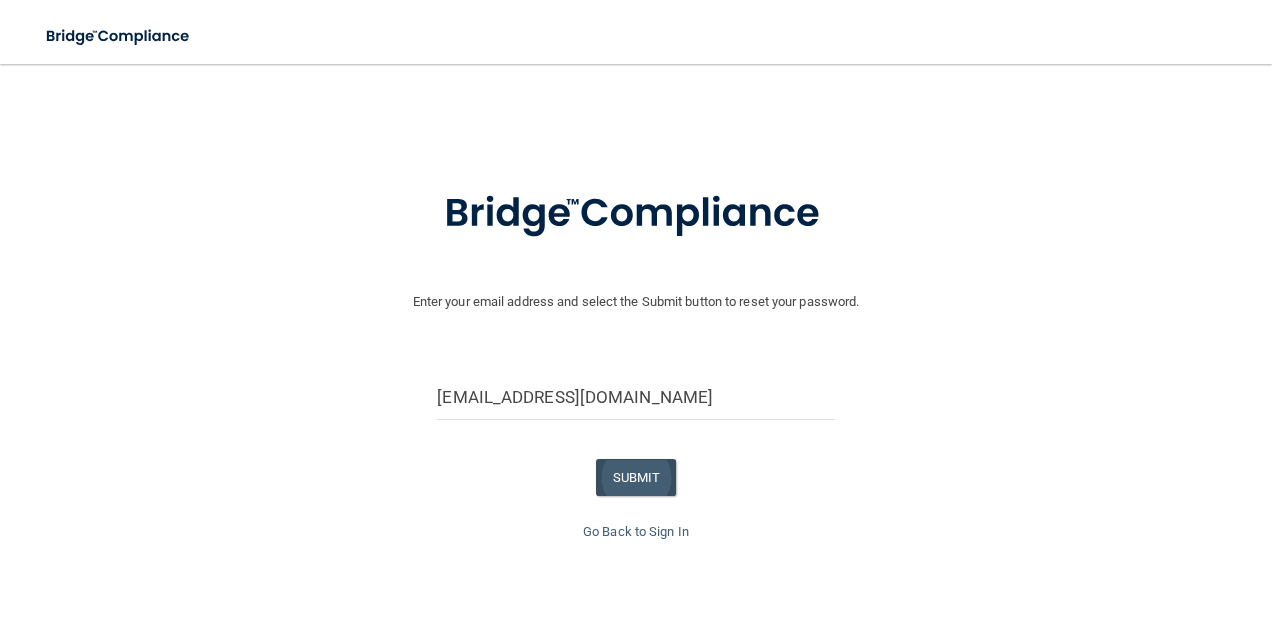 scroll, scrollTop: 0, scrollLeft: 0, axis: both 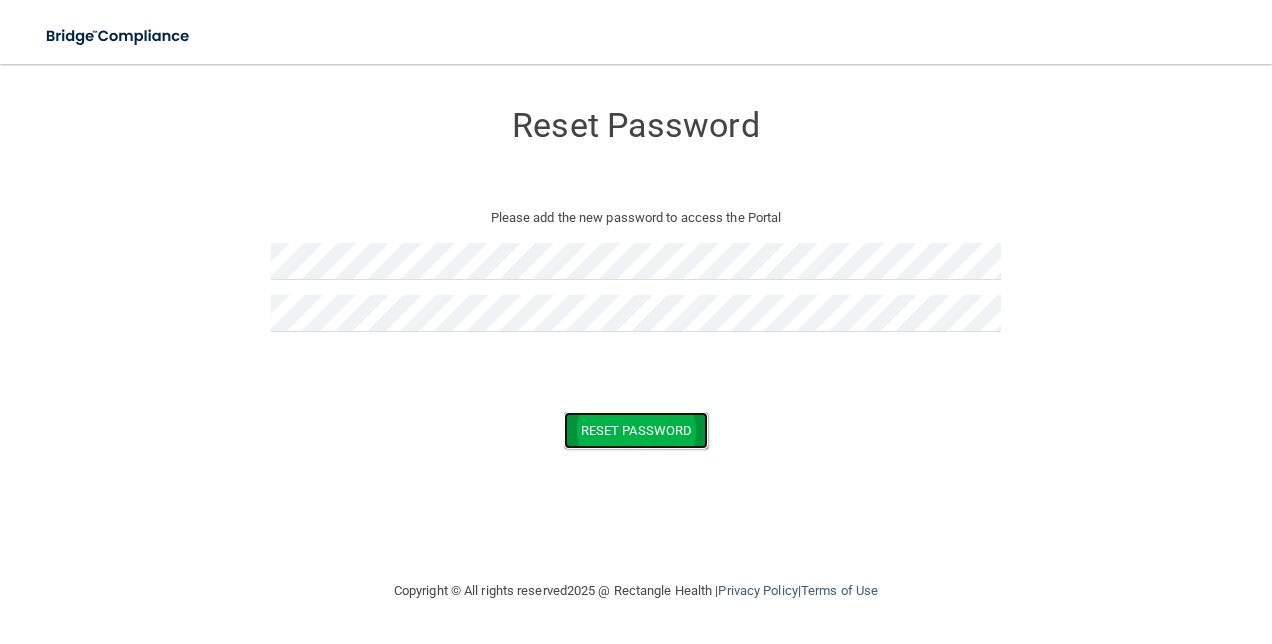 click on "Reset Password" at bounding box center [636, 430] 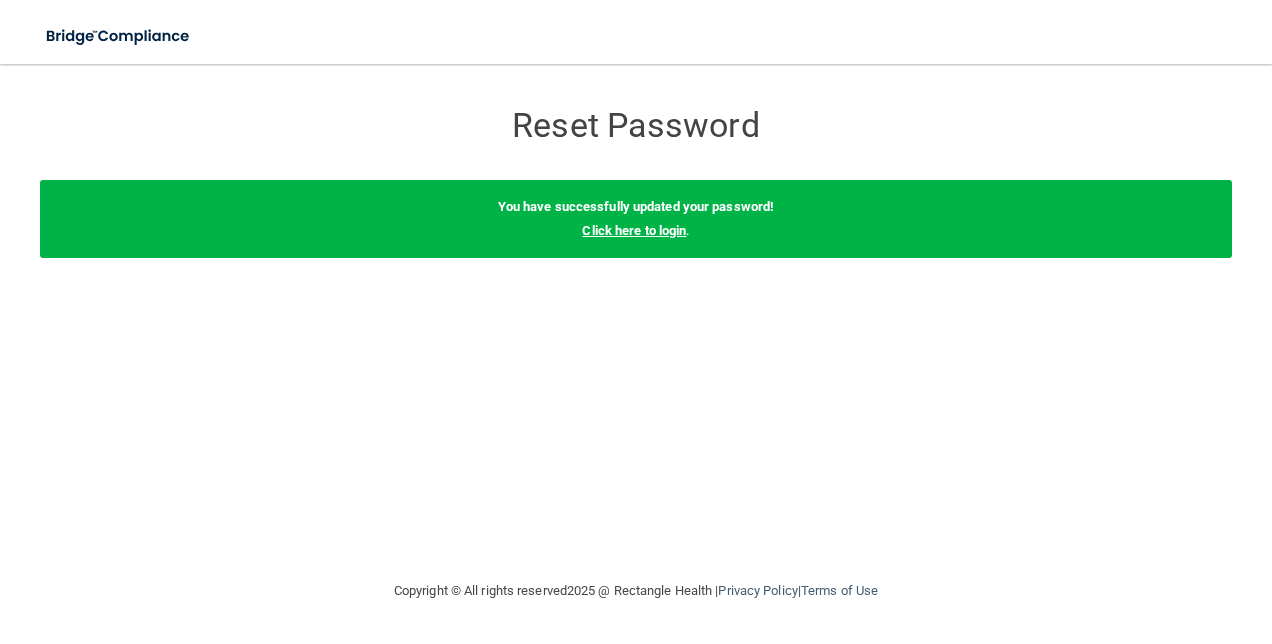 click on "Click here to login" at bounding box center (634, 230) 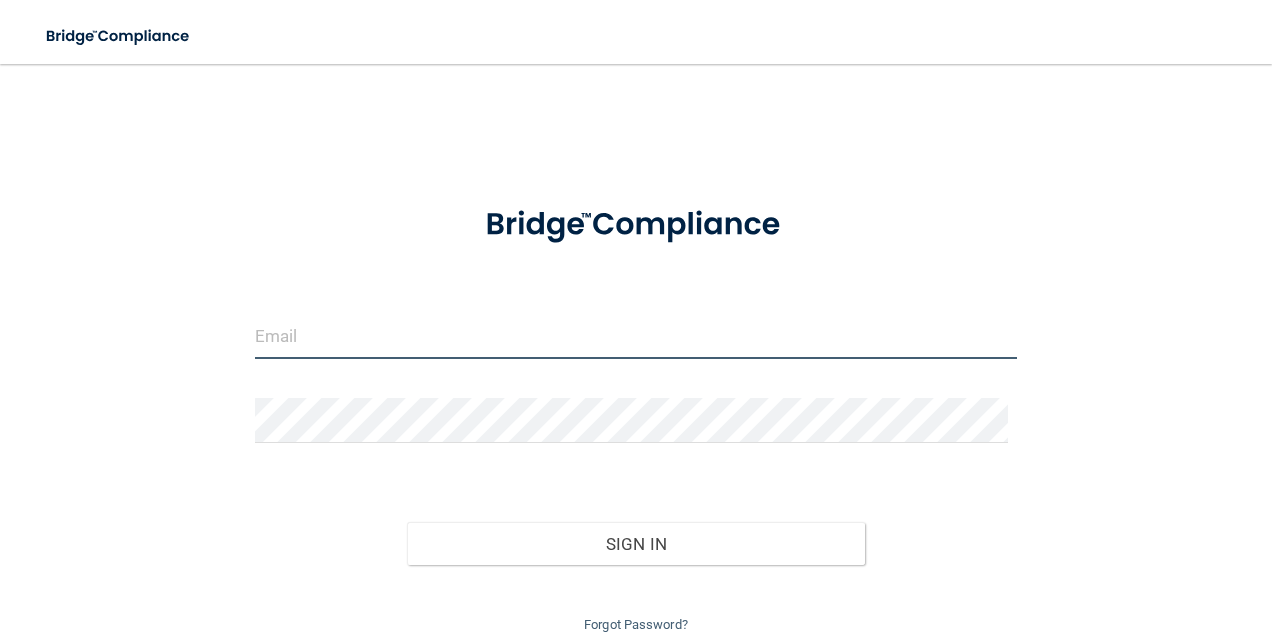 type on "[EMAIL_ADDRESS][DOMAIN_NAME]" 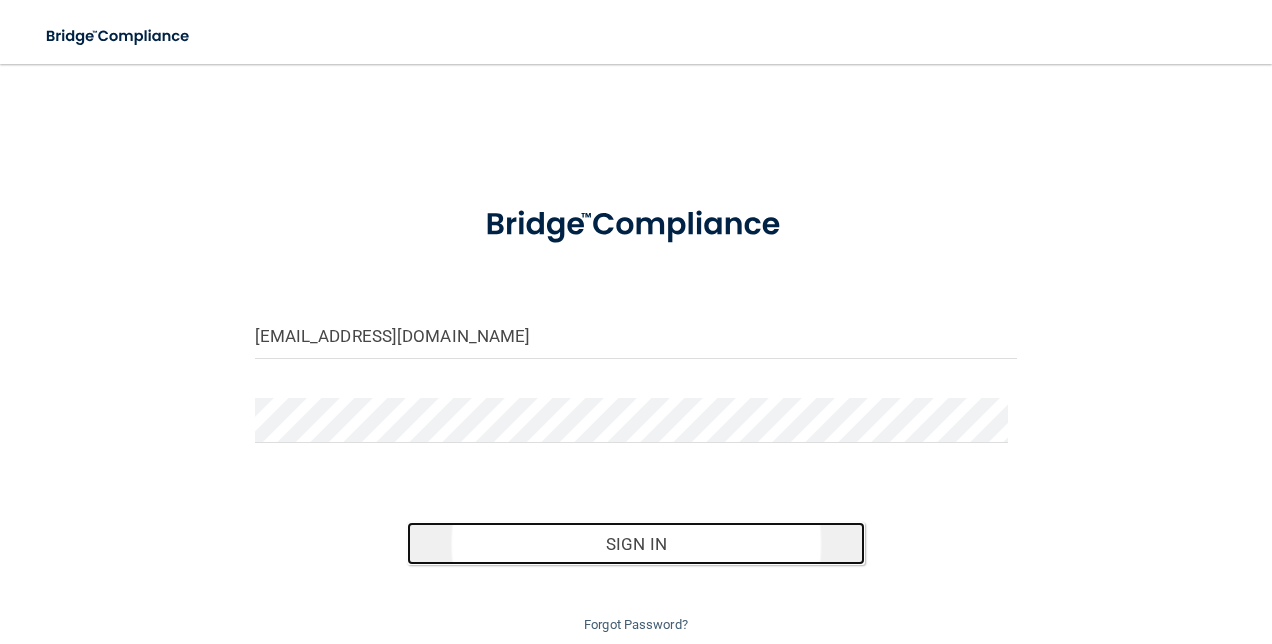 click on "Sign In" at bounding box center [636, 544] 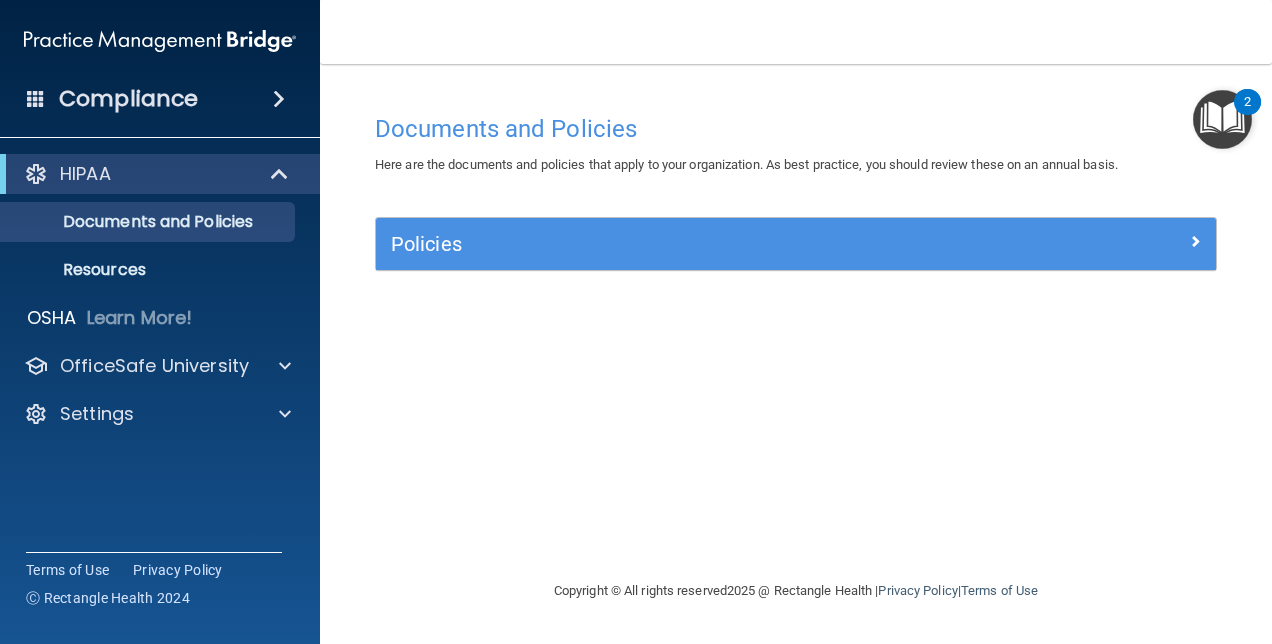 click at bounding box center [1222, 119] 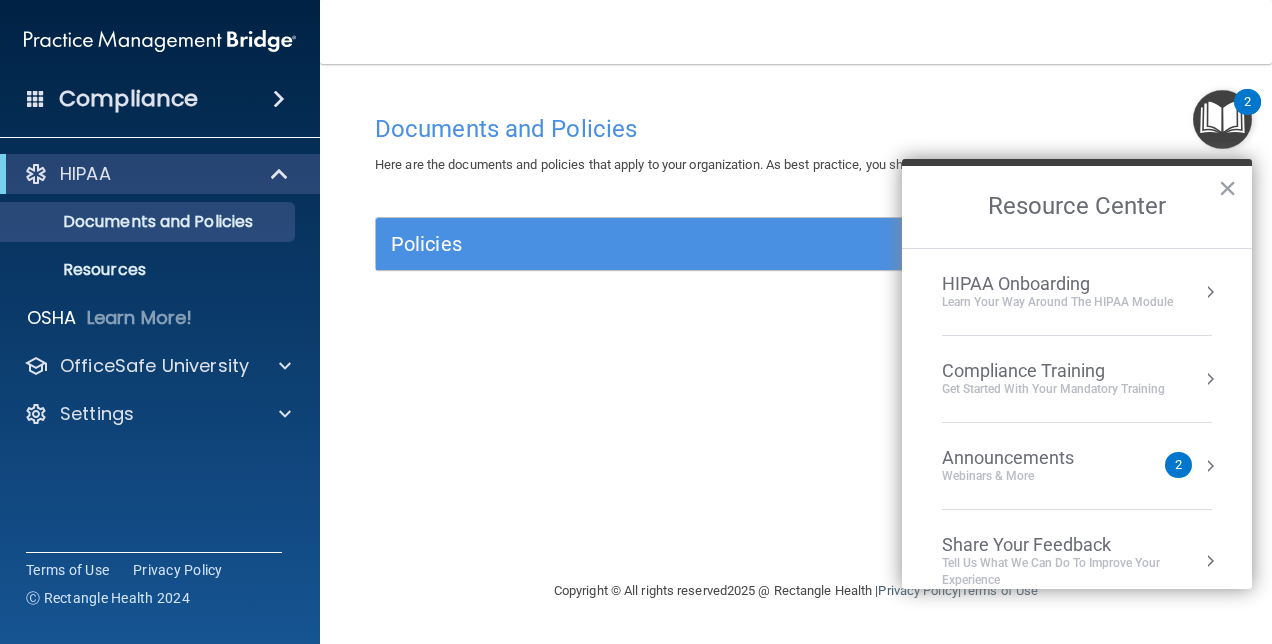 click on "Compliance Training Get Started with your mandatory training" at bounding box center [1077, 379] 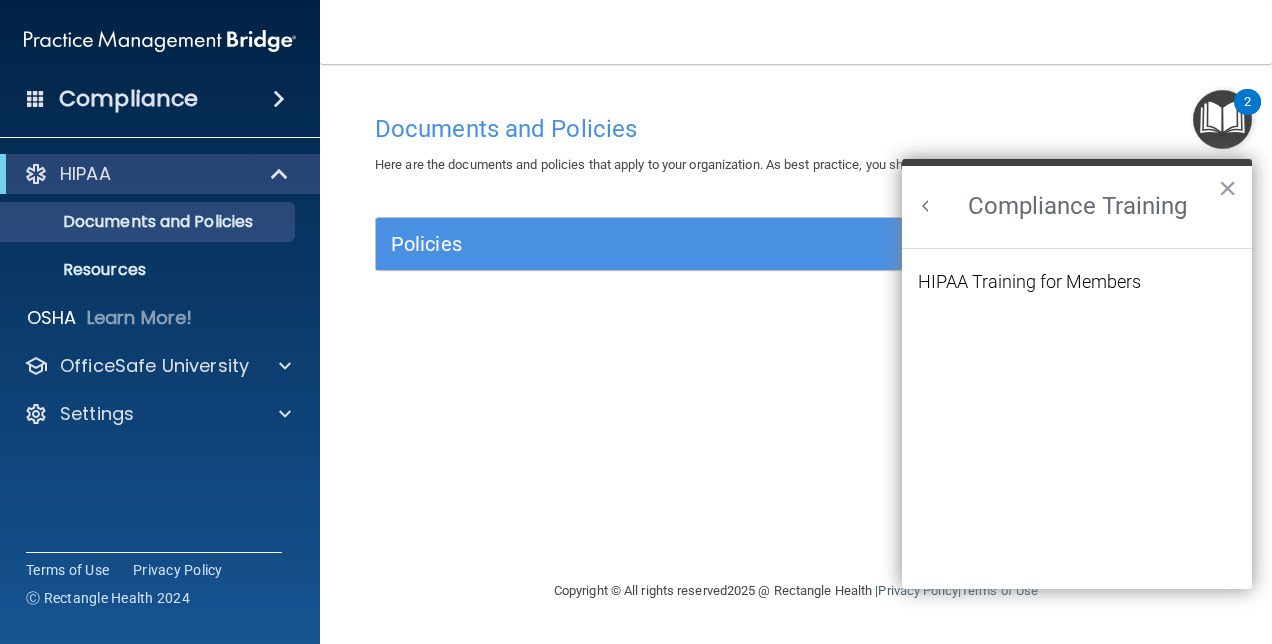 scroll, scrollTop: 0, scrollLeft: 0, axis: both 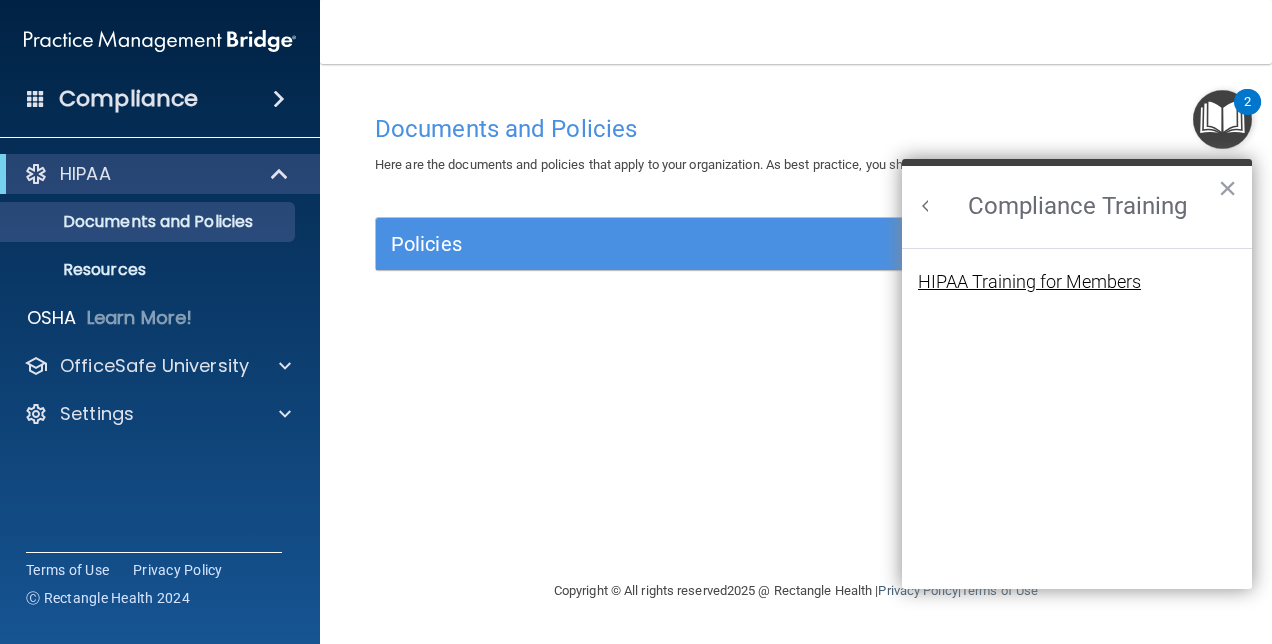 click on "HIPAA Training for Members" at bounding box center (1029, 282) 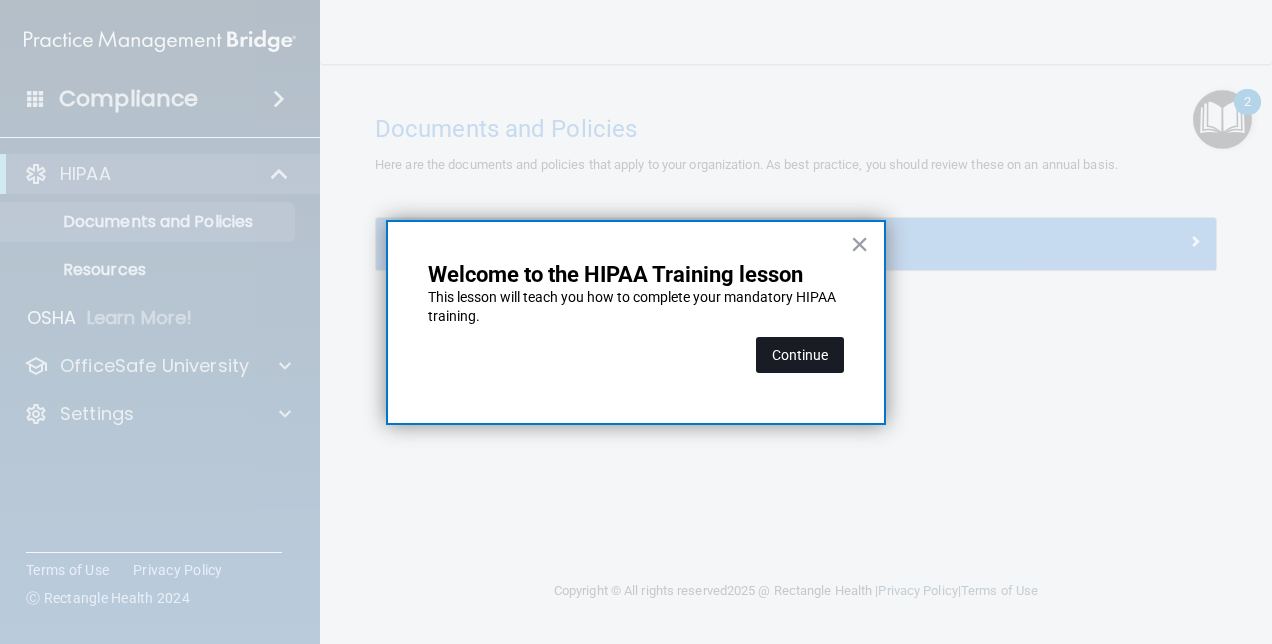 click on "Continue" at bounding box center [800, 355] 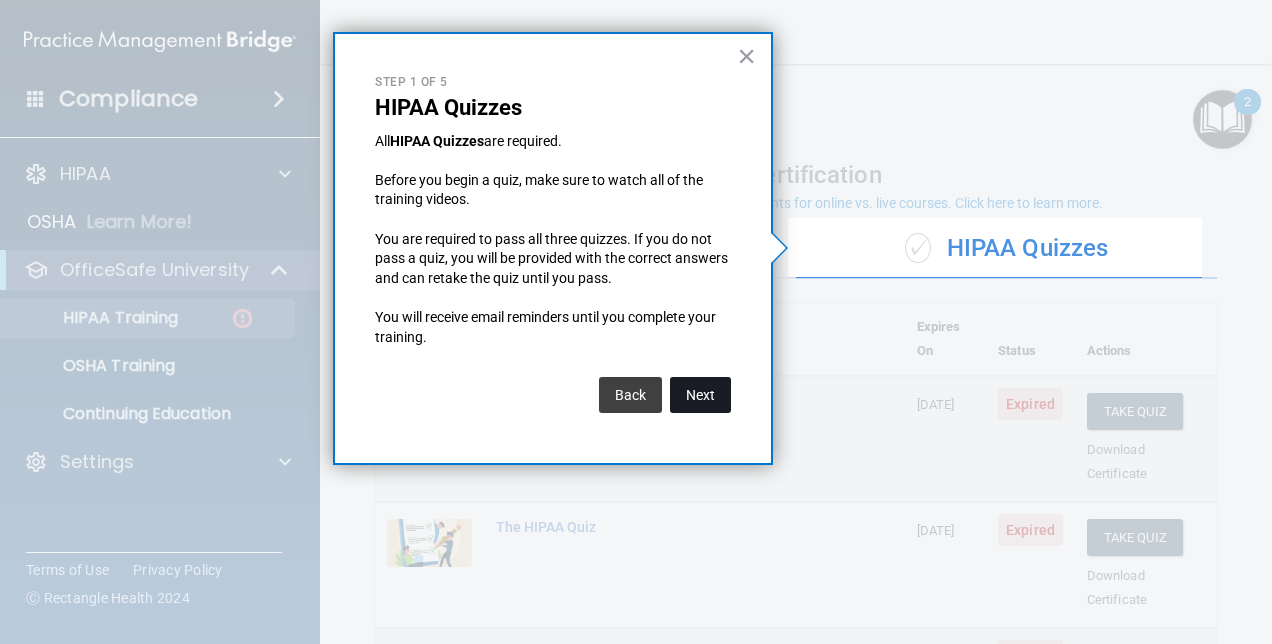 click on "Next" at bounding box center (700, 395) 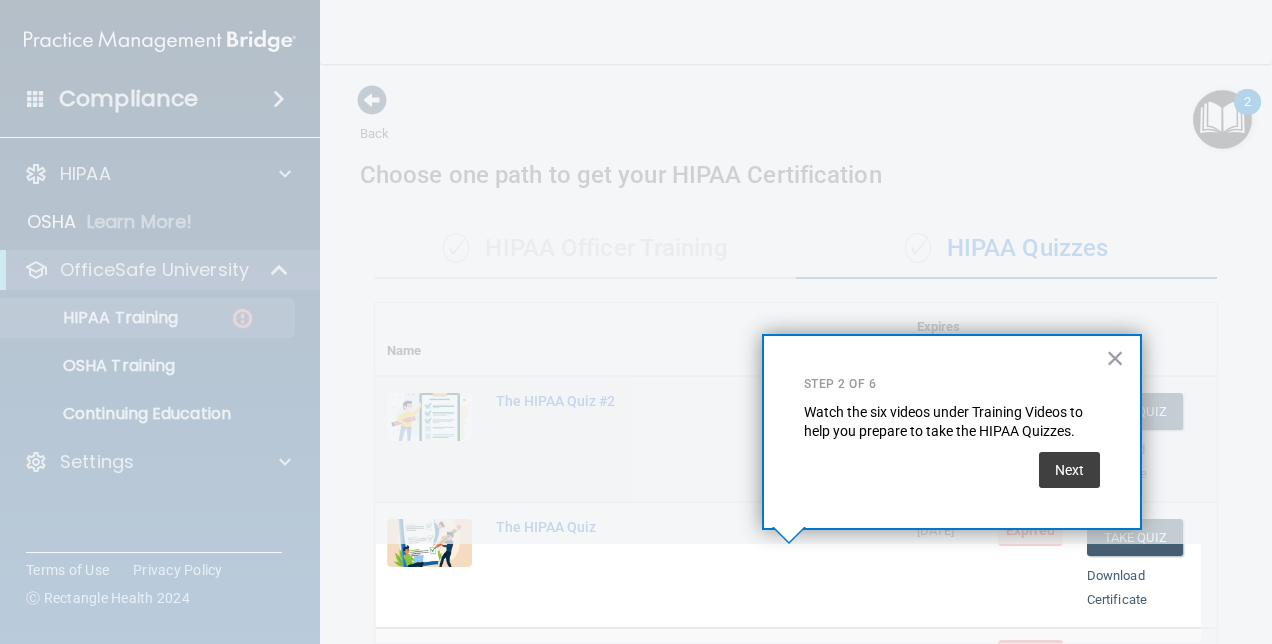 scroll, scrollTop: 429, scrollLeft: 0, axis: vertical 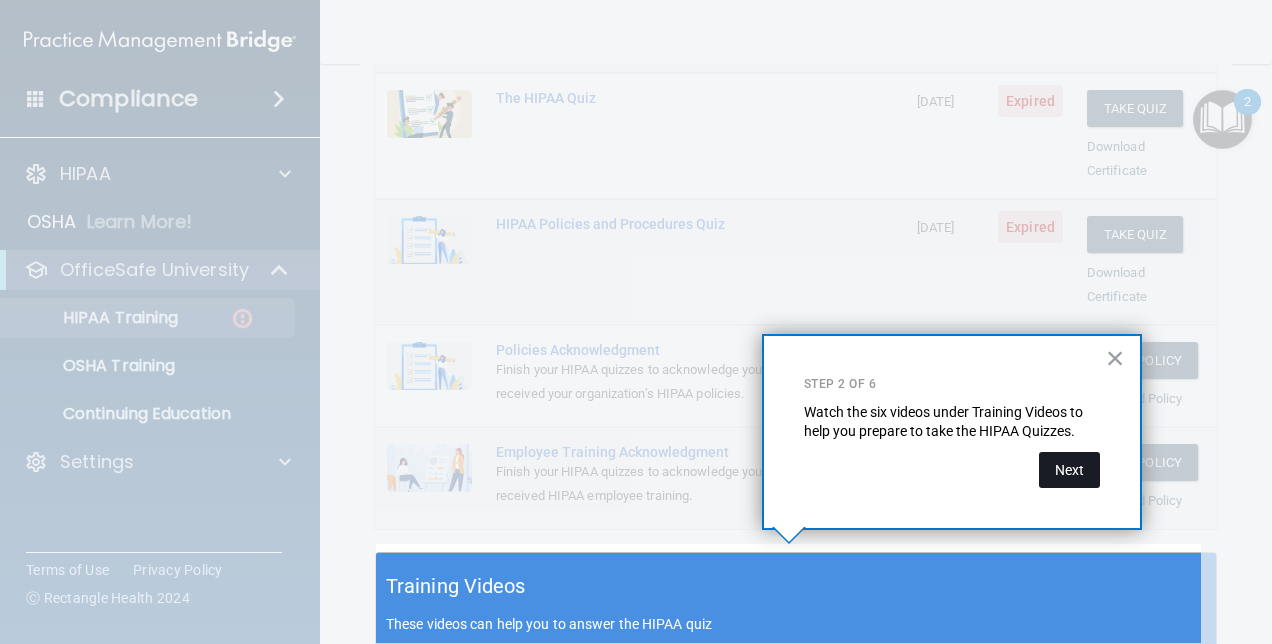 click on "Next" at bounding box center [1069, 470] 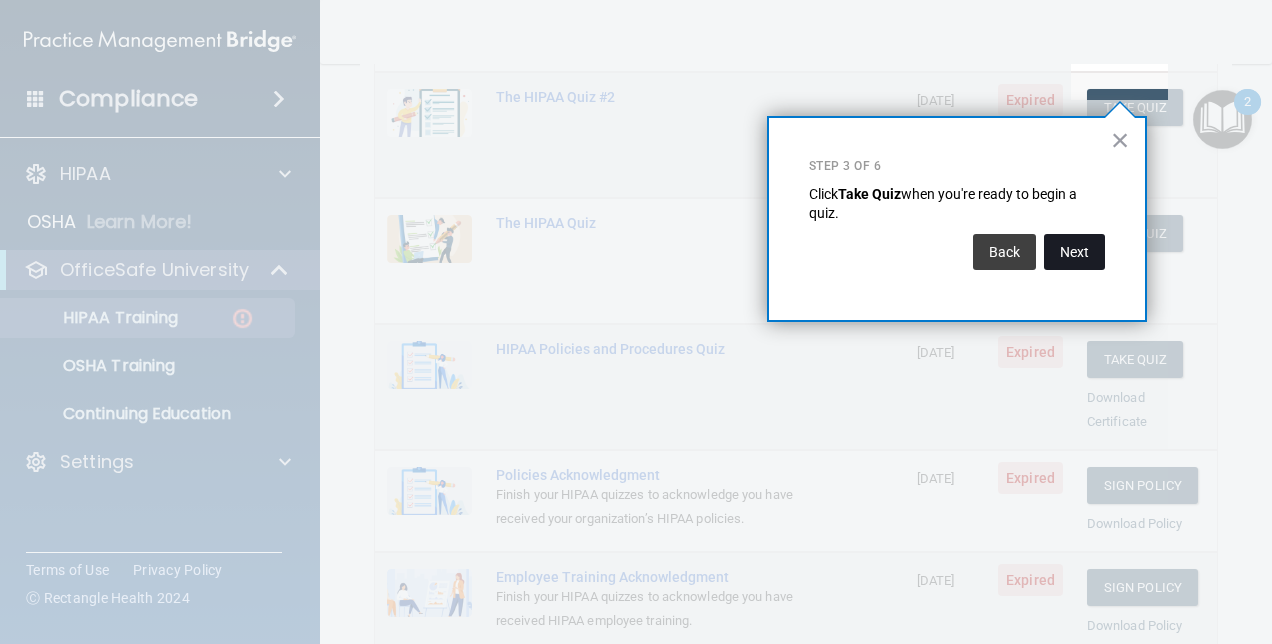 click on "Next" at bounding box center (1074, 252) 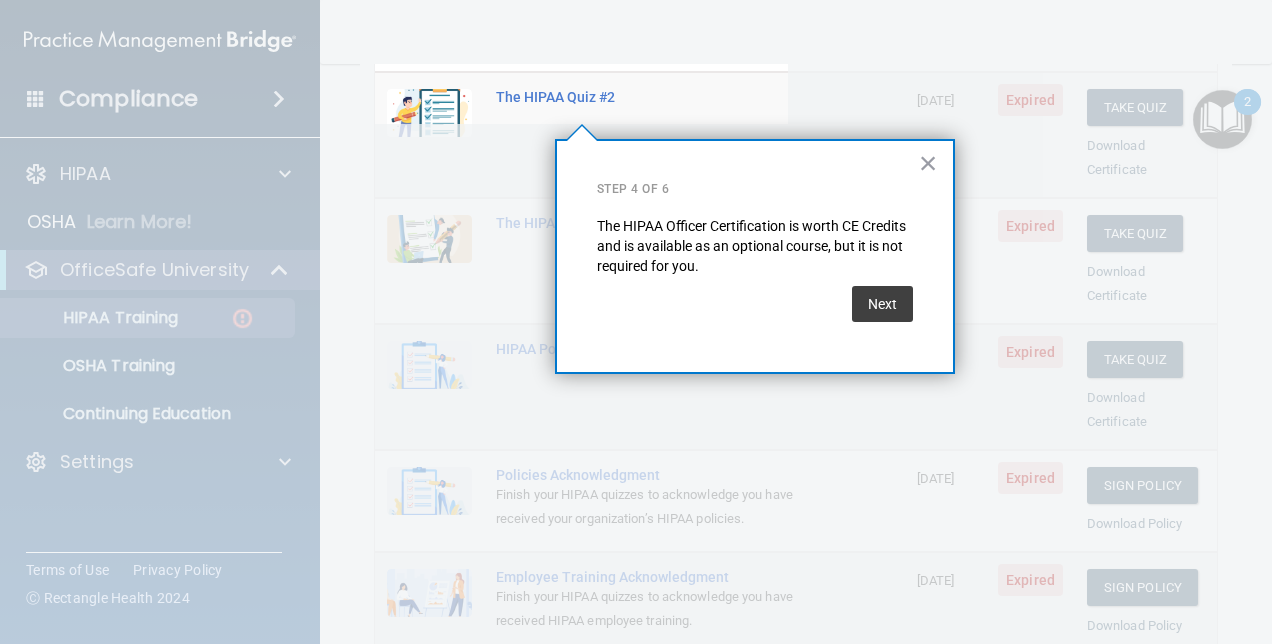 scroll, scrollTop: 154, scrollLeft: 0, axis: vertical 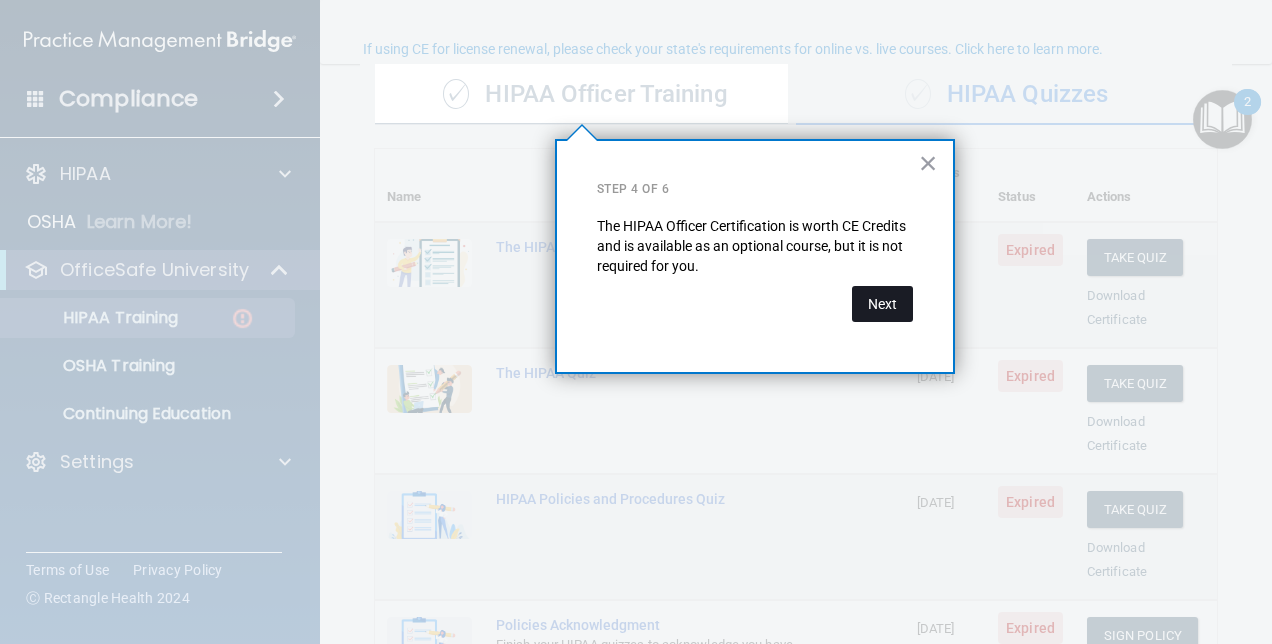 click on "Next" at bounding box center (882, 304) 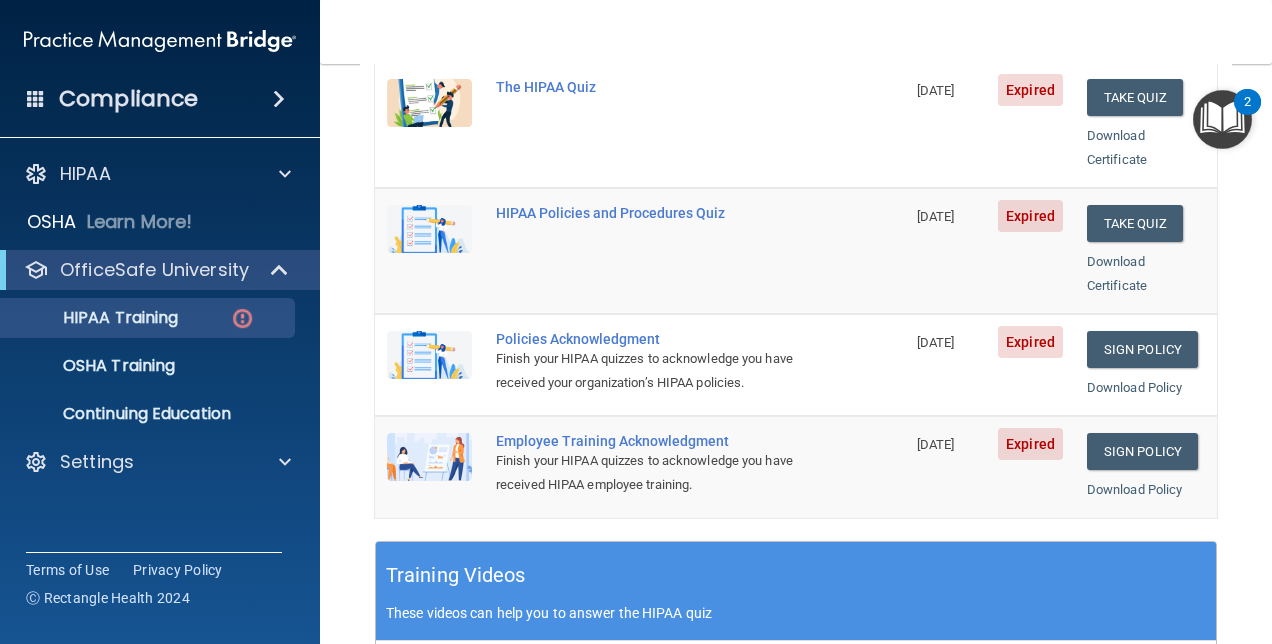 scroll, scrollTop: 444, scrollLeft: 0, axis: vertical 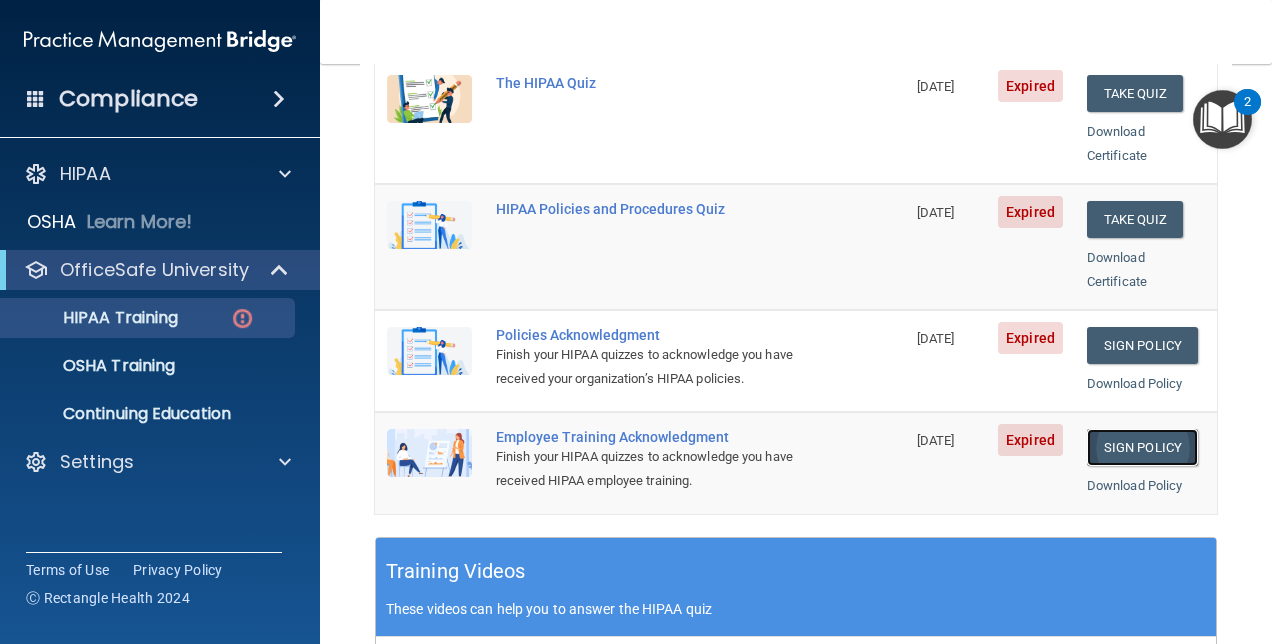 click on "Sign Policy" at bounding box center [1142, 447] 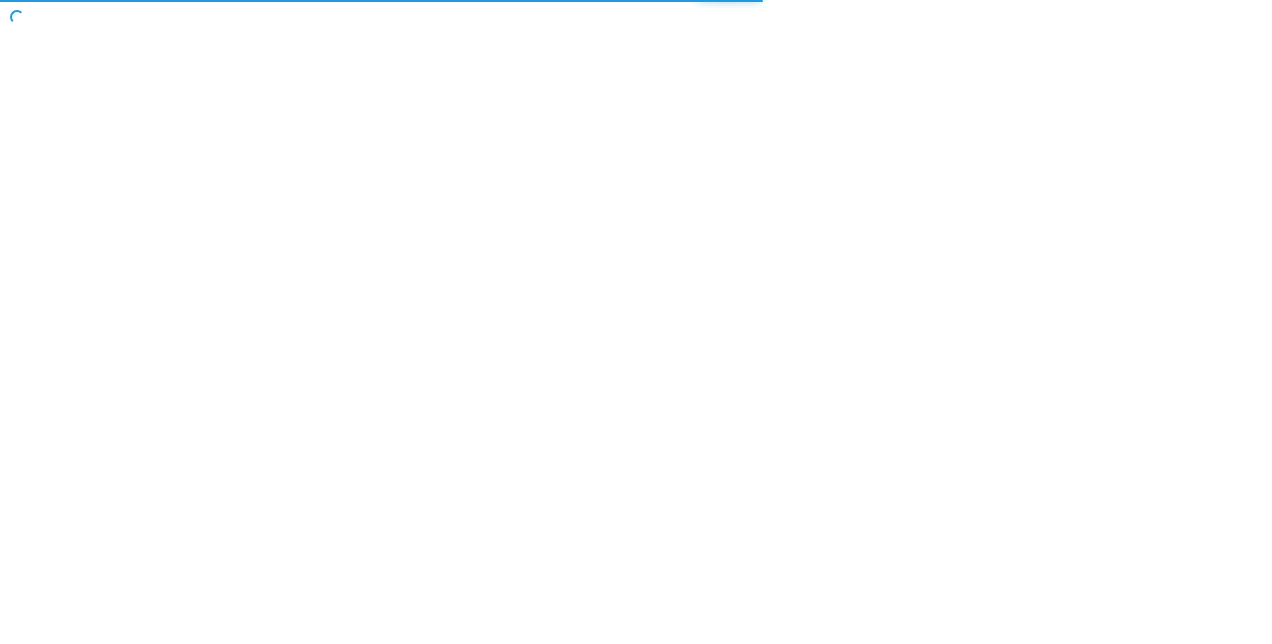 scroll, scrollTop: 0, scrollLeft: 0, axis: both 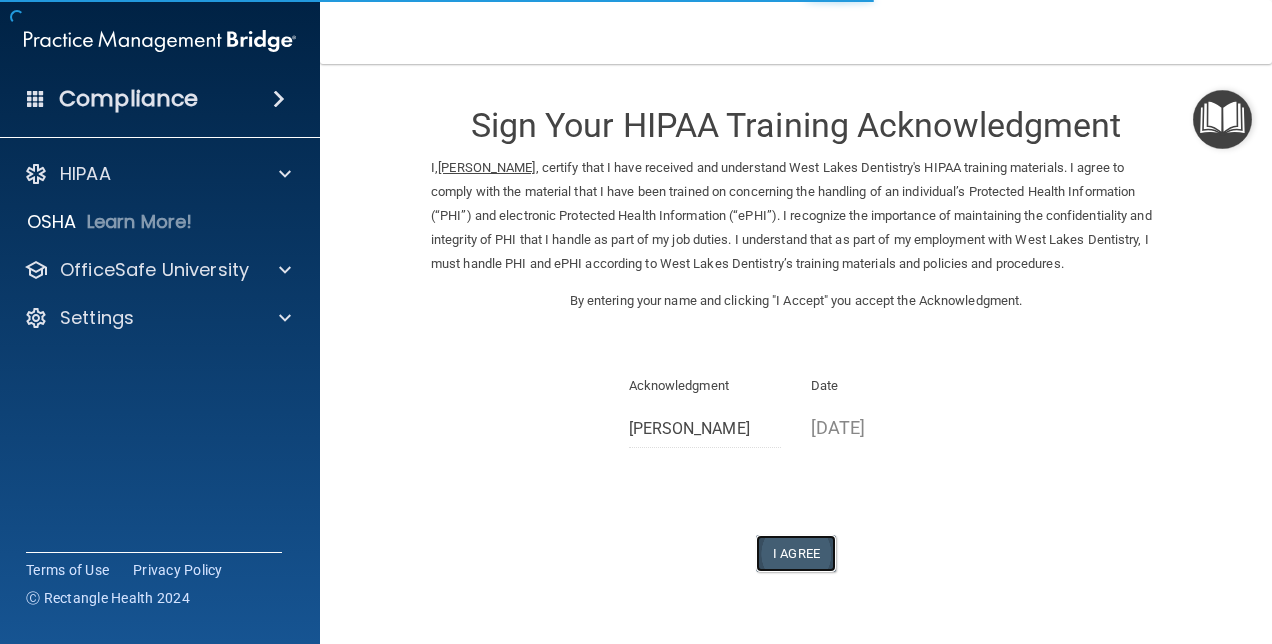 click on "I Agree" at bounding box center (796, 553) 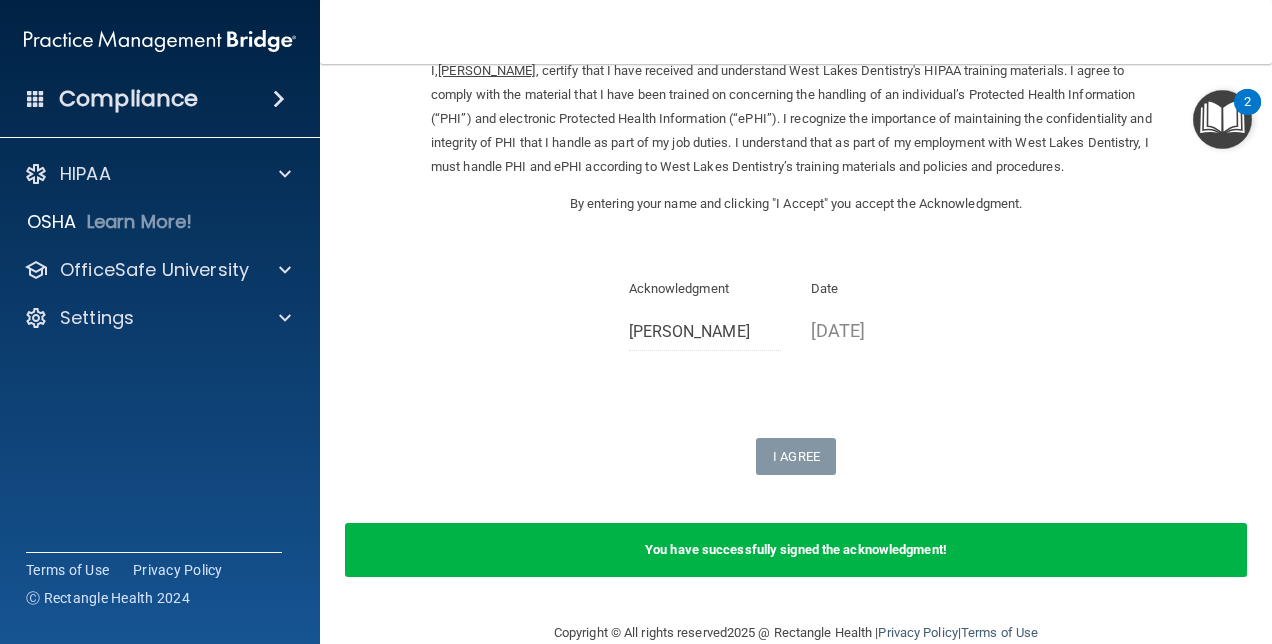 scroll, scrollTop: 0, scrollLeft: 0, axis: both 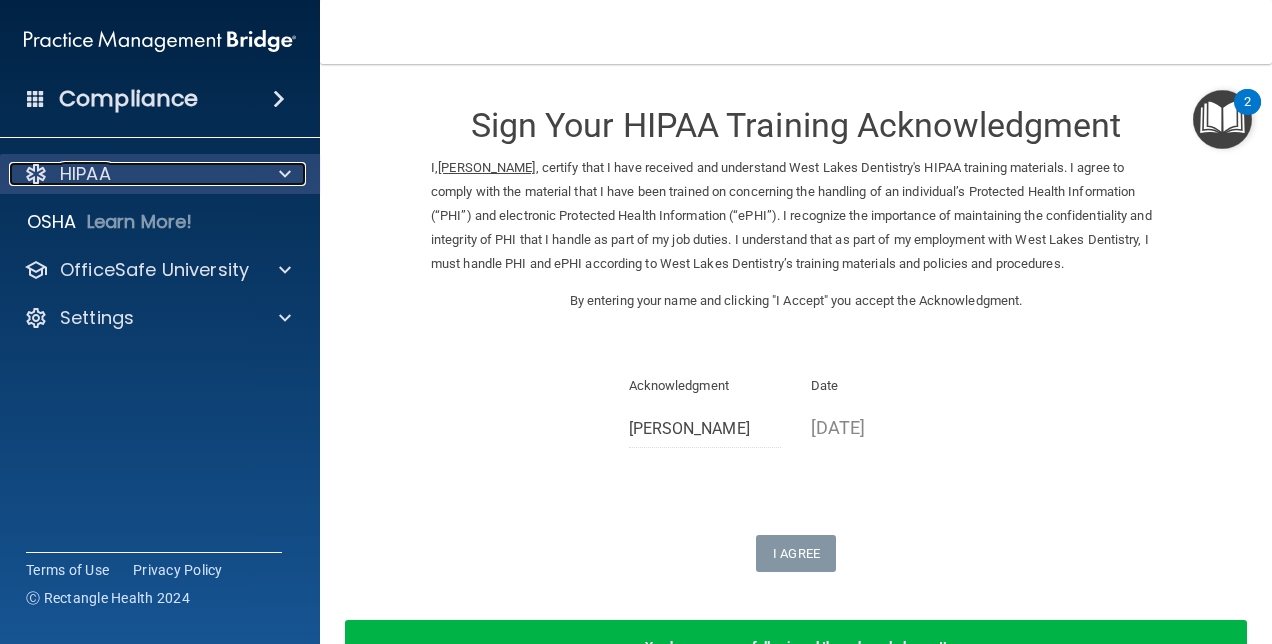 click at bounding box center (285, 174) 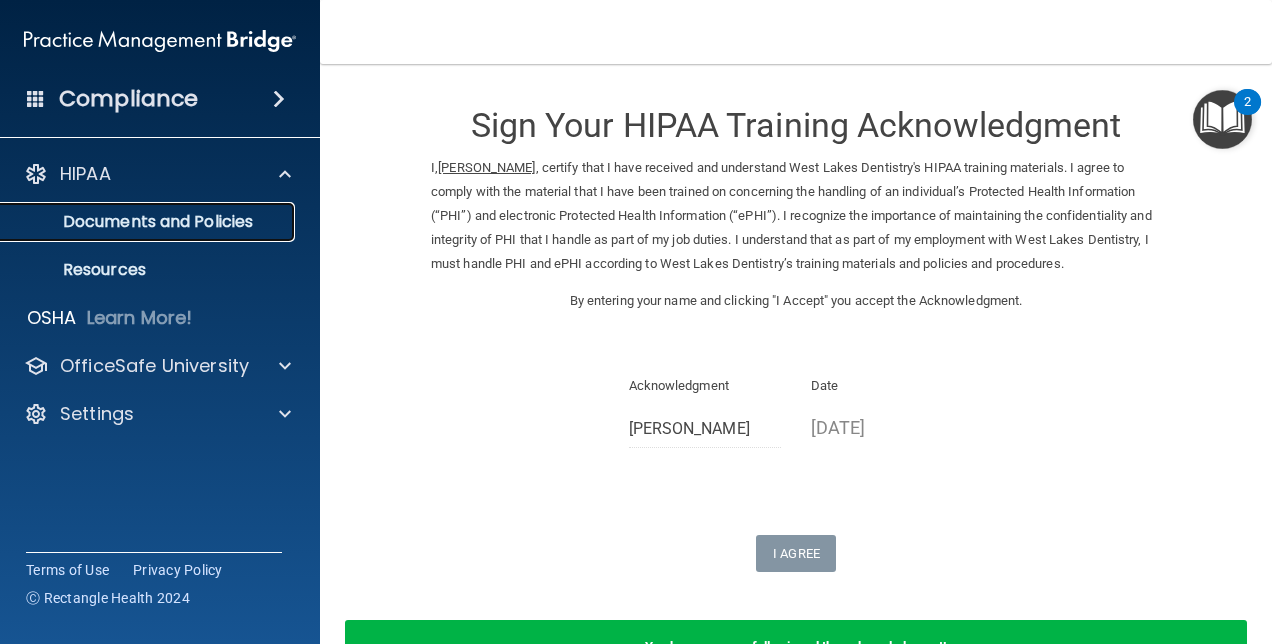 click on "Documents and Policies" at bounding box center (149, 222) 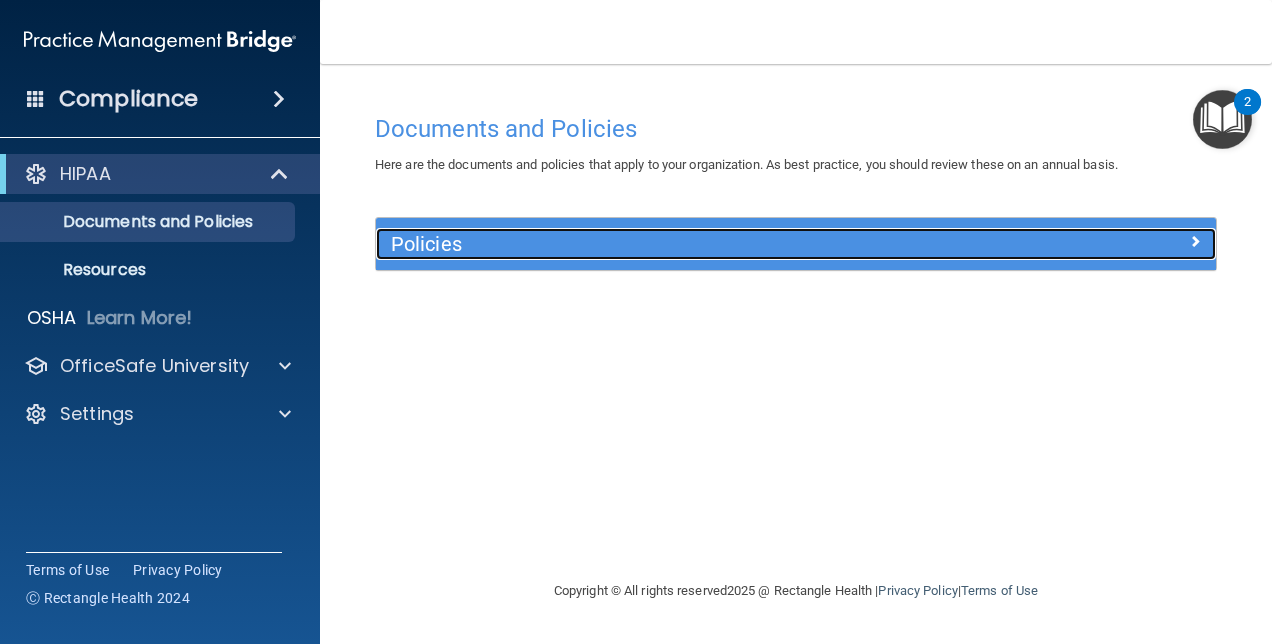 click at bounding box center [1195, 241] 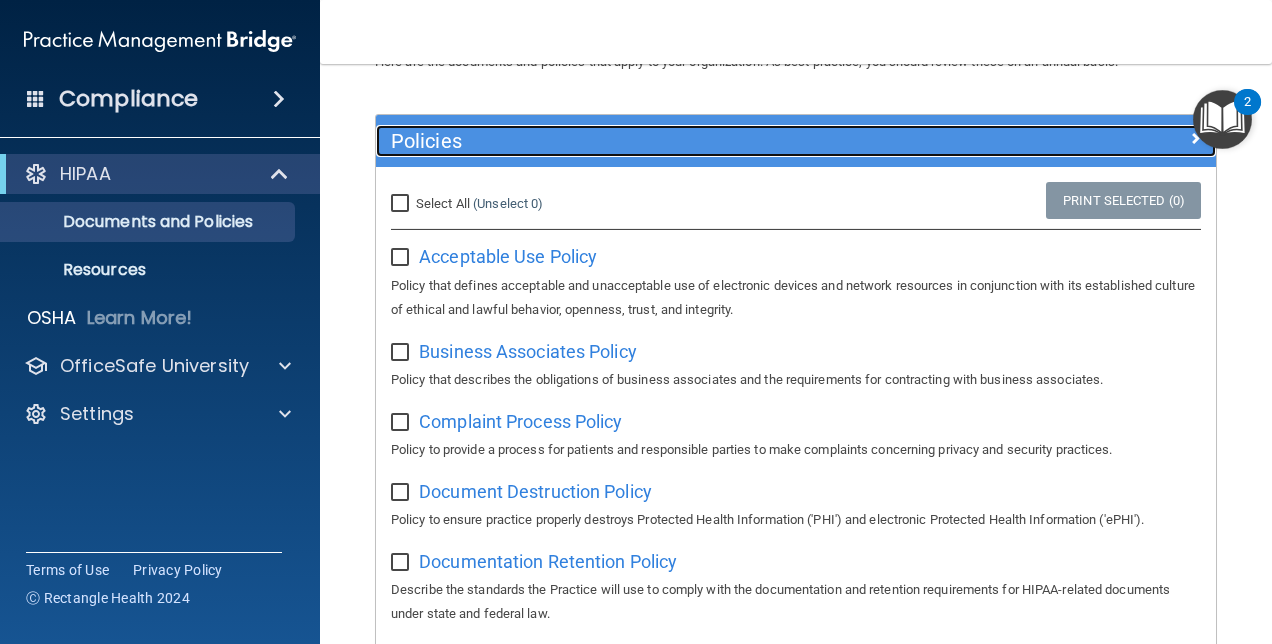 scroll, scrollTop: 0, scrollLeft: 0, axis: both 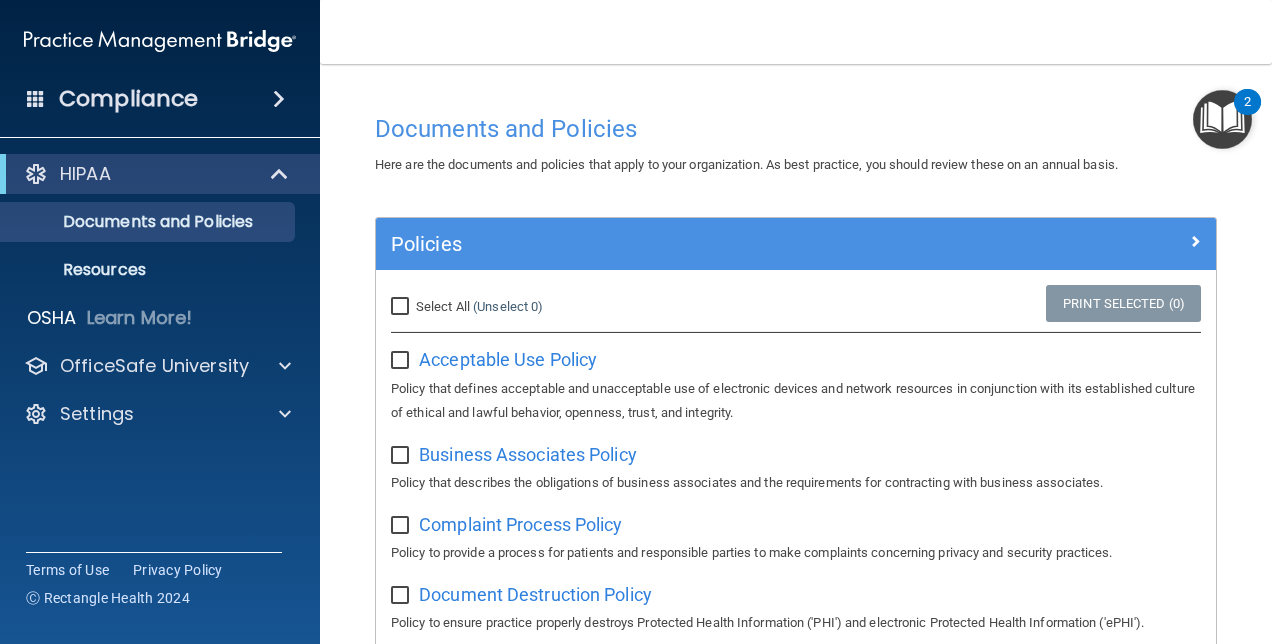 click at bounding box center [1222, 119] 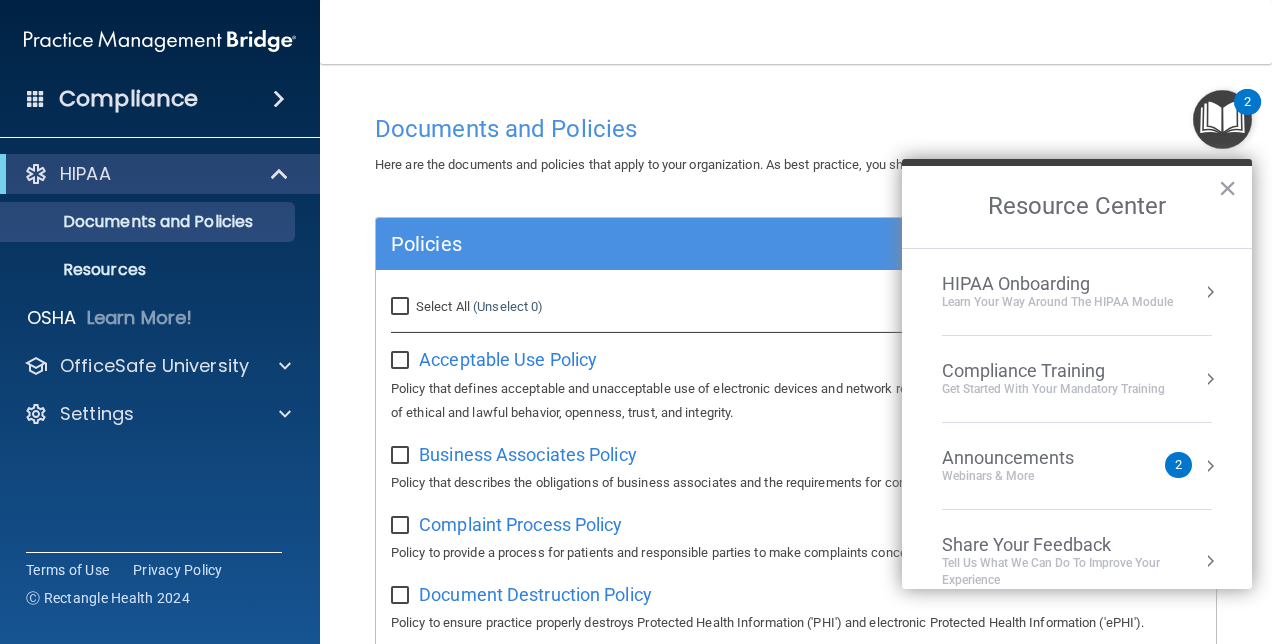 click at bounding box center [1210, 379] 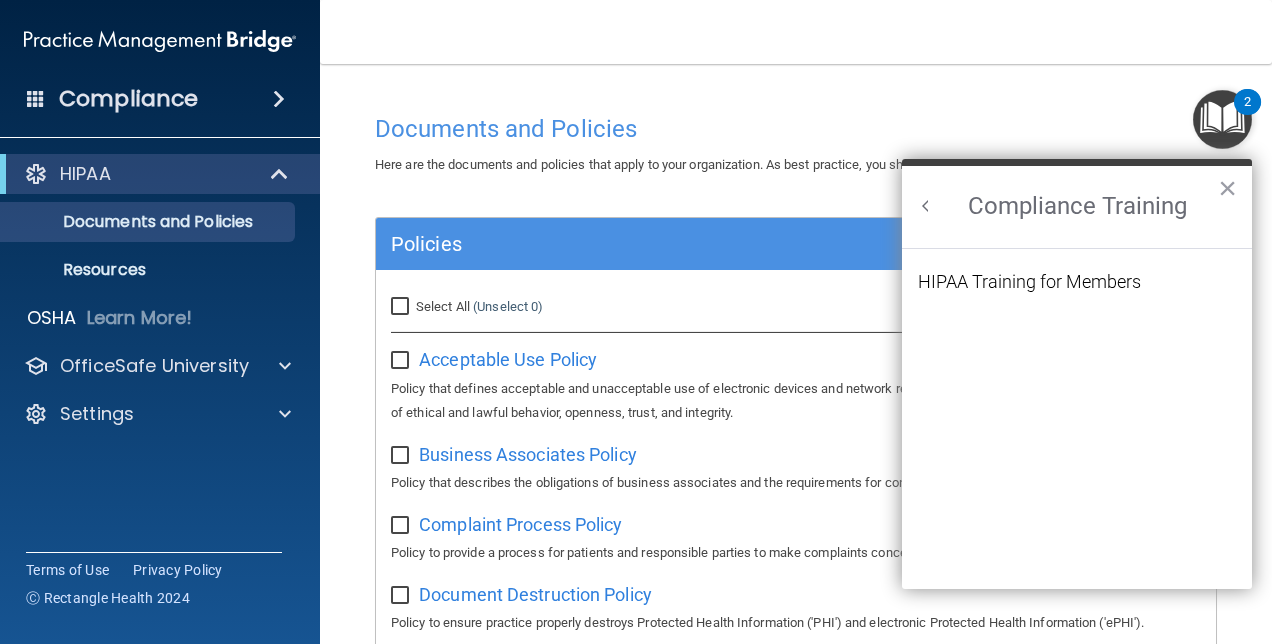 scroll, scrollTop: 0, scrollLeft: 0, axis: both 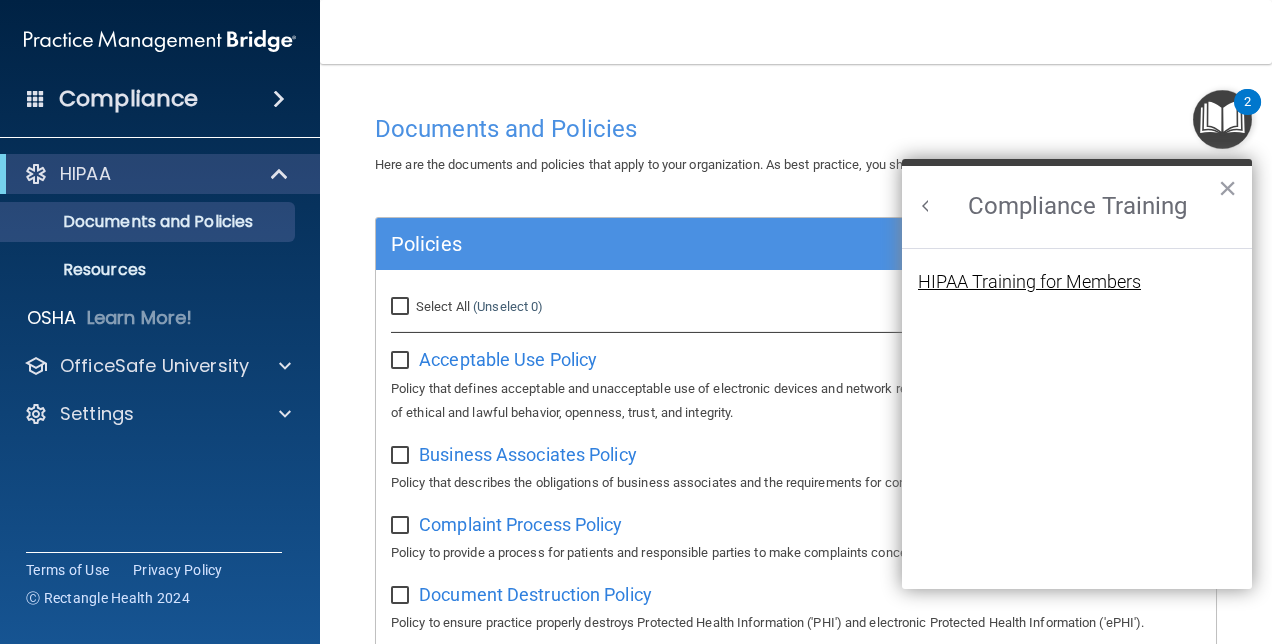 click on "HIPAA Training for Members" at bounding box center [1029, 282] 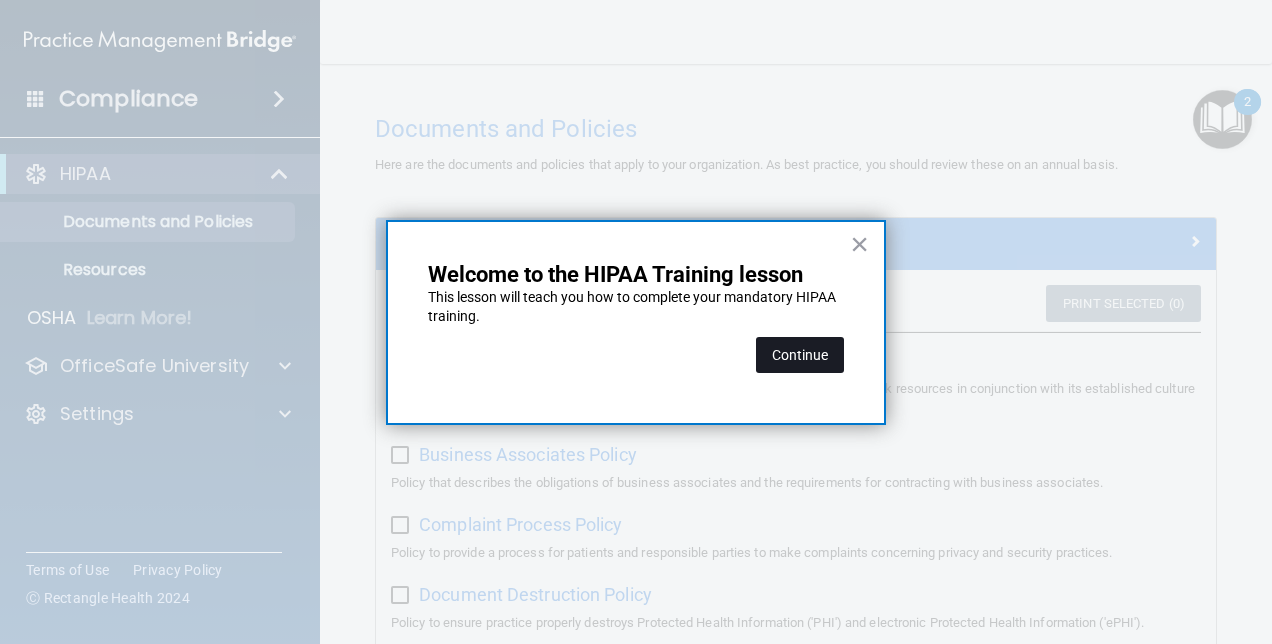 click on "Continue" at bounding box center [800, 355] 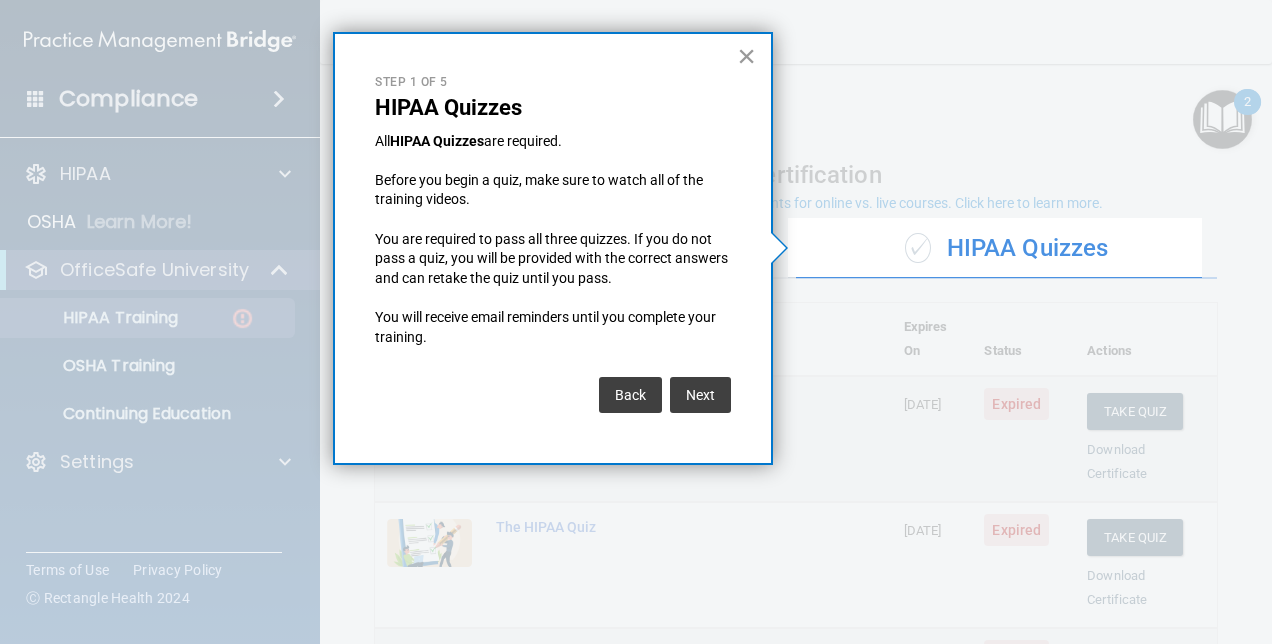 click on "×" at bounding box center [746, 56] 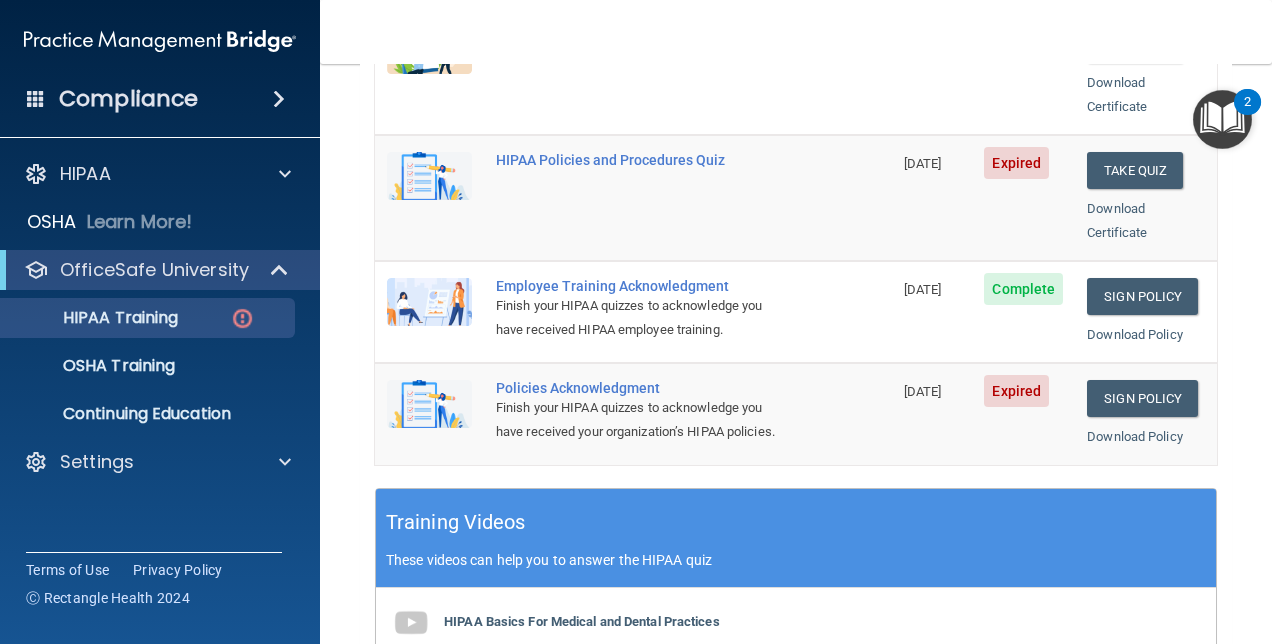 scroll, scrollTop: 536, scrollLeft: 0, axis: vertical 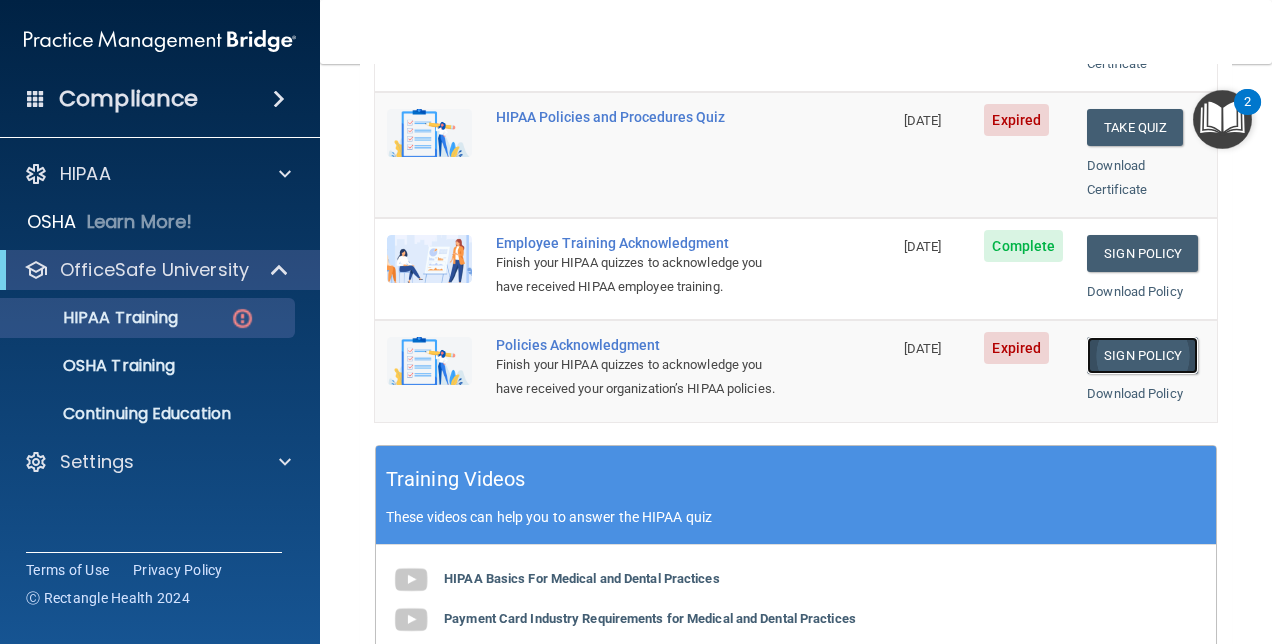 click on "Sign Policy" at bounding box center (1142, 355) 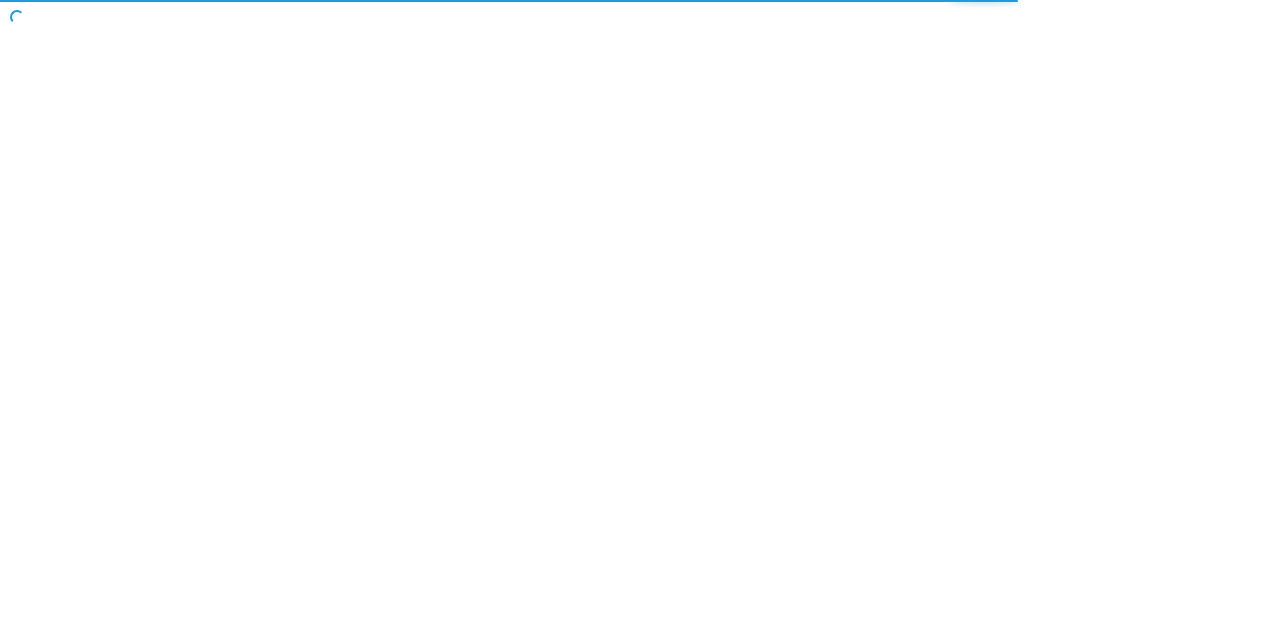scroll, scrollTop: 0, scrollLeft: 0, axis: both 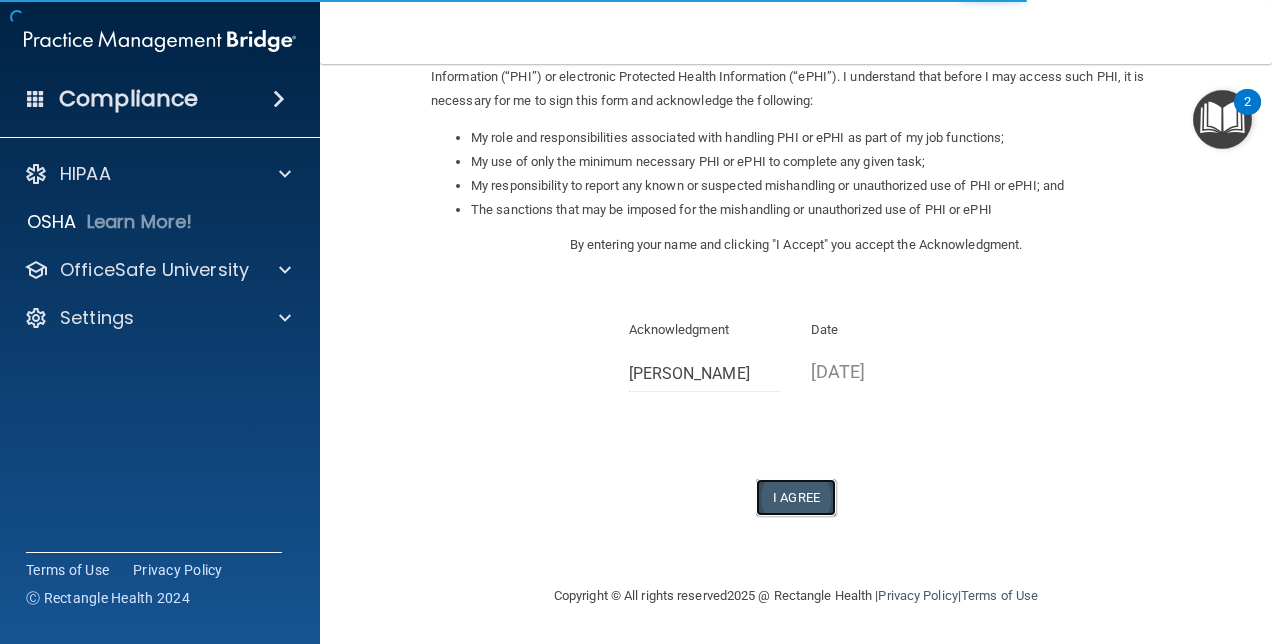click on "I Agree" at bounding box center [796, 497] 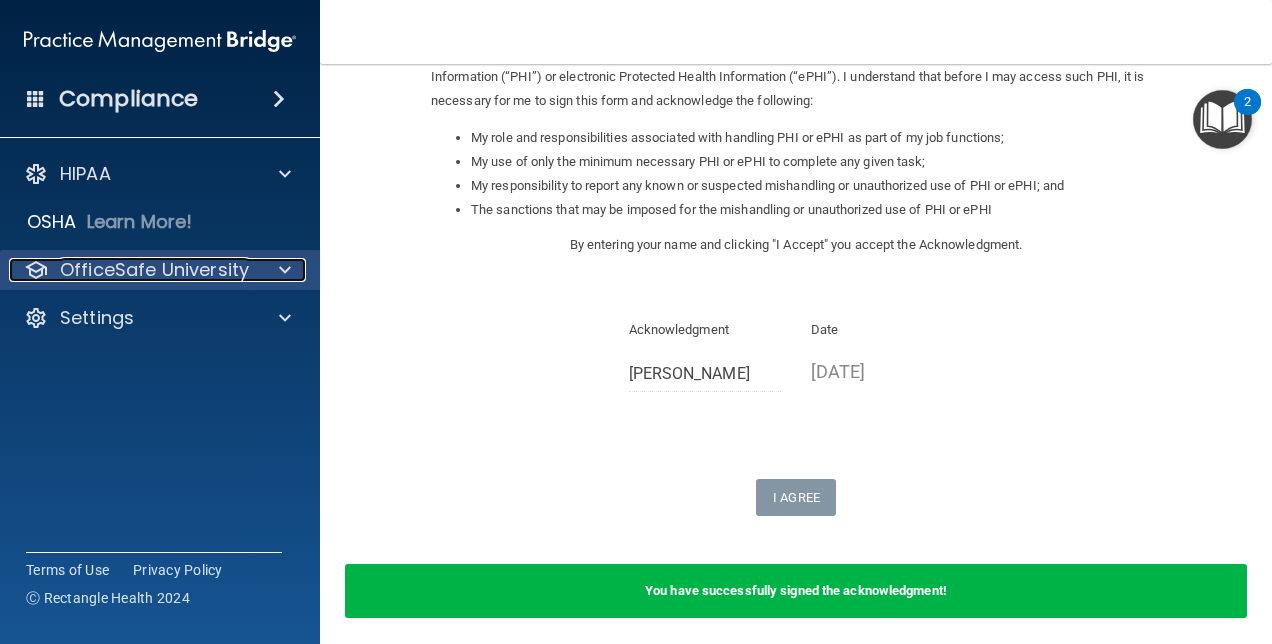 click at bounding box center (285, 270) 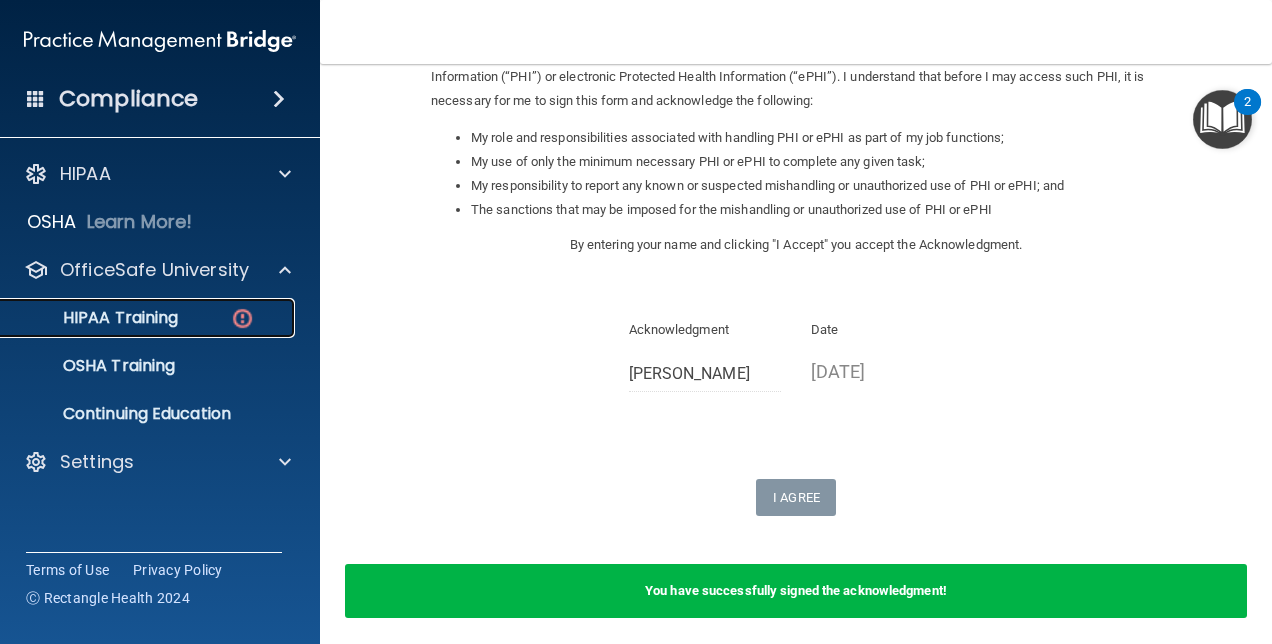 click on "HIPAA Training" at bounding box center [149, 318] 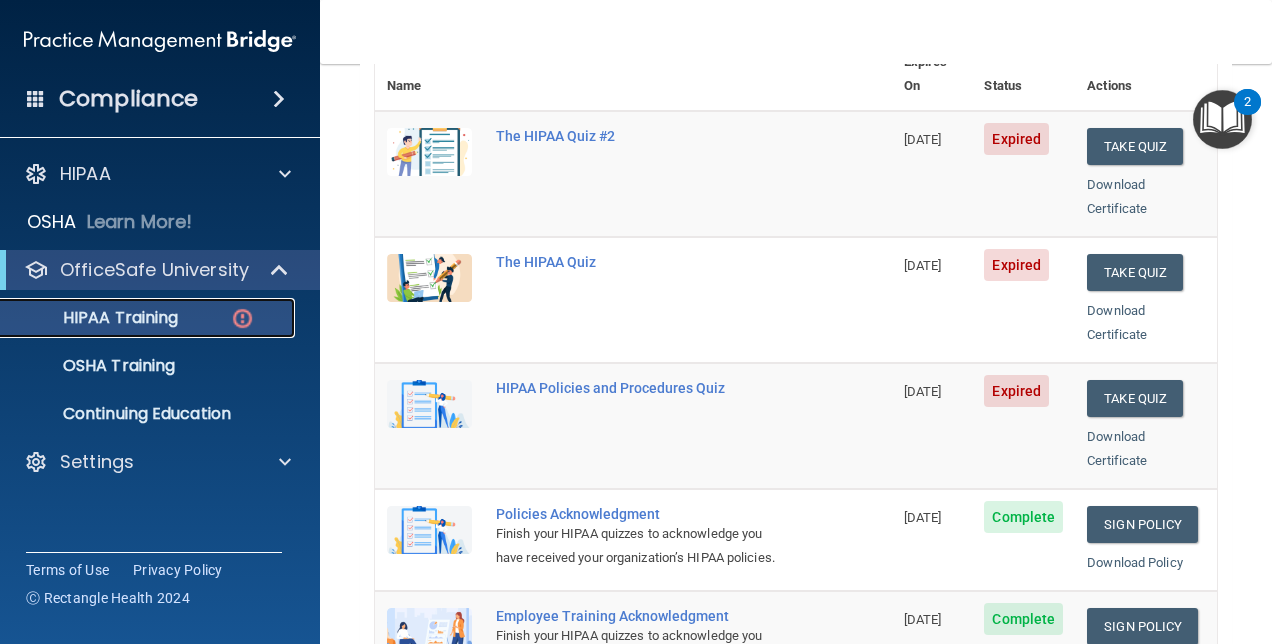 scroll, scrollTop: 263, scrollLeft: 0, axis: vertical 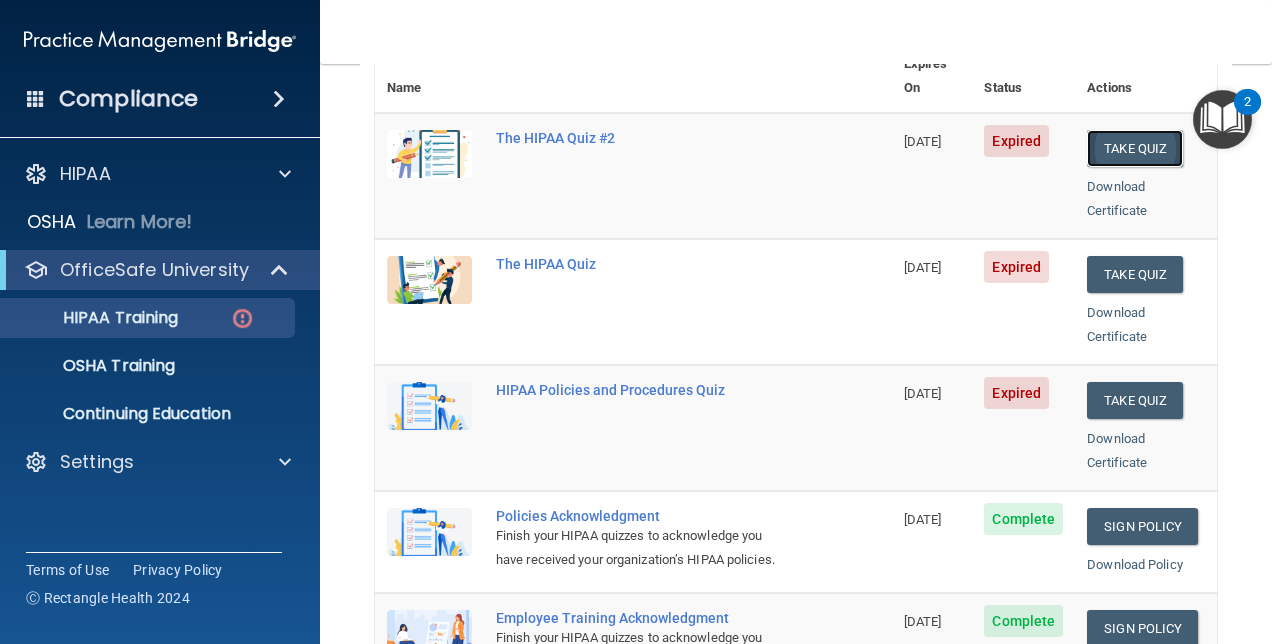 click on "Take Quiz" at bounding box center [1135, 148] 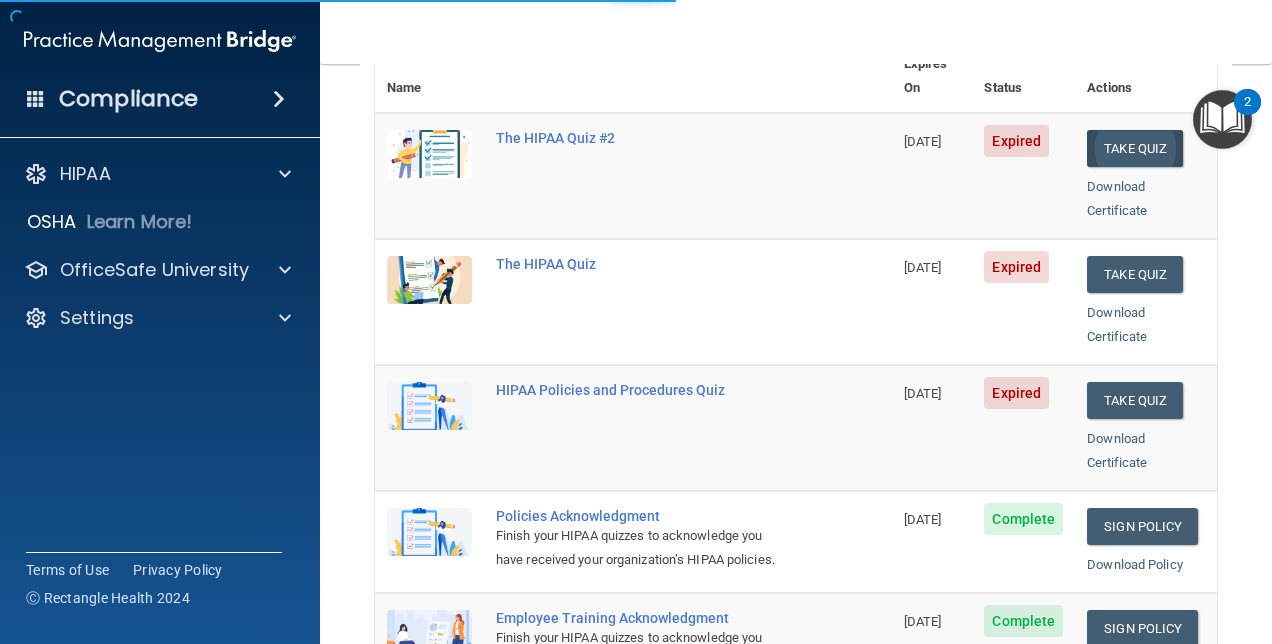 scroll, scrollTop: 0, scrollLeft: 0, axis: both 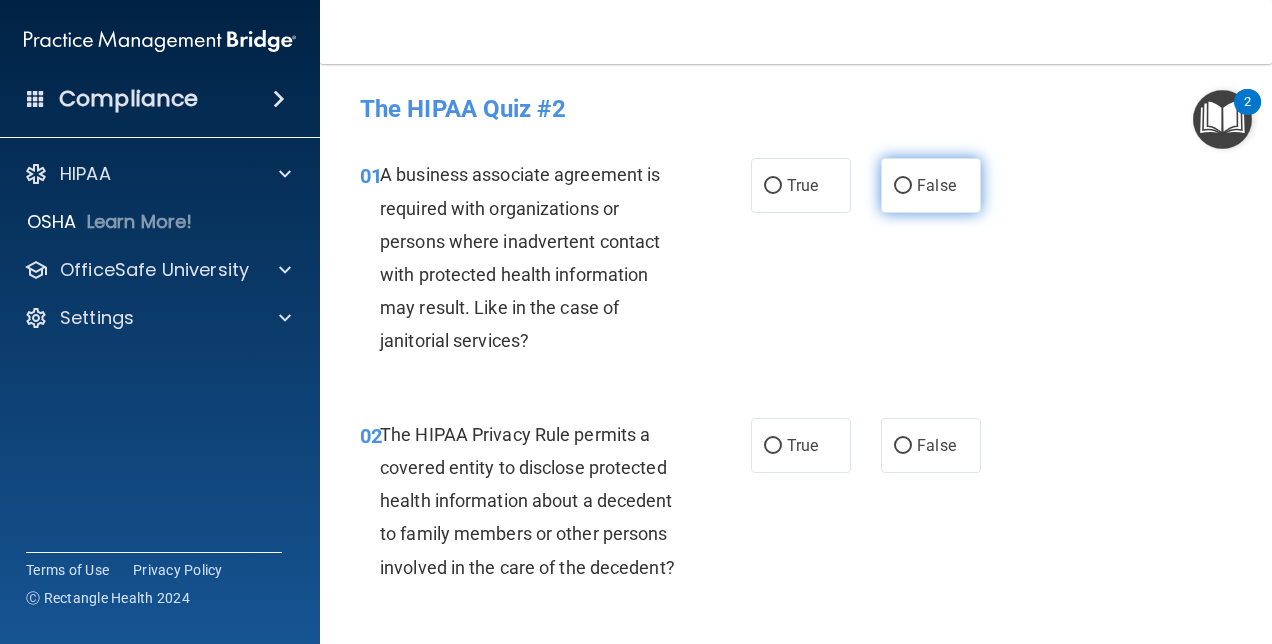click on "False" at bounding box center (903, 186) 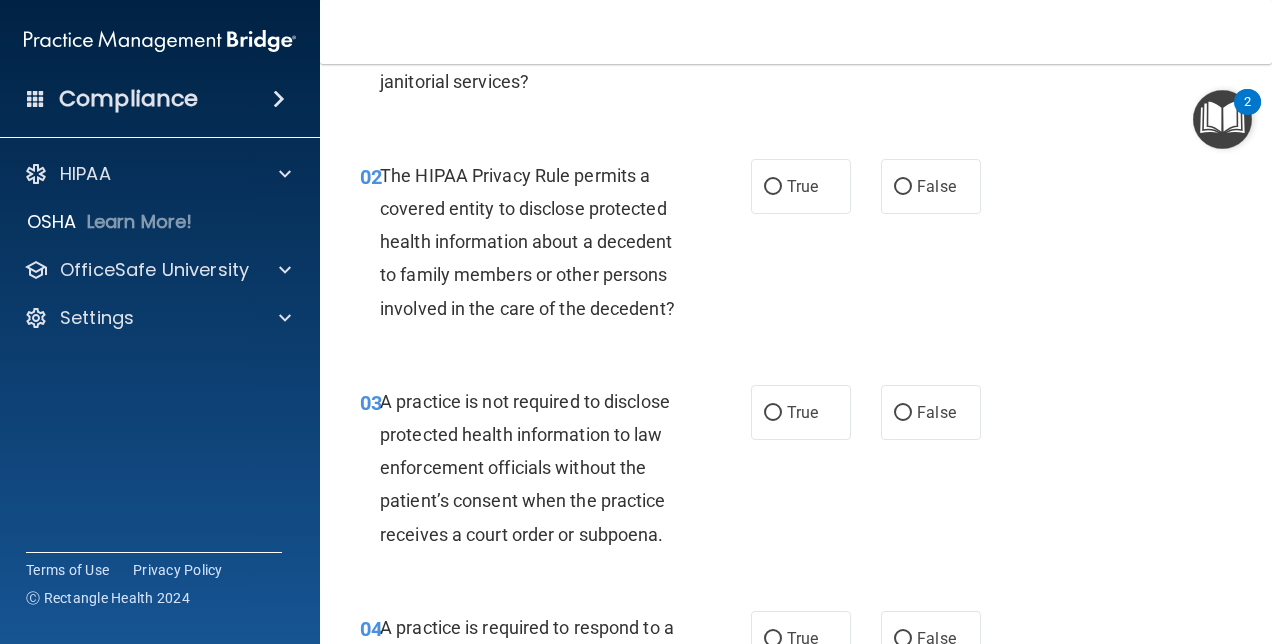 scroll, scrollTop: 265, scrollLeft: 0, axis: vertical 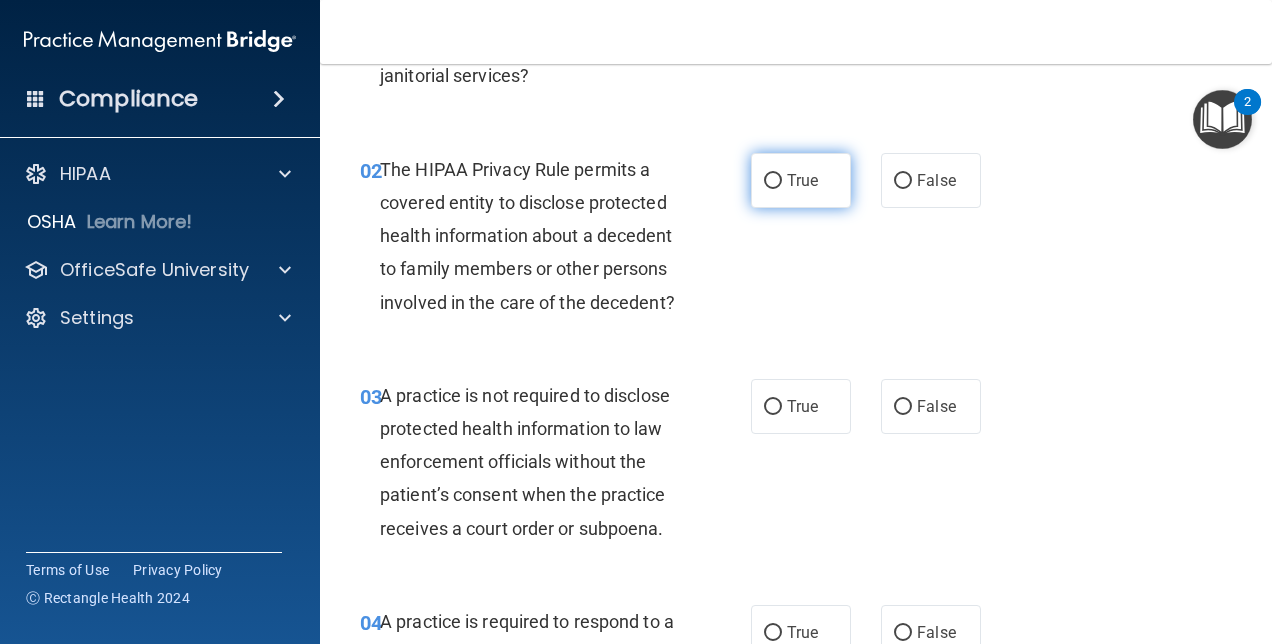 click on "True" at bounding box center [773, 181] 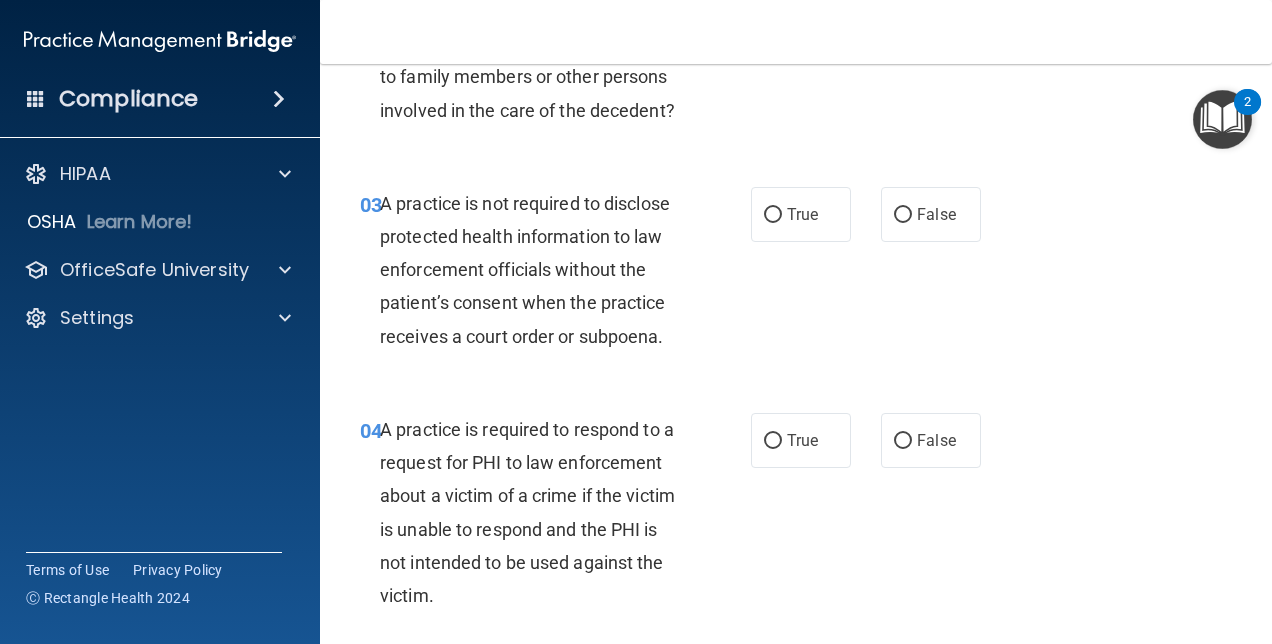 scroll, scrollTop: 460, scrollLeft: 0, axis: vertical 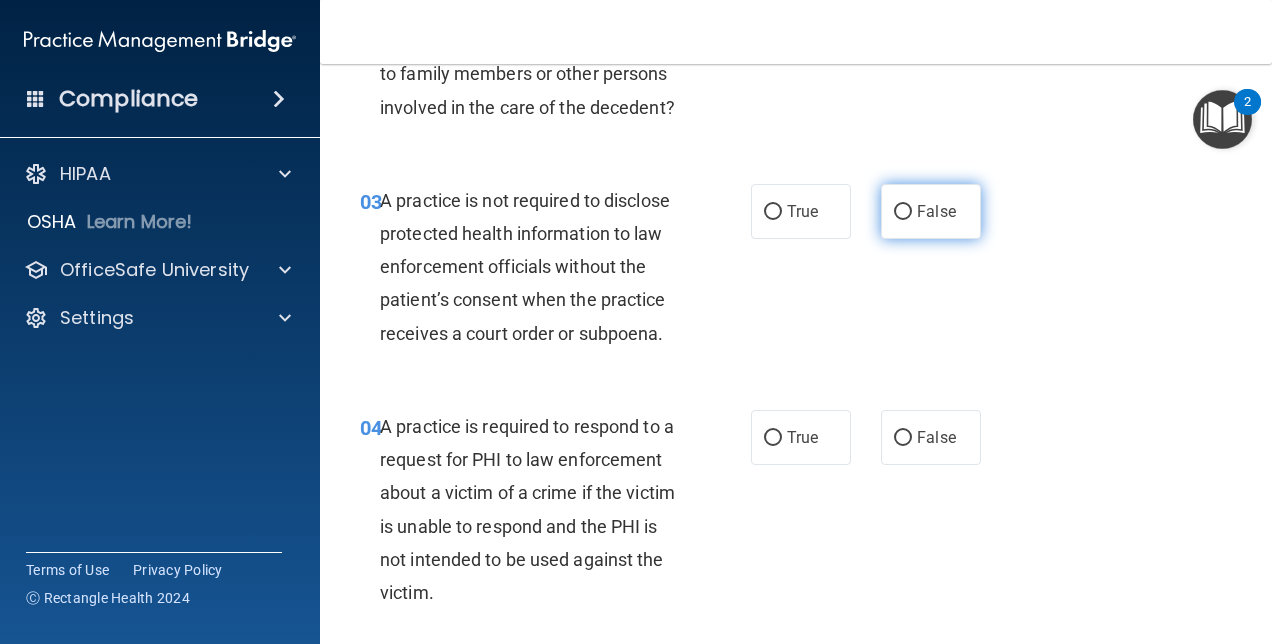 click on "False" at bounding box center [903, 212] 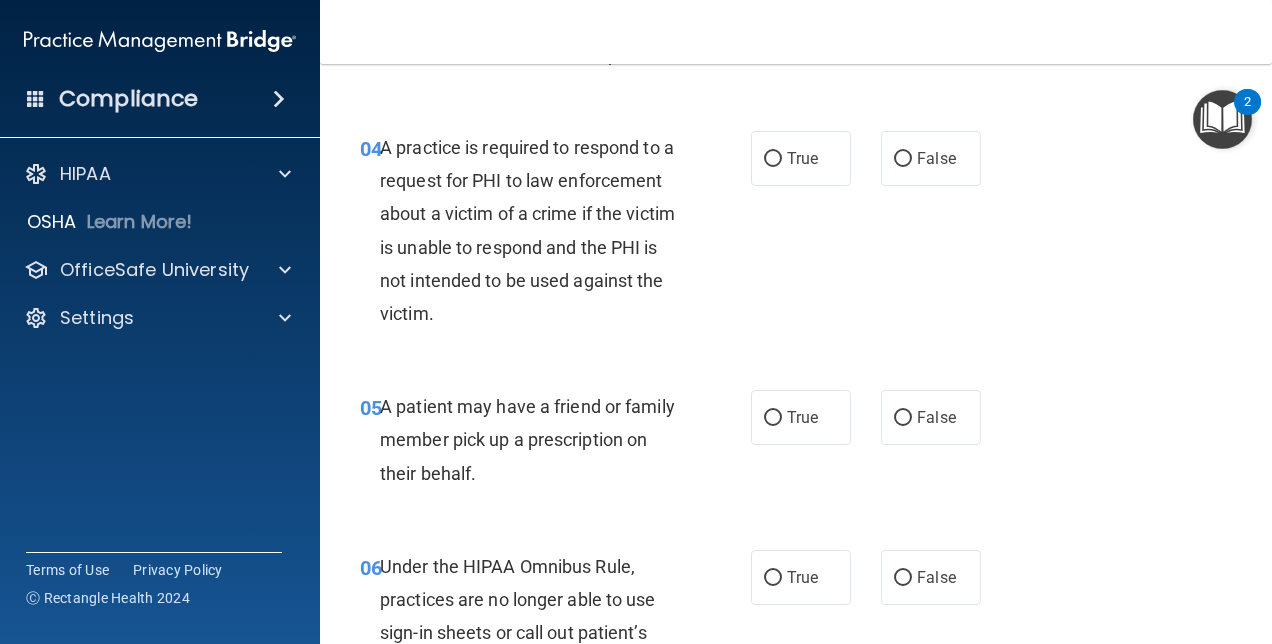 scroll, scrollTop: 745, scrollLeft: 0, axis: vertical 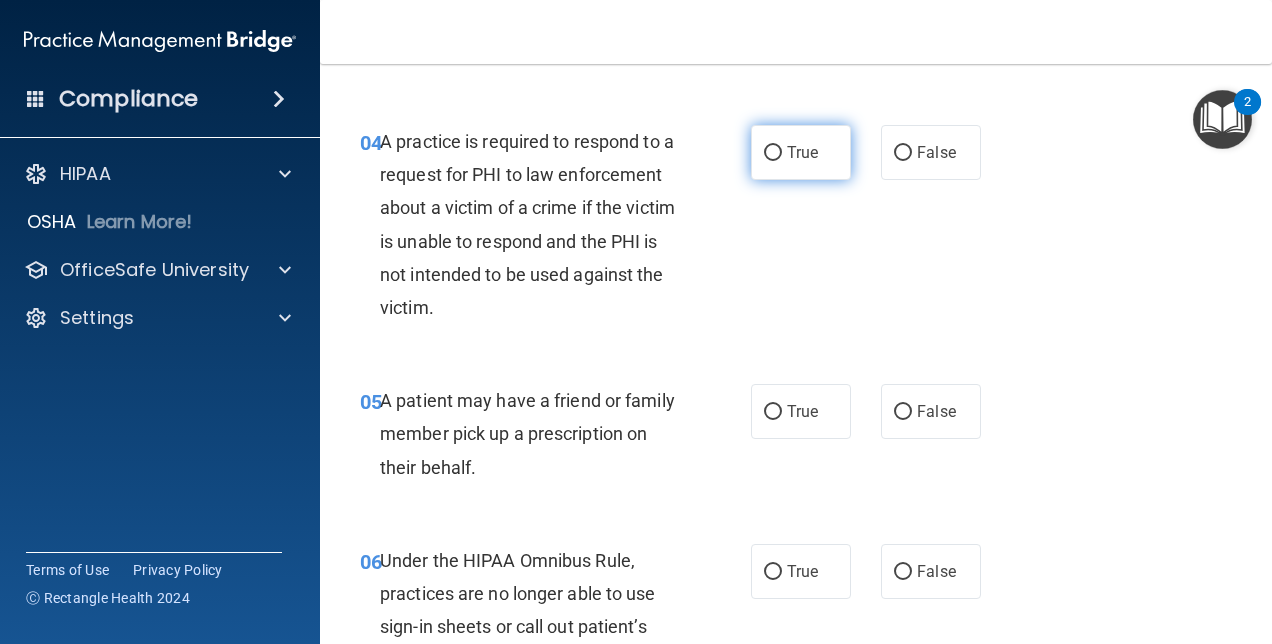 click on "True" at bounding box center (773, 153) 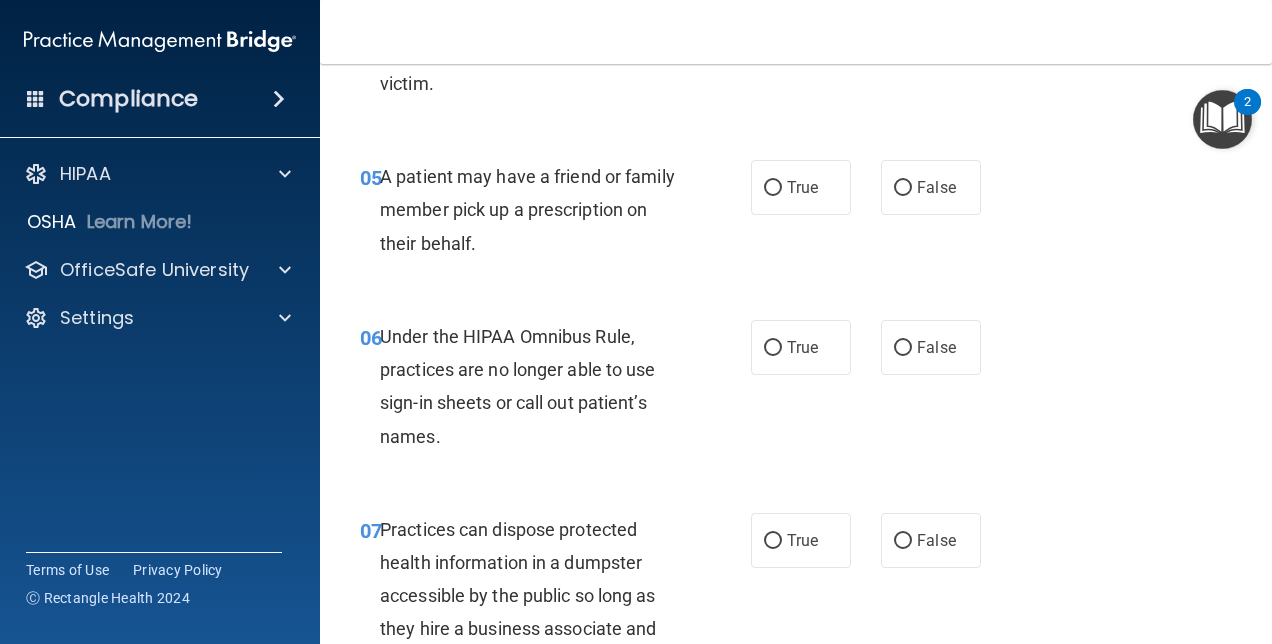 scroll, scrollTop: 970, scrollLeft: 0, axis: vertical 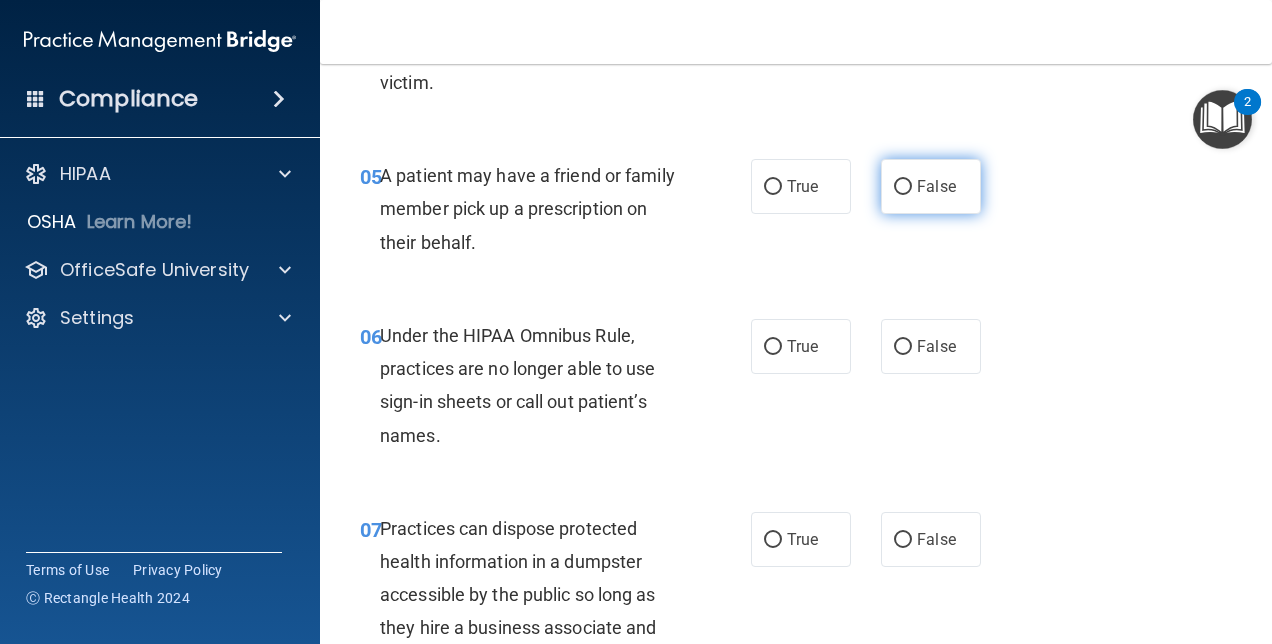 click on "False" at bounding box center [903, 187] 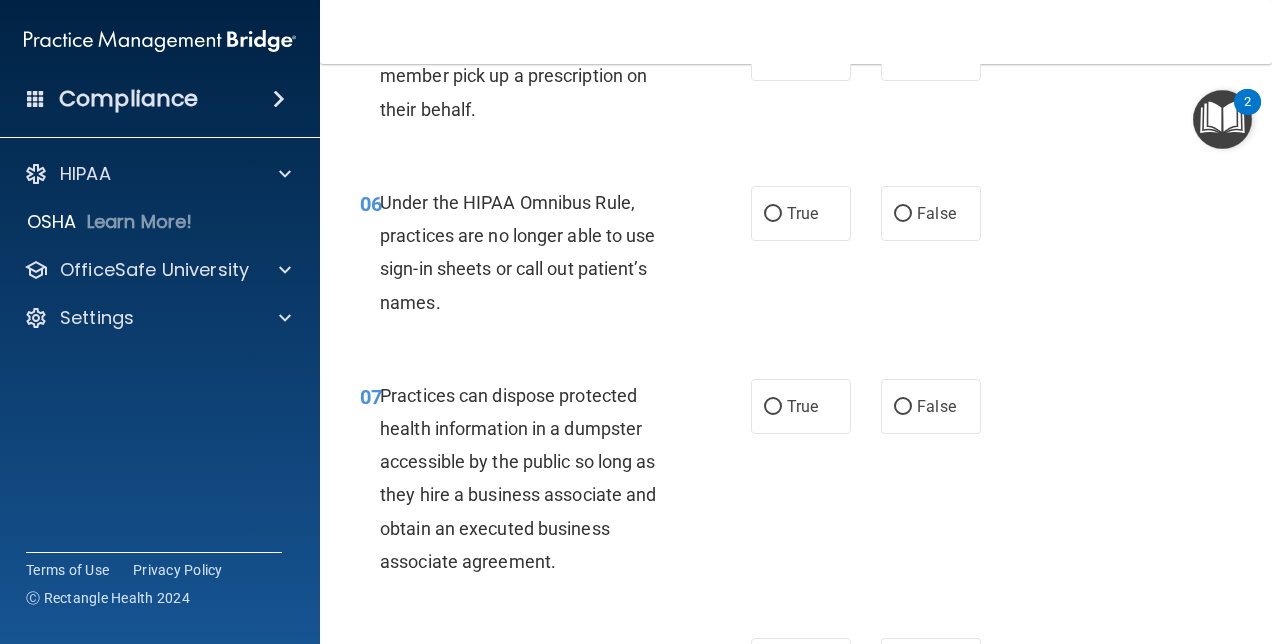 scroll, scrollTop: 1151, scrollLeft: 0, axis: vertical 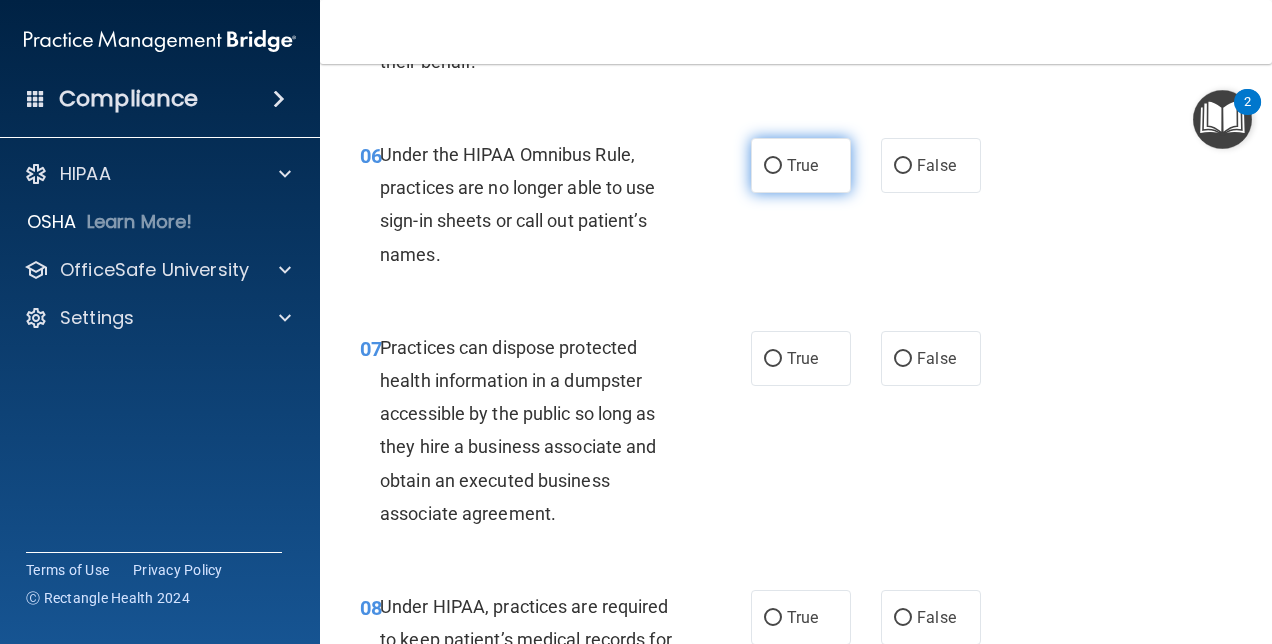click on "True" at bounding box center [773, 166] 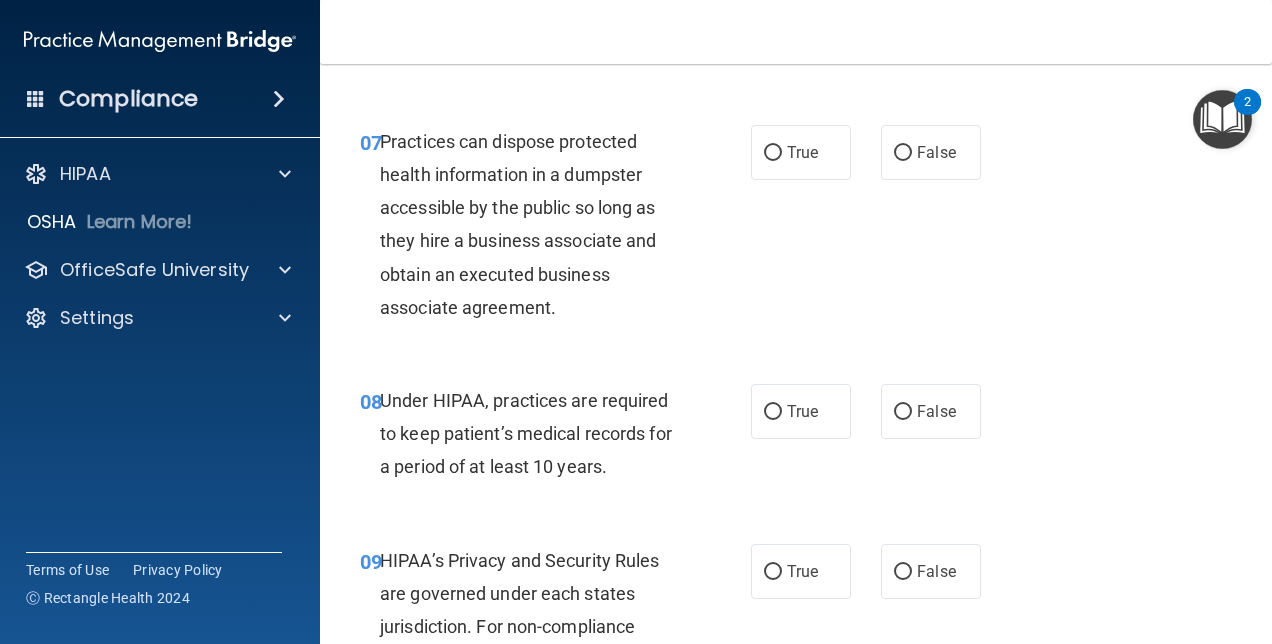 scroll, scrollTop: 1359, scrollLeft: 0, axis: vertical 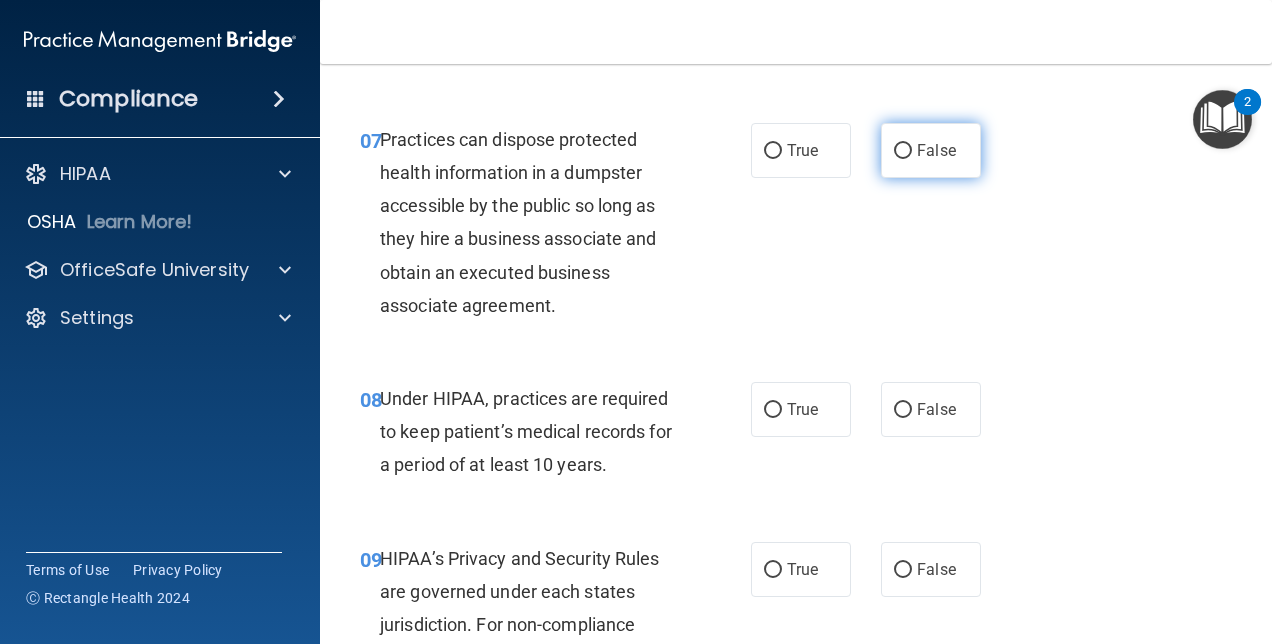 click on "False" at bounding box center (903, 151) 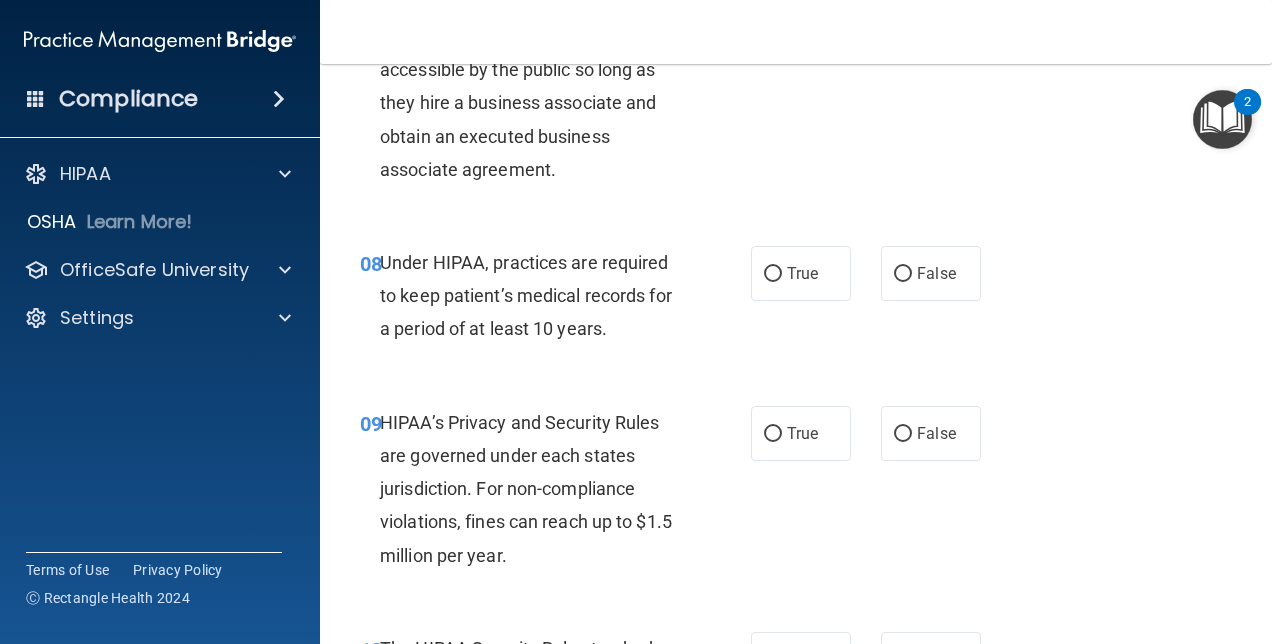 scroll, scrollTop: 1502, scrollLeft: 0, axis: vertical 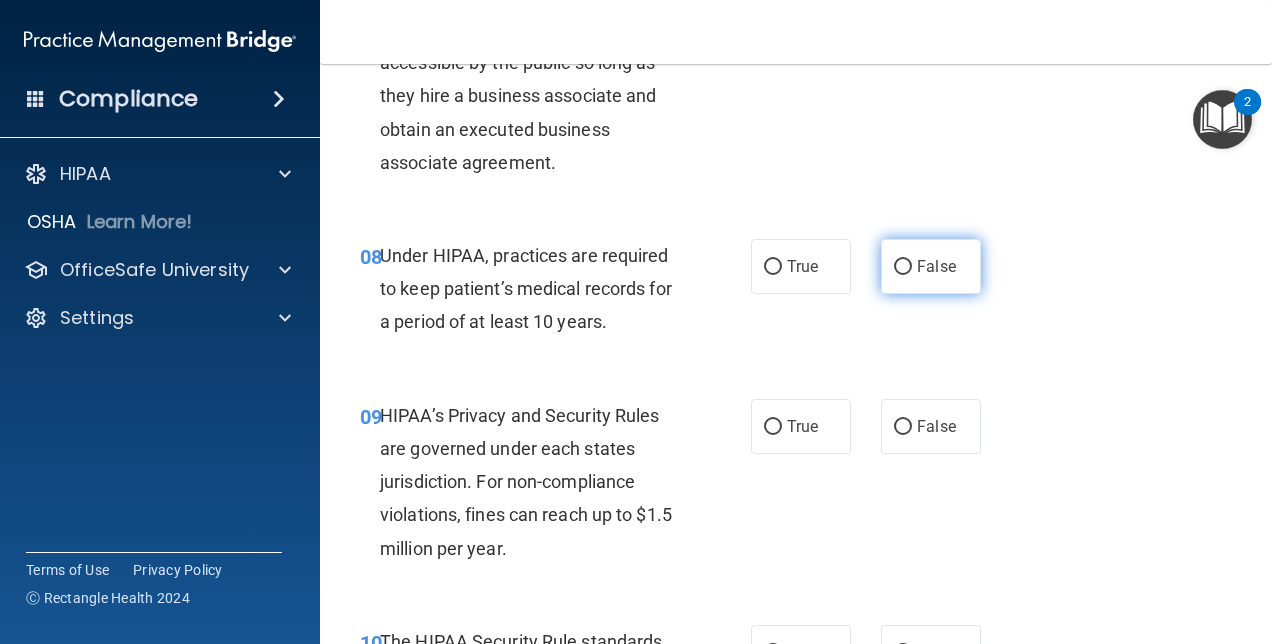 click on "False" at bounding box center (903, 267) 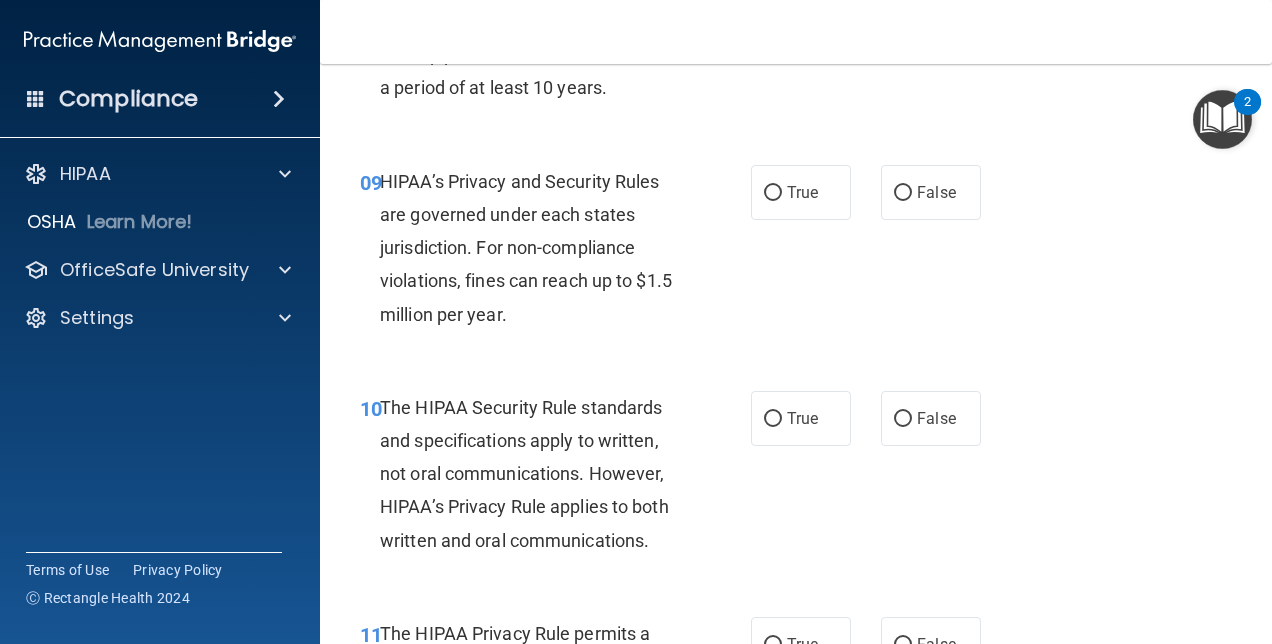 scroll, scrollTop: 1738, scrollLeft: 0, axis: vertical 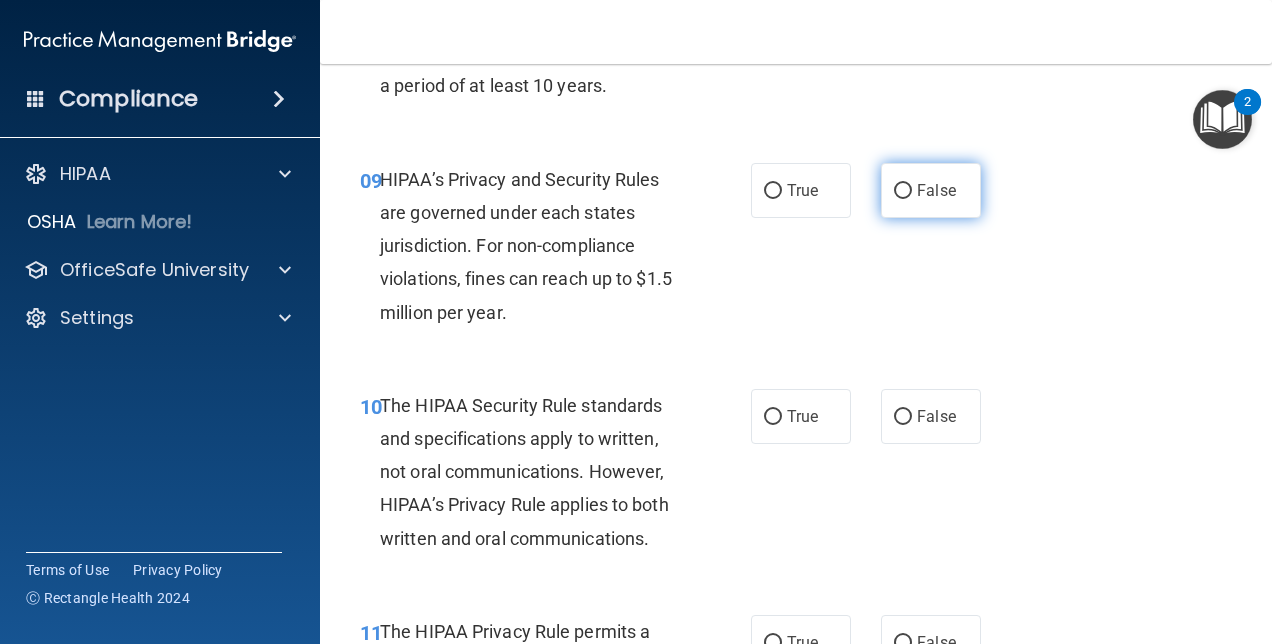 click on "False" at bounding box center [903, 191] 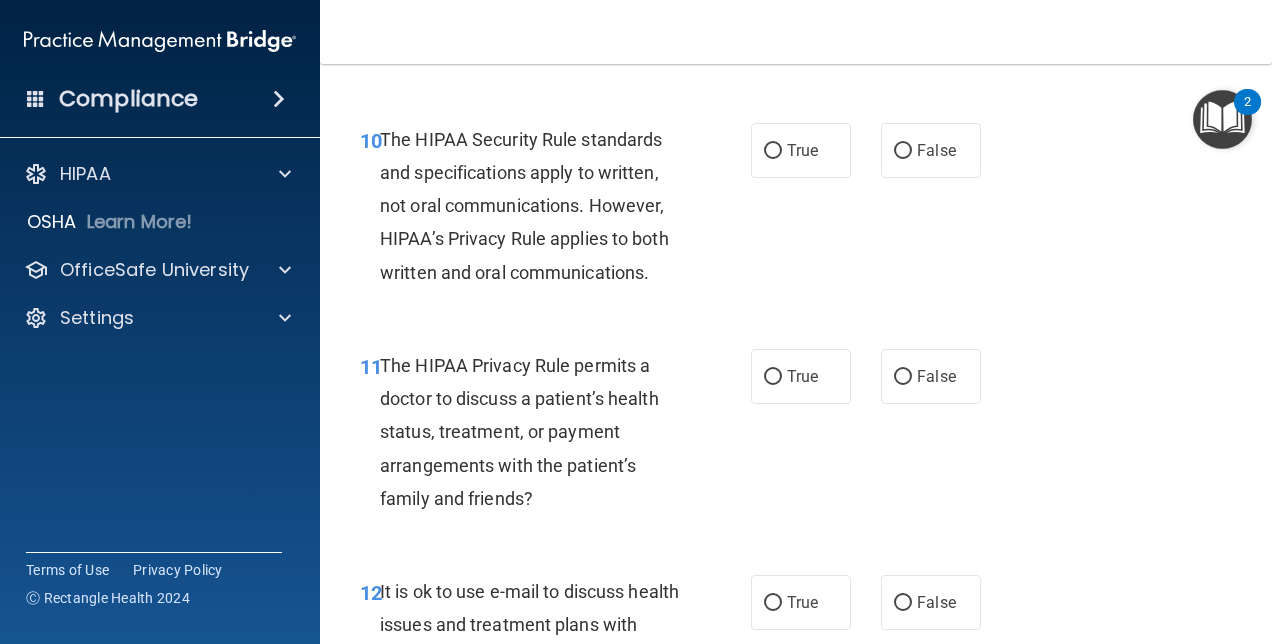 scroll, scrollTop: 2006, scrollLeft: 0, axis: vertical 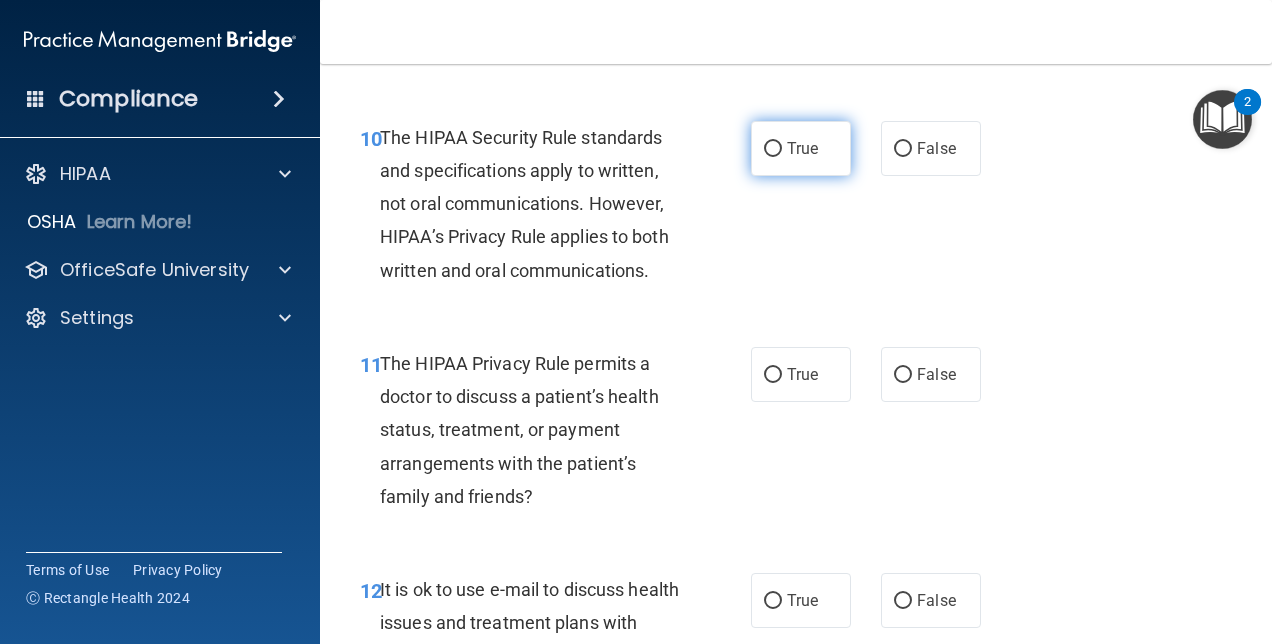 click on "True" at bounding box center (801, 148) 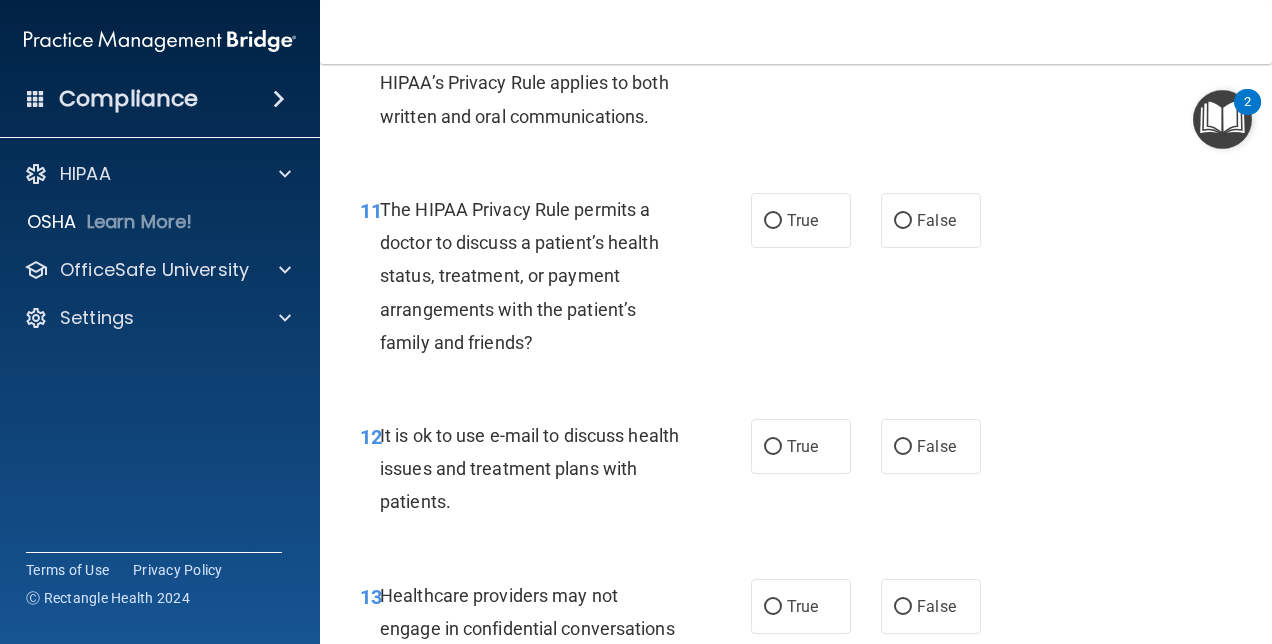 scroll, scrollTop: 2181, scrollLeft: 0, axis: vertical 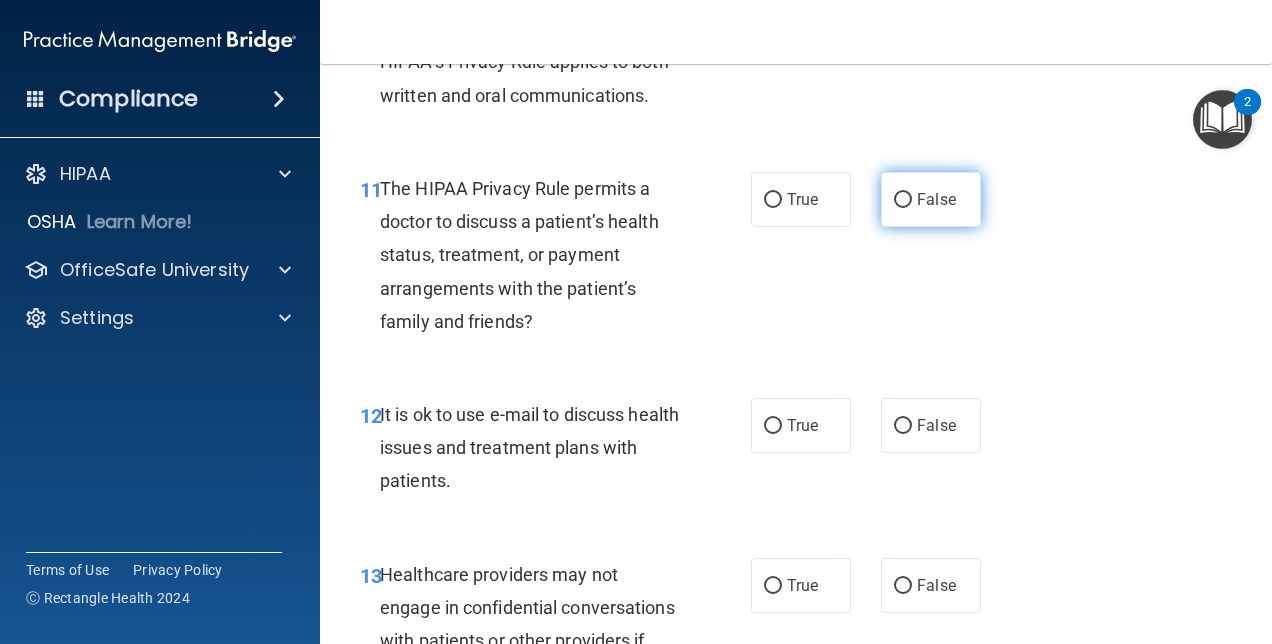 click on "False" at bounding box center (936, 199) 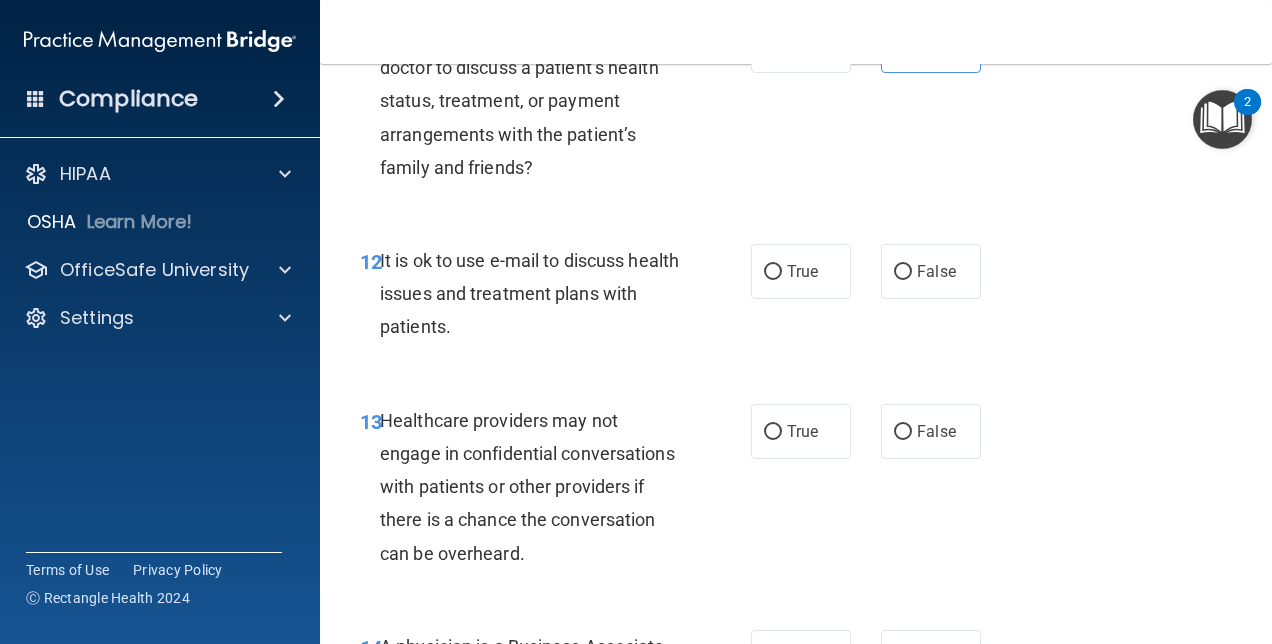 scroll, scrollTop: 2342, scrollLeft: 0, axis: vertical 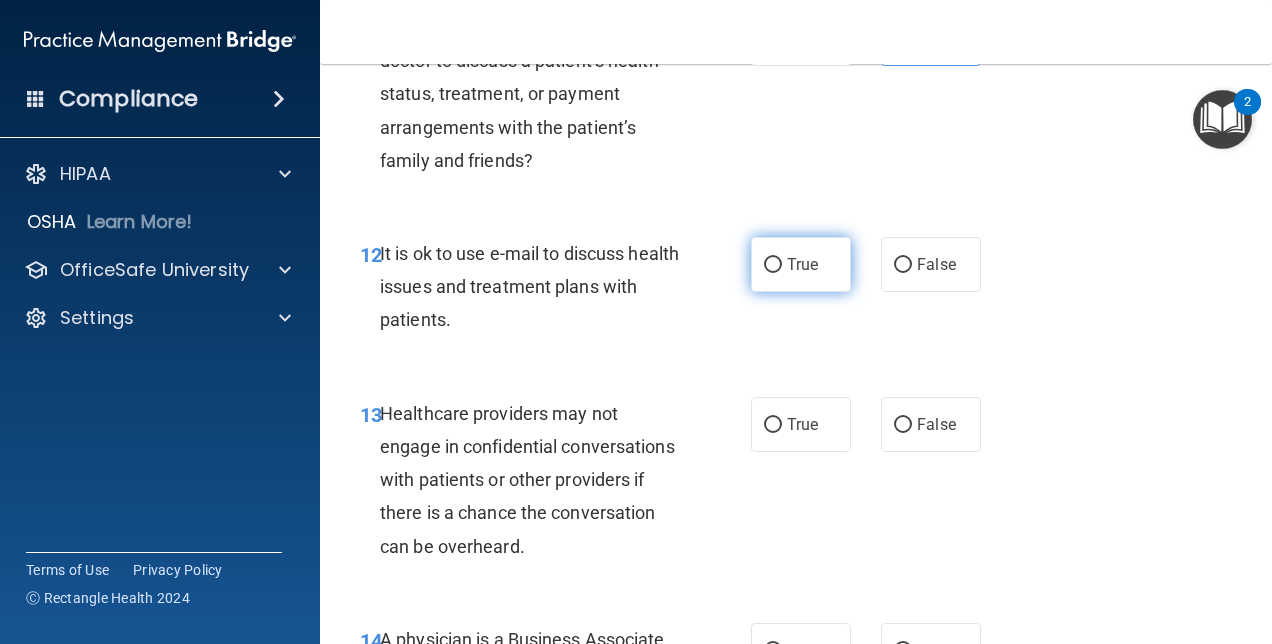 click on "True" at bounding box center (773, 265) 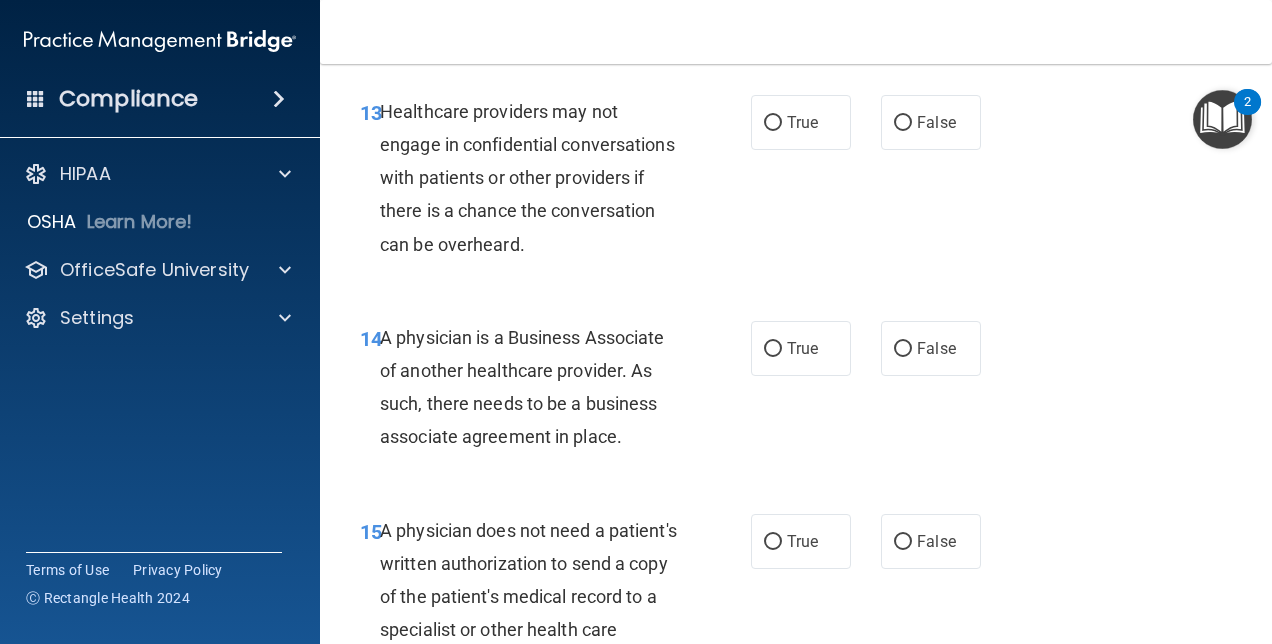scroll, scrollTop: 2647, scrollLeft: 0, axis: vertical 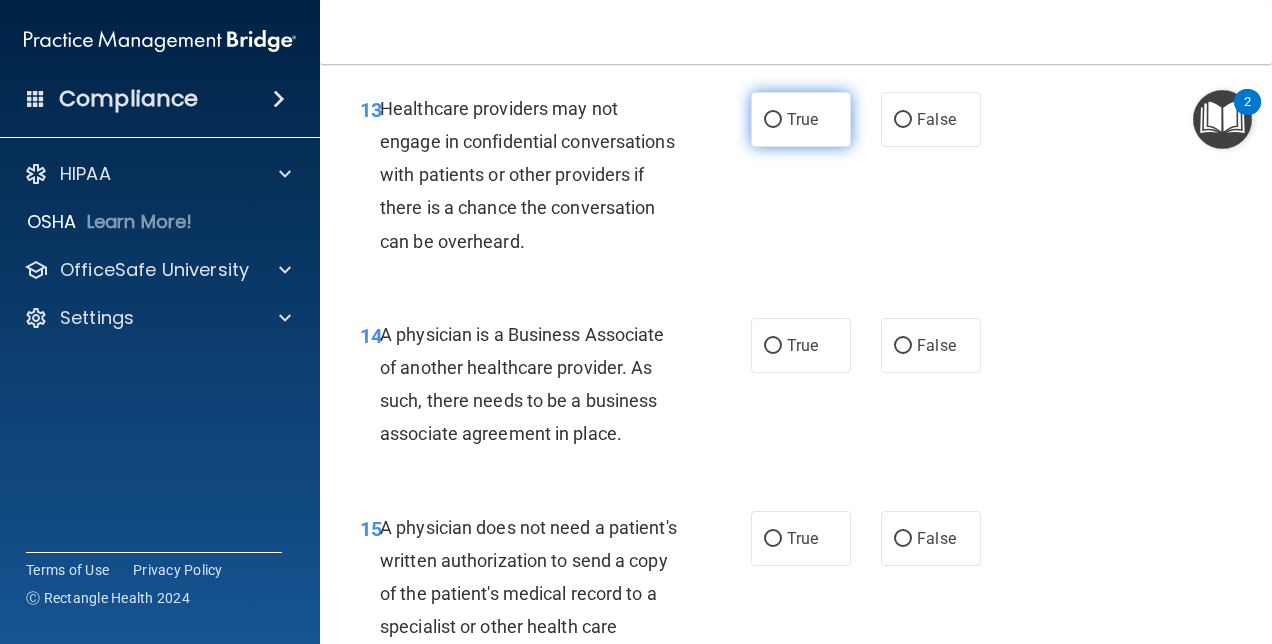 click on "True" at bounding box center (773, 120) 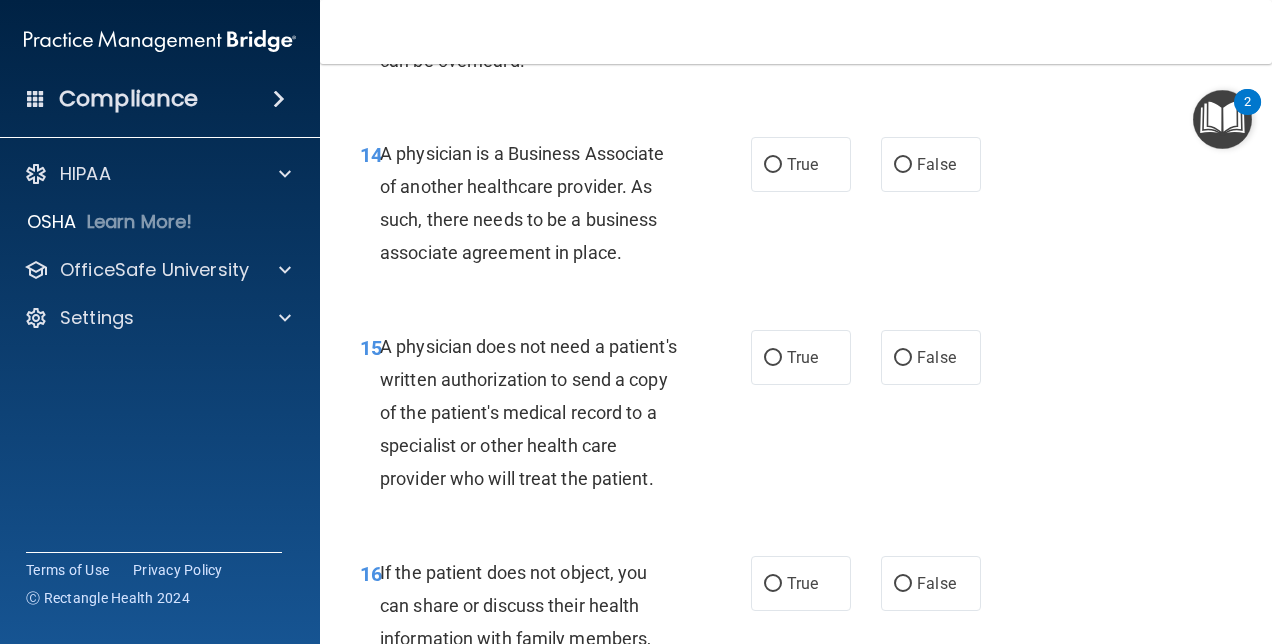 scroll, scrollTop: 2829, scrollLeft: 0, axis: vertical 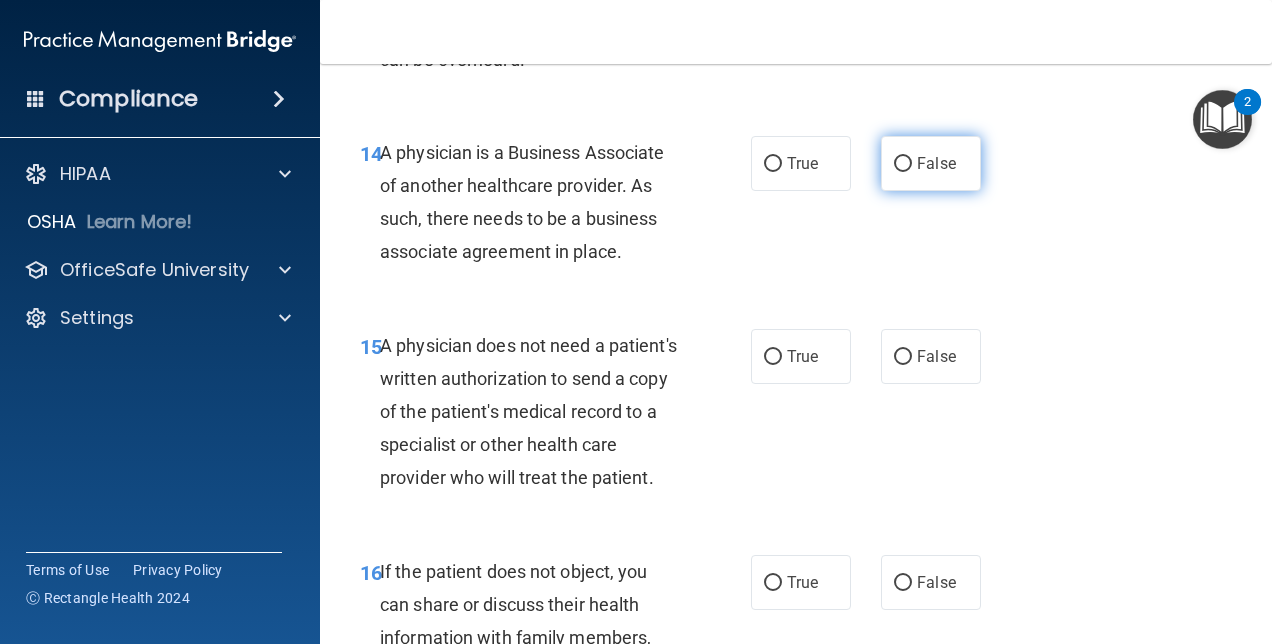 click on "False" at bounding box center [903, 164] 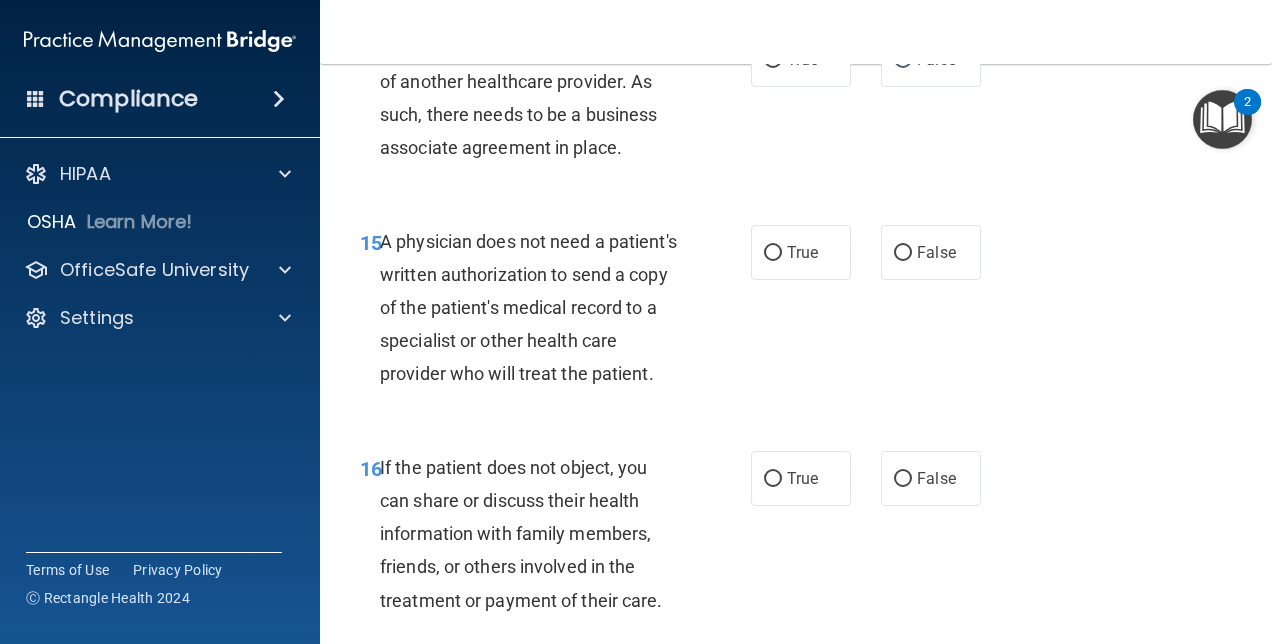 scroll, scrollTop: 2956, scrollLeft: 0, axis: vertical 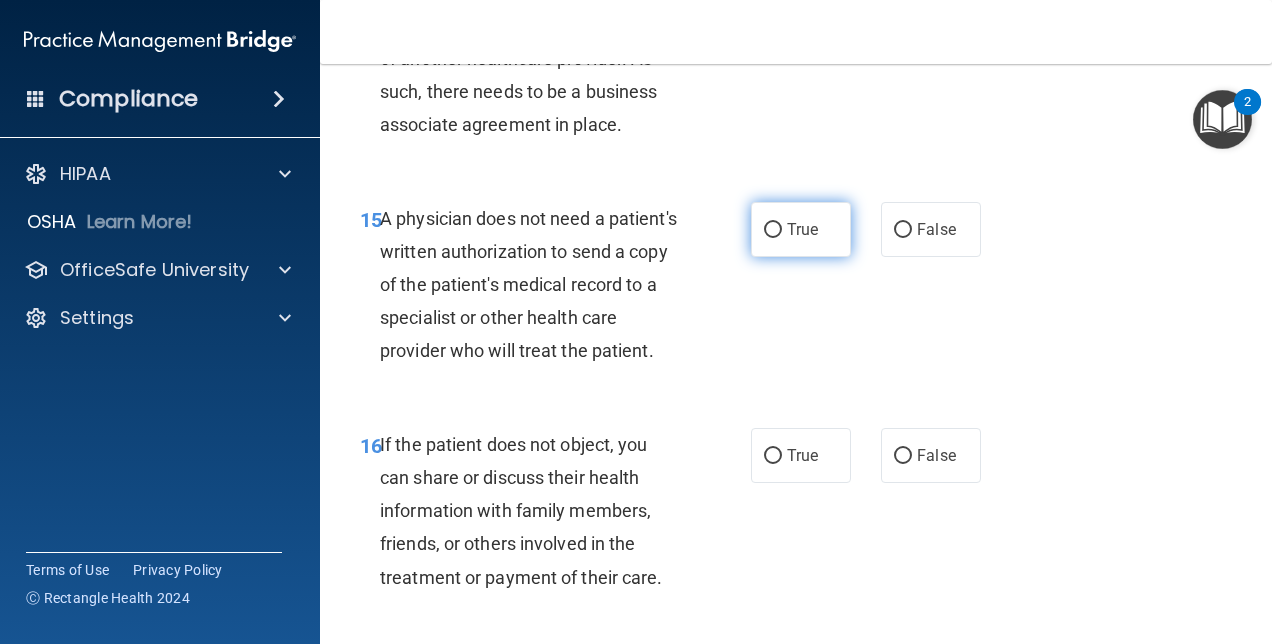 click on "True" at bounding box center [773, 230] 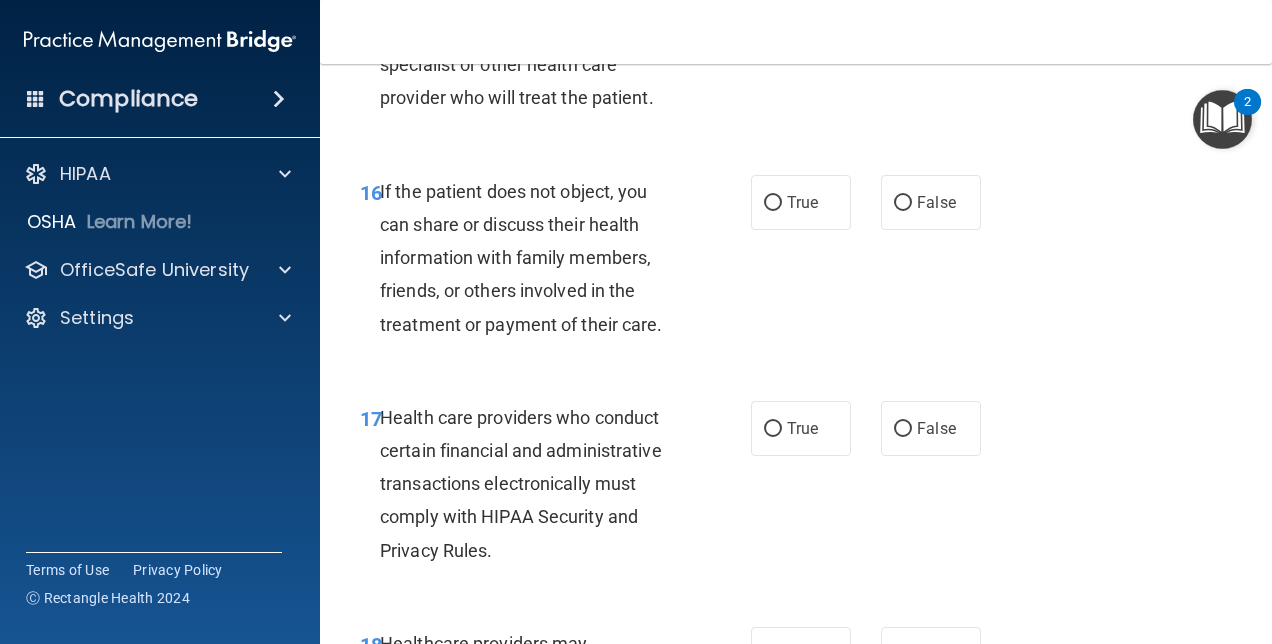 scroll, scrollTop: 3222, scrollLeft: 0, axis: vertical 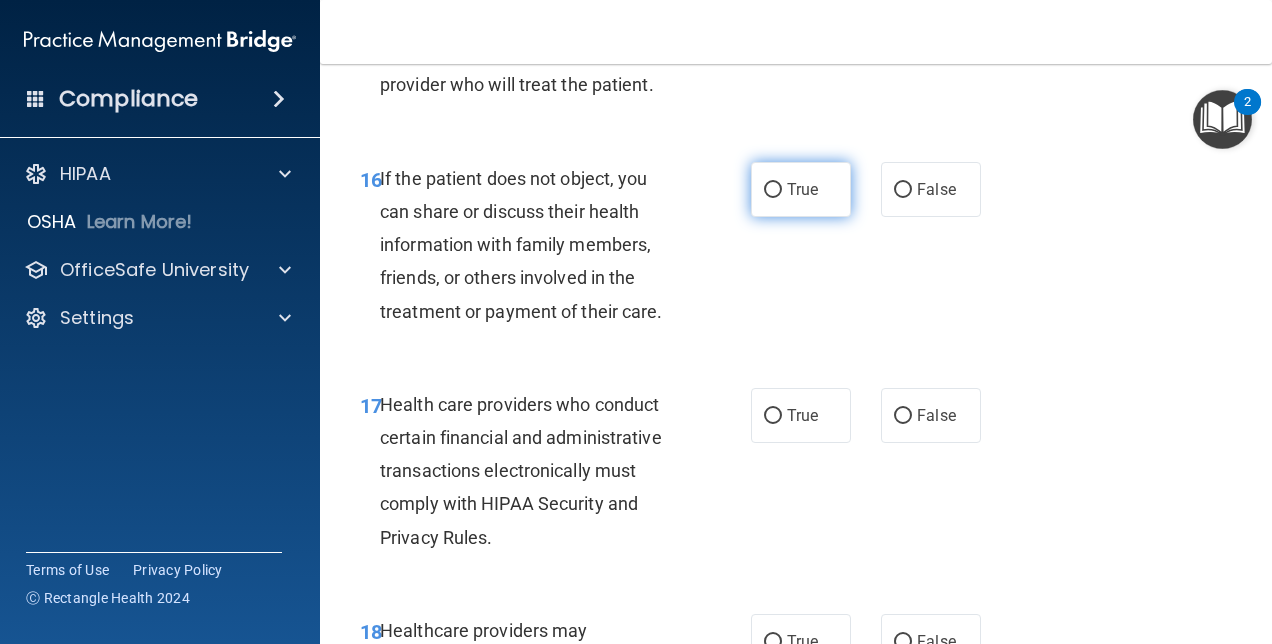 click on "True" at bounding box center (801, 189) 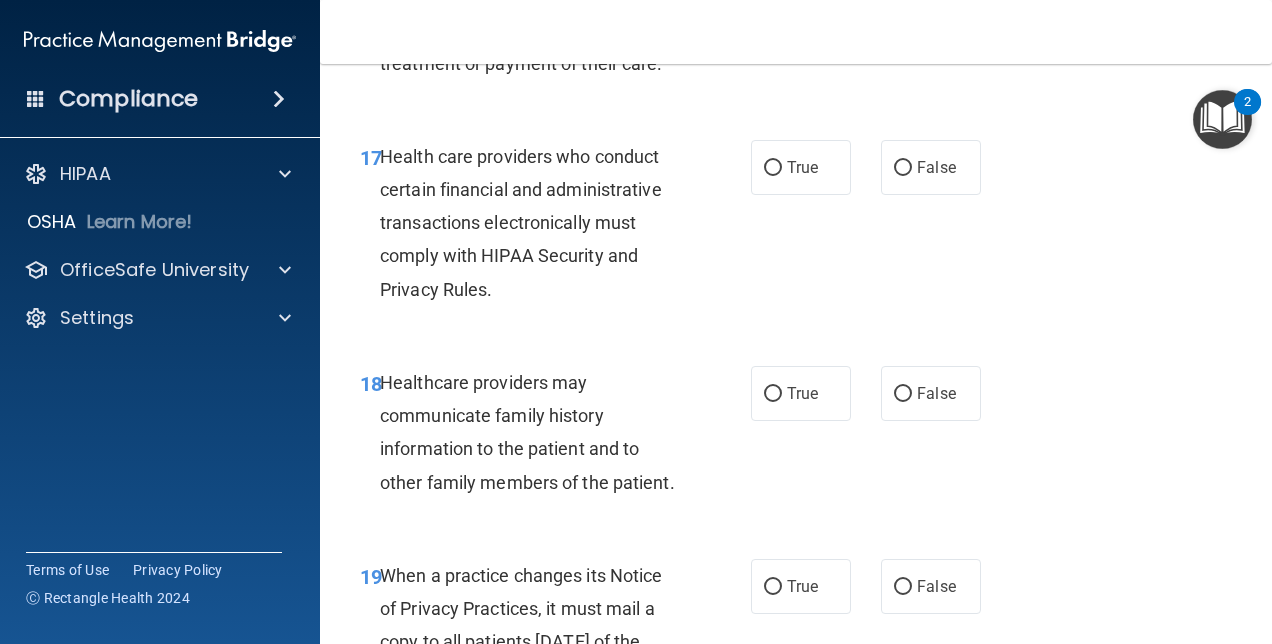 scroll, scrollTop: 3471, scrollLeft: 0, axis: vertical 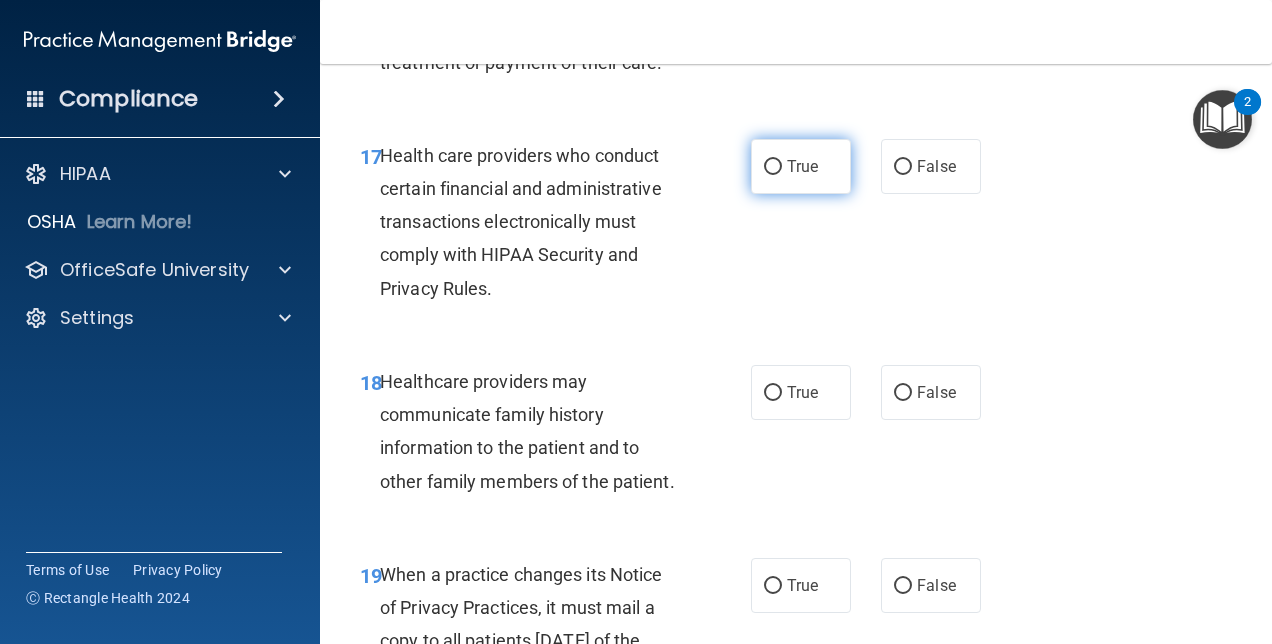 click on "True" at bounding box center (773, 167) 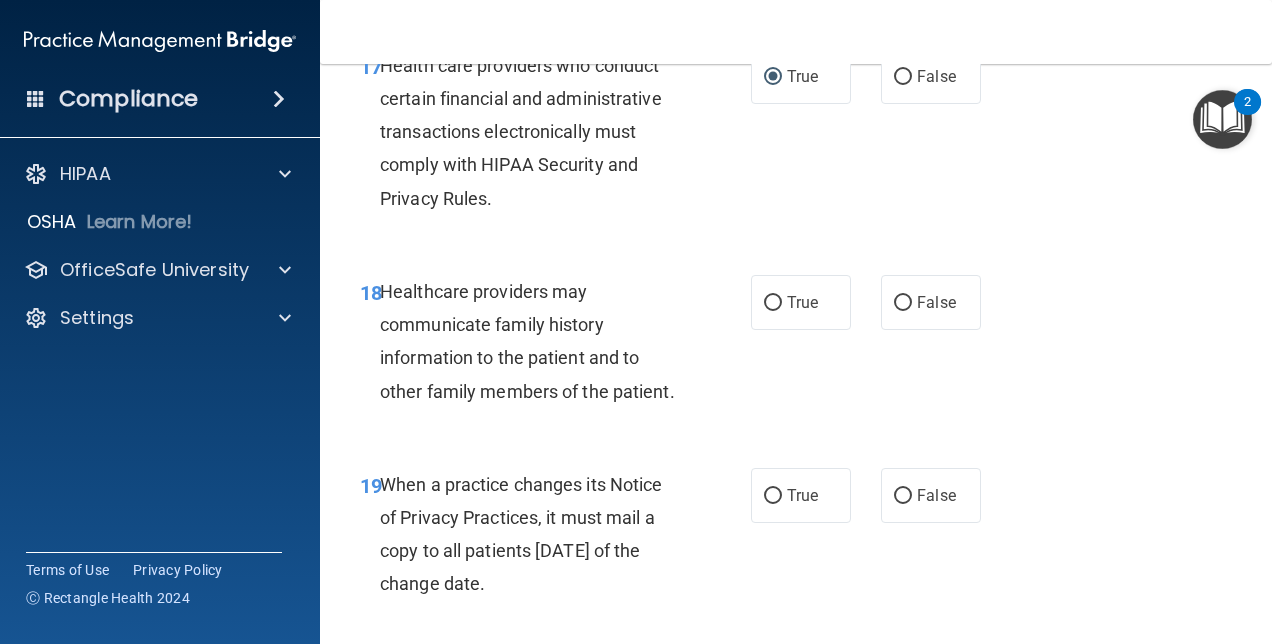 scroll, scrollTop: 3654, scrollLeft: 0, axis: vertical 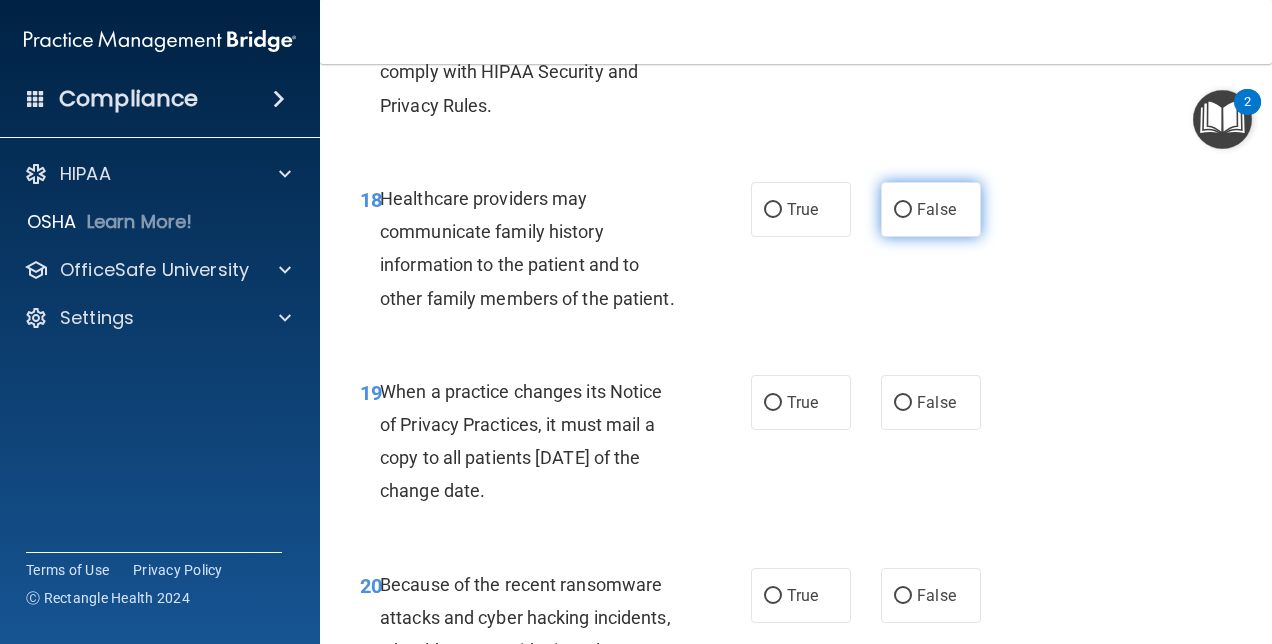 click on "False" at bounding box center (903, 210) 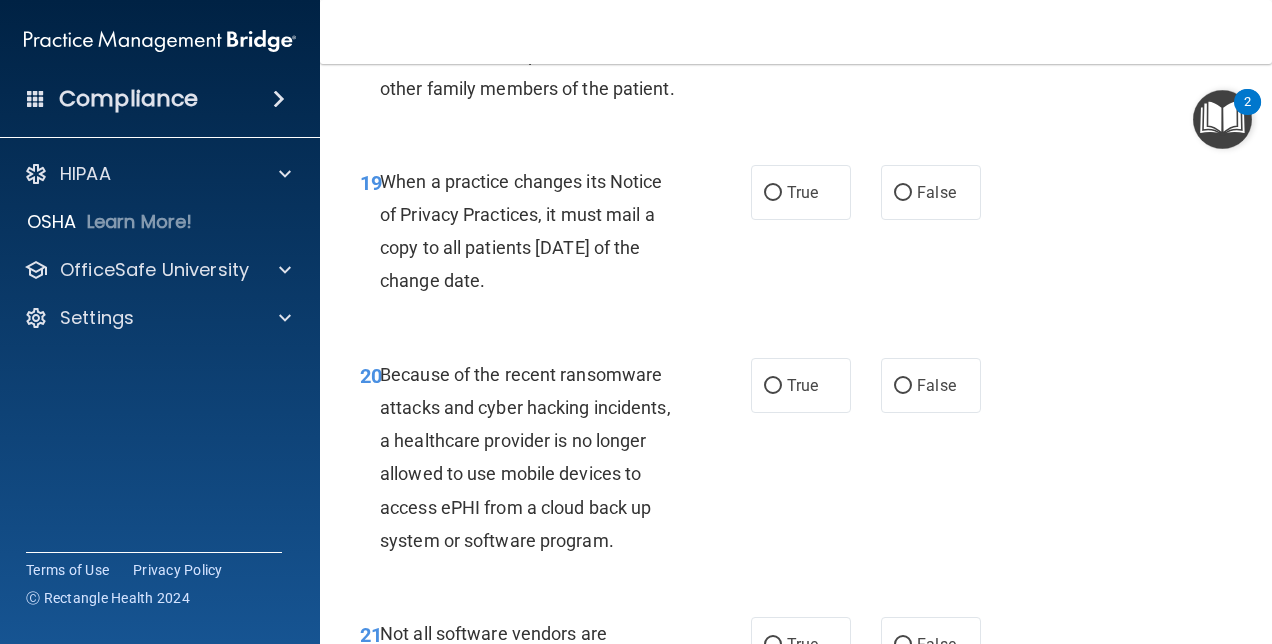 scroll, scrollTop: 3922, scrollLeft: 0, axis: vertical 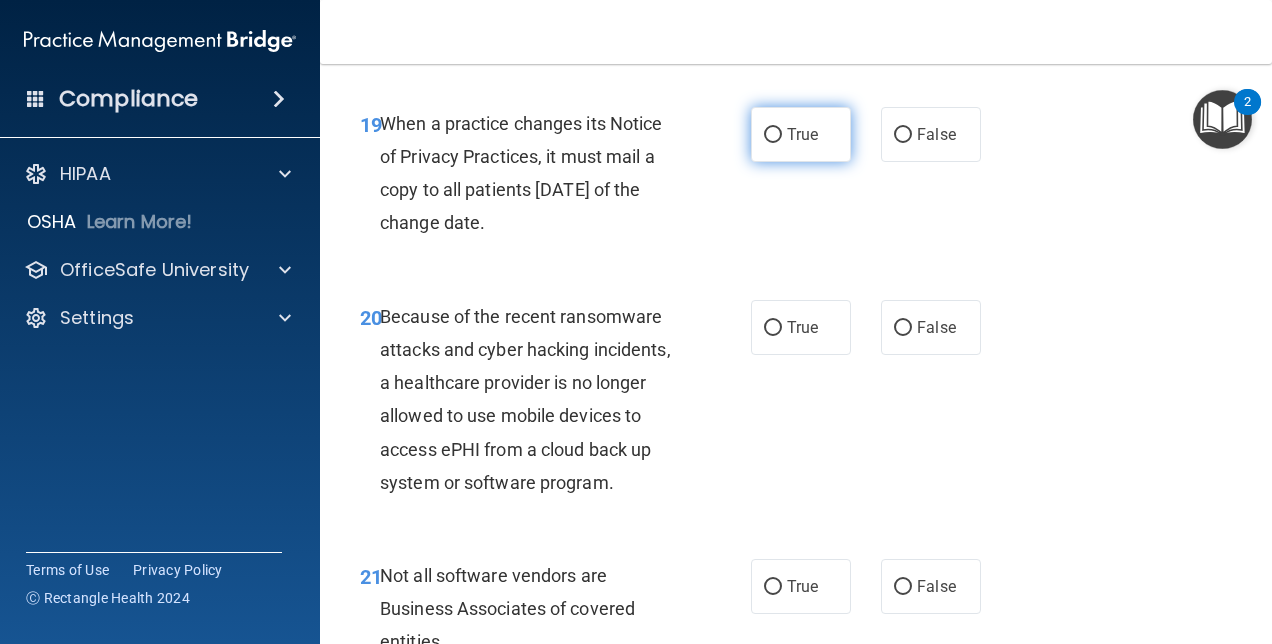 click on "True" at bounding box center [773, 135] 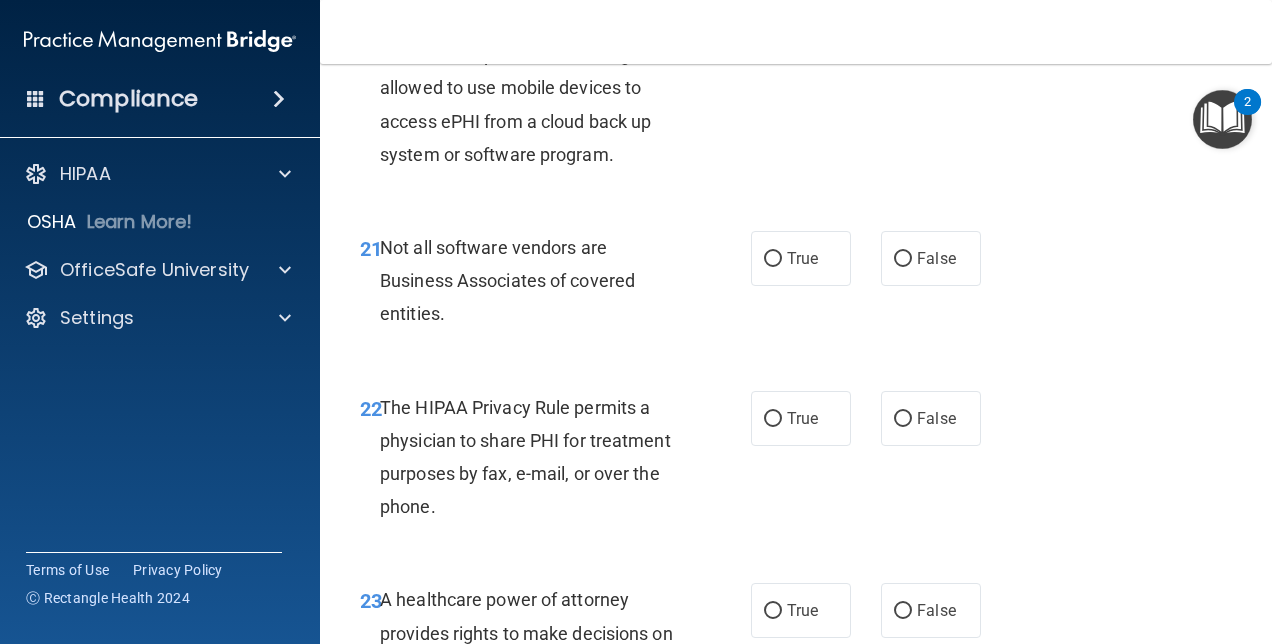 scroll, scrollTop: 4256, scrollLeft: 0, axis: vertical 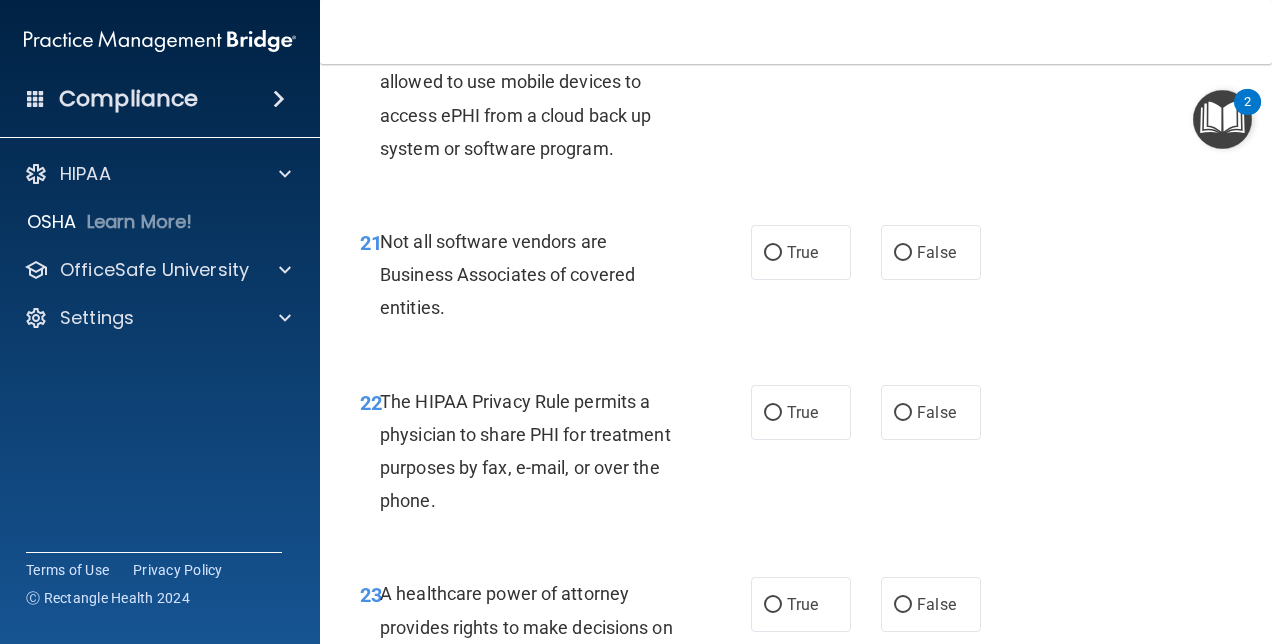 click on "False" at bounding box center (903, -6) 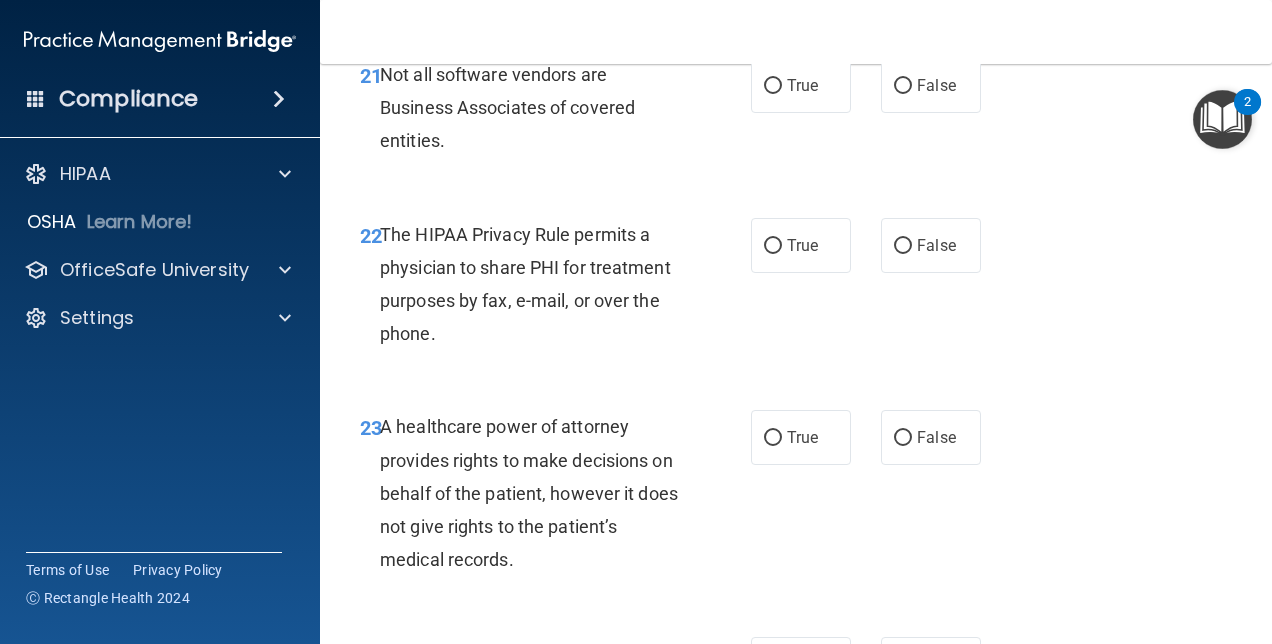 scroll, scrollTop: 4429, scrollLeft: 0, axis: vertical 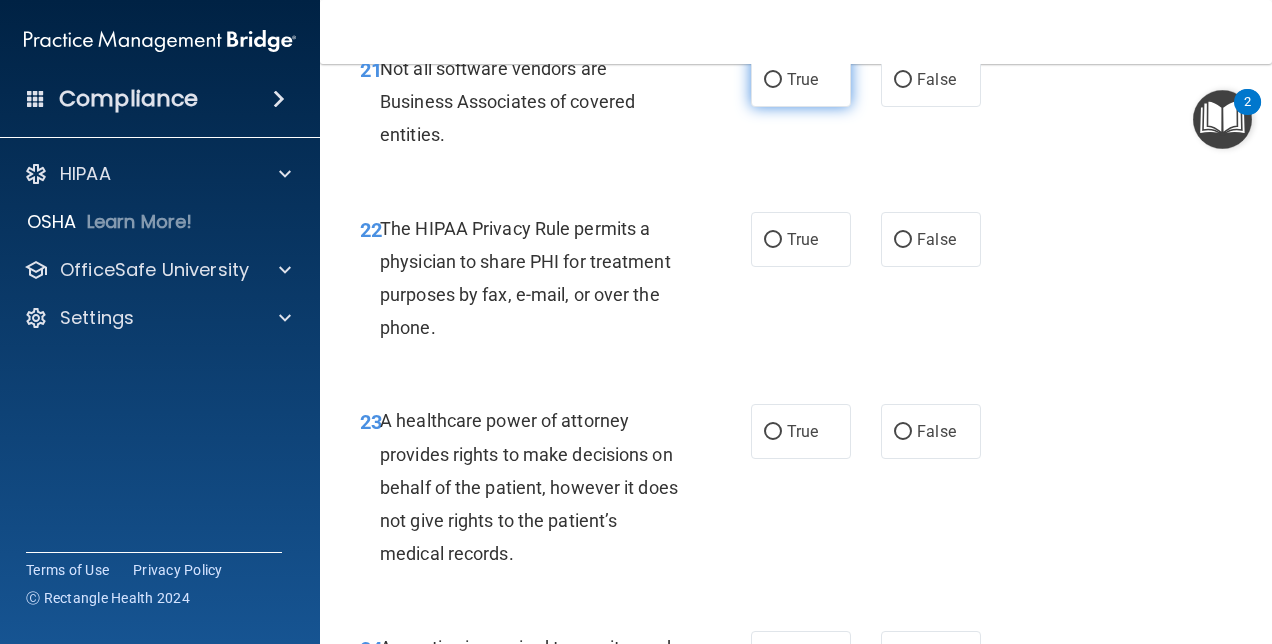 click on "True" at bounding box center [773, 80] 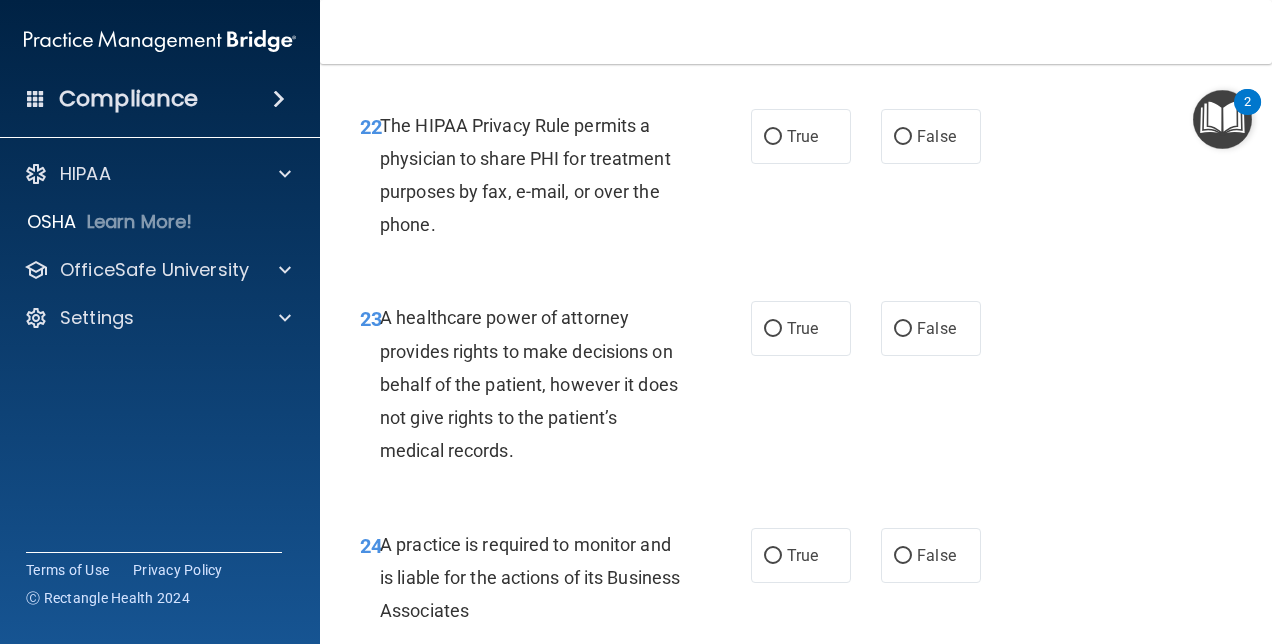 scroll, scrollTop: 4533, scrollLeft: 0, axis: vertical 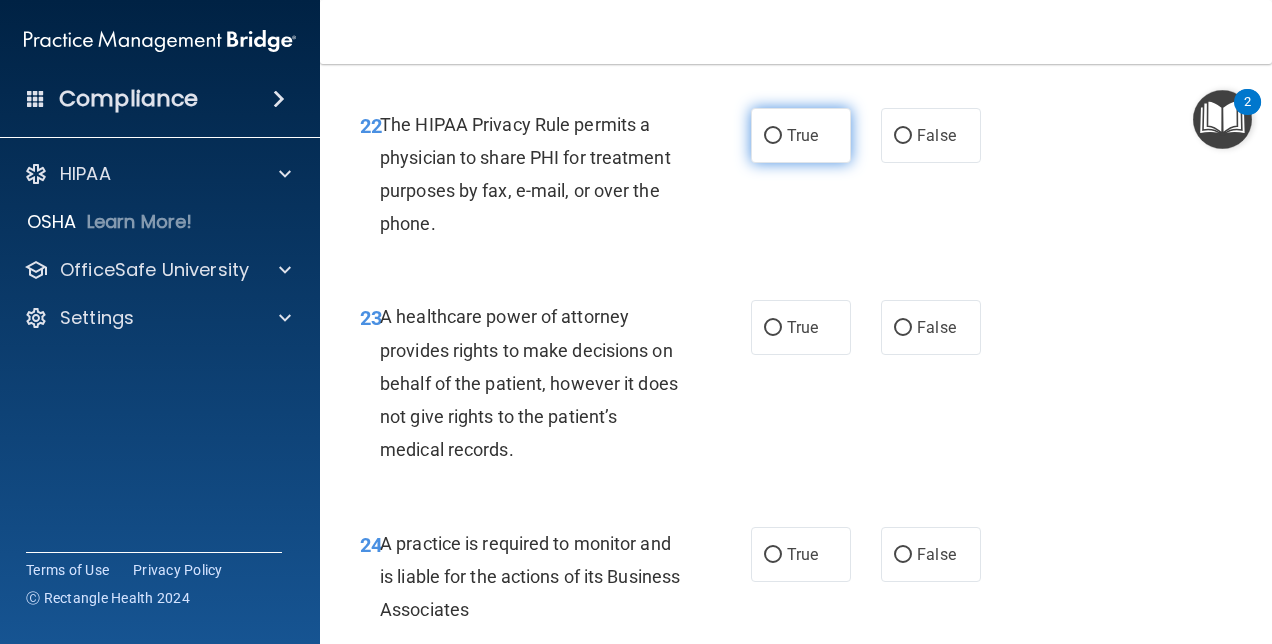 click on "True" at bounding box center (773, 136) 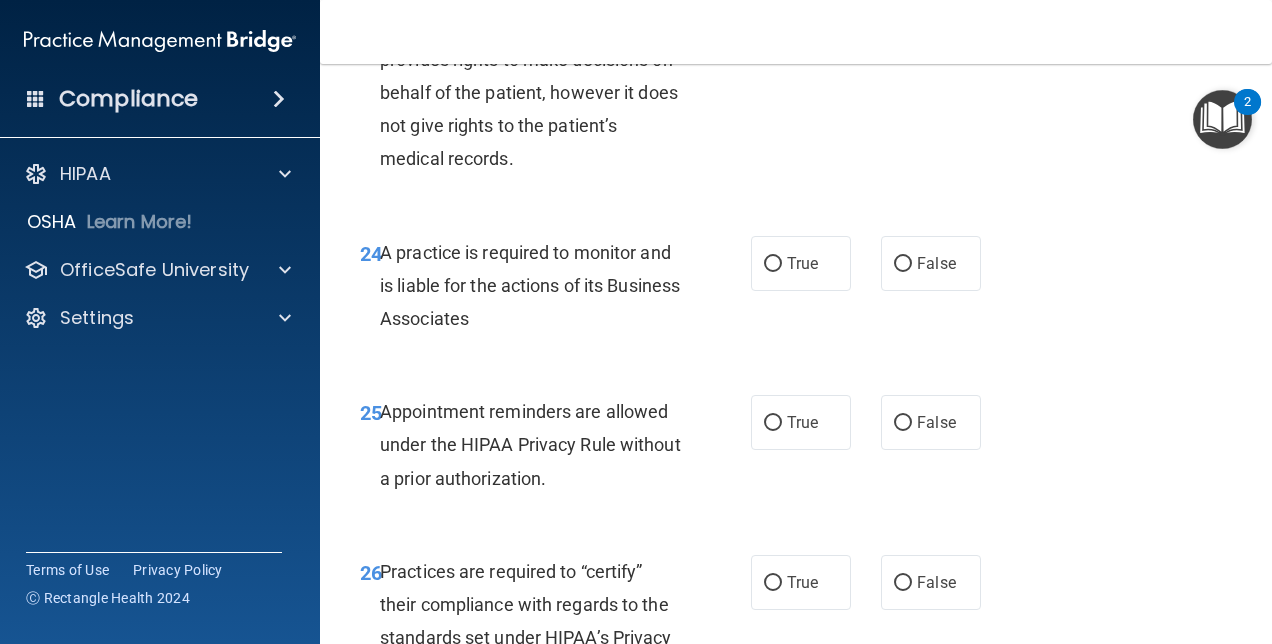 scroll, scrollTop: 4829, scrollLeft: 0, axis: vertical 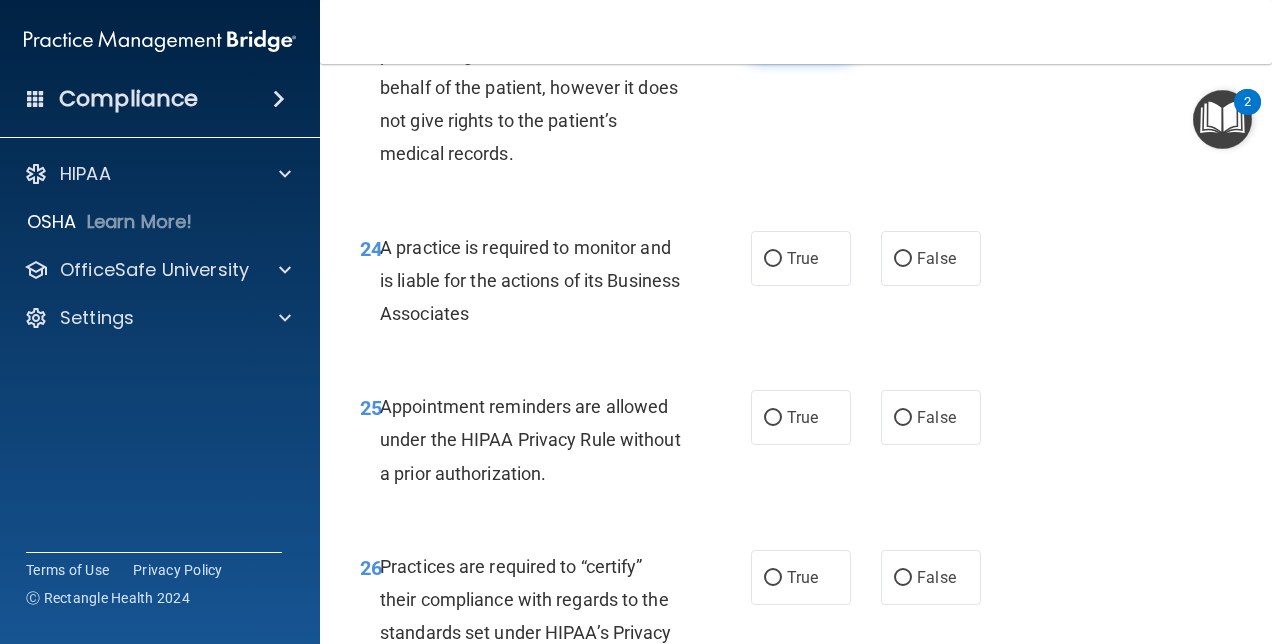 click on "True" at bounding box center [773, 32] 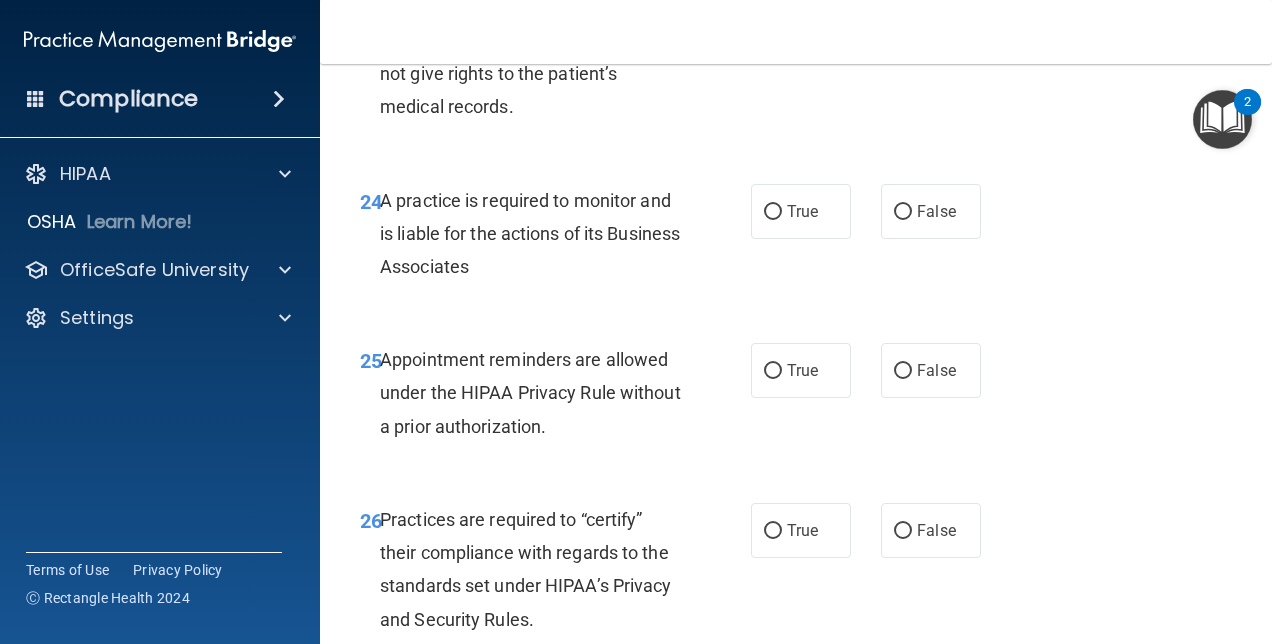 scroll, scrollTop: 4889, scrollLeft: 0, axis: vertical 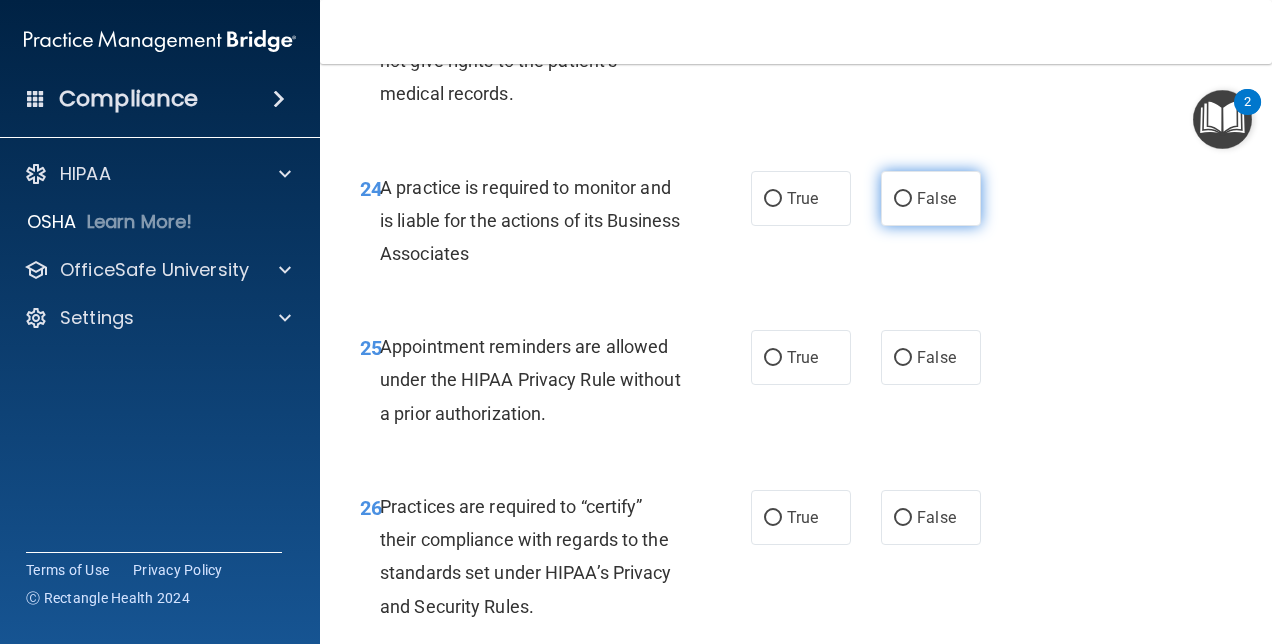 click on "False" at bounding box center [903, 199] 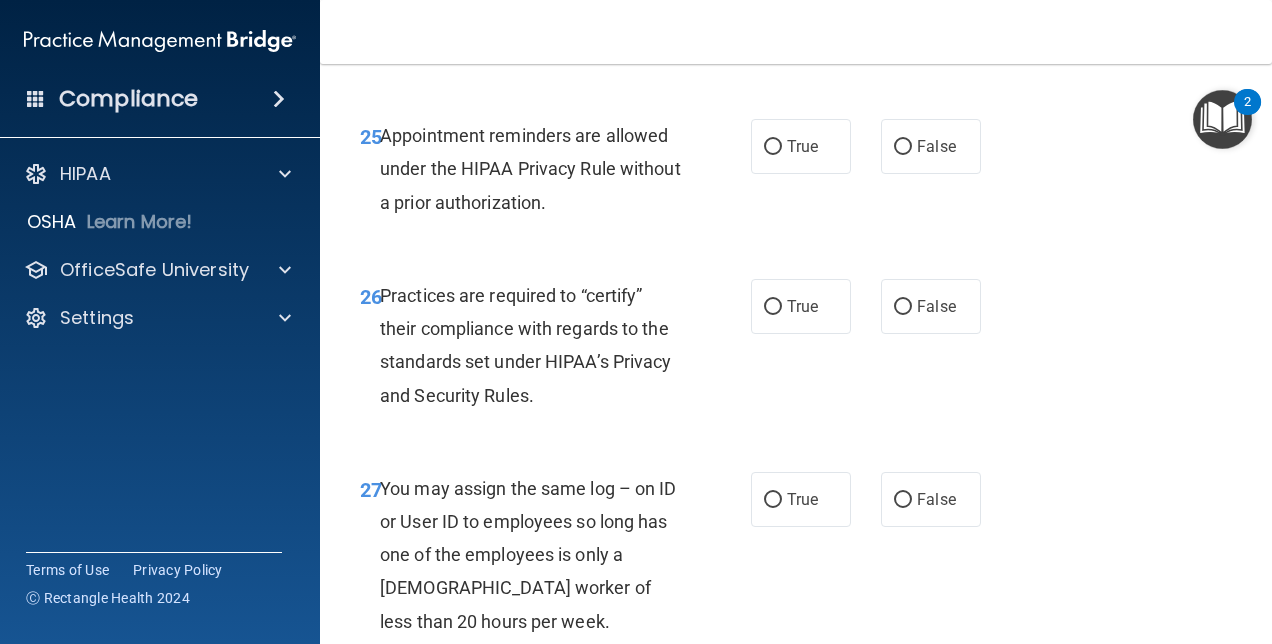 scroll, scrollTop: 5148, scrollLeft: 0, axis: vertical 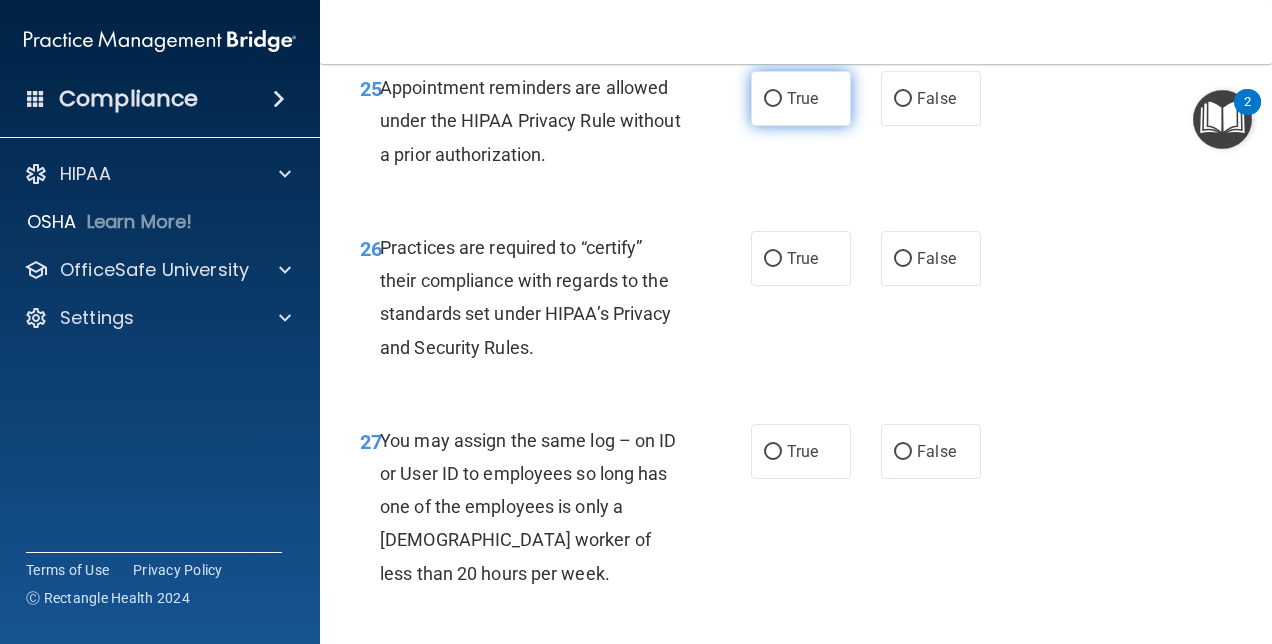 click on "True" at bounding box center [773, 99] 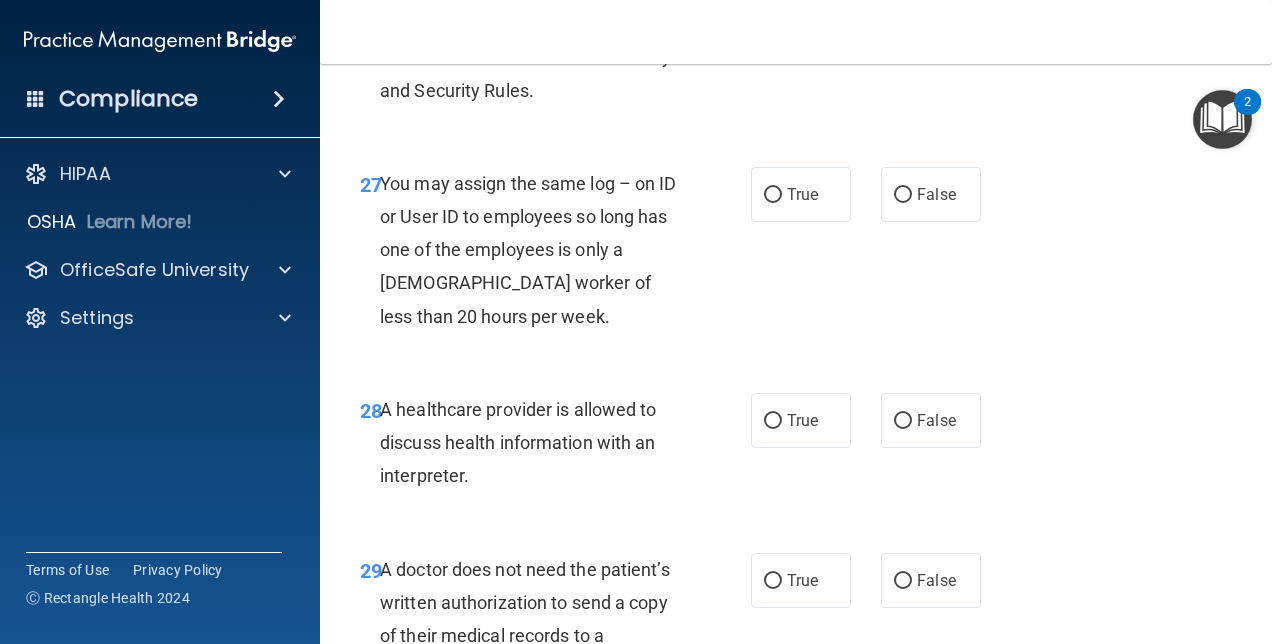 scroll, scrollTop: 5408, scrollLeft: 0, axis: vertical 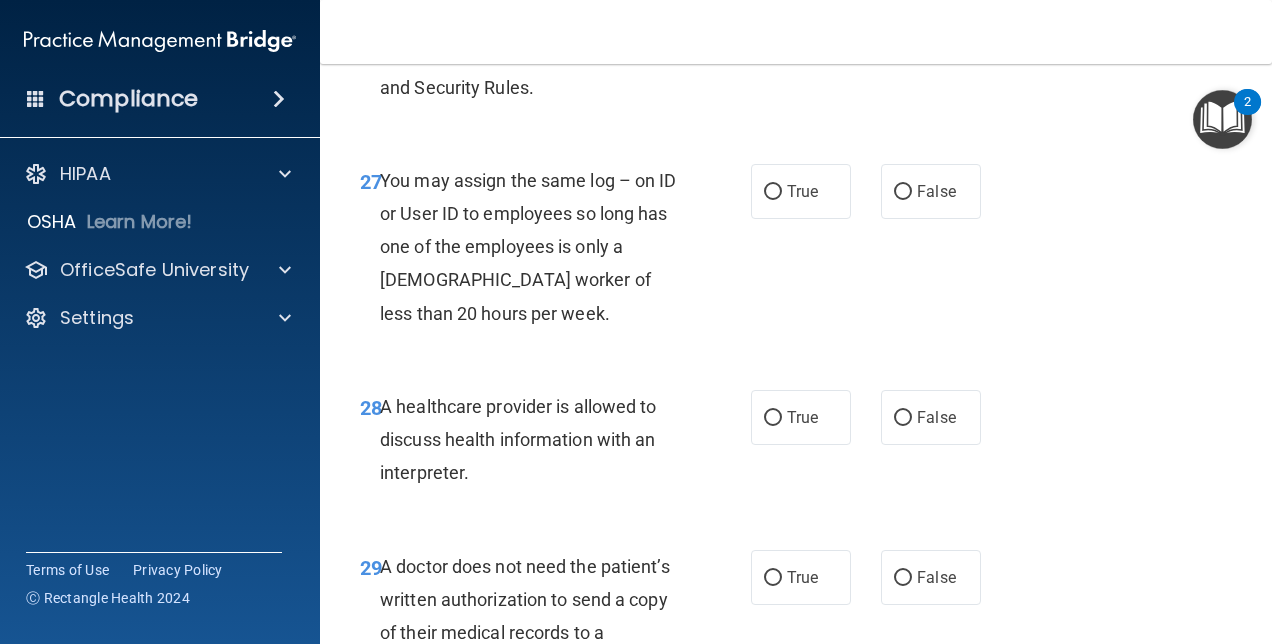 click on "True" at bounding box center [773, -1] 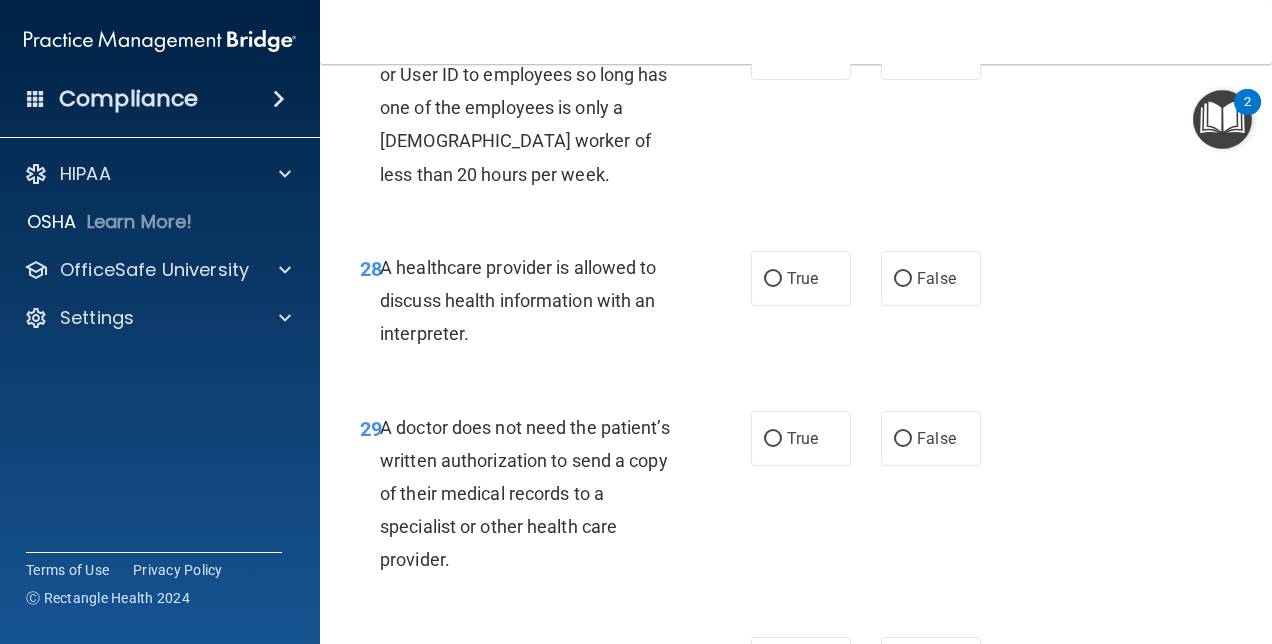 scroll, scrollTop: 5548, scrollLeft: 0, axis: vertical 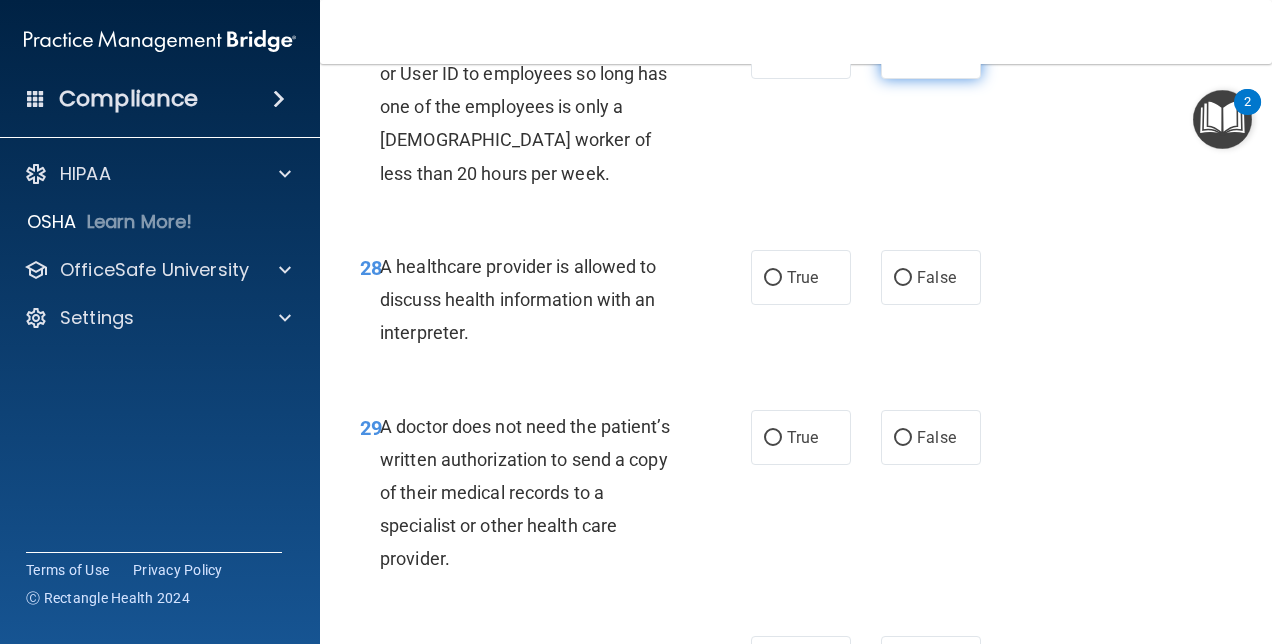 click on "False" at bounding box center [903, 52] 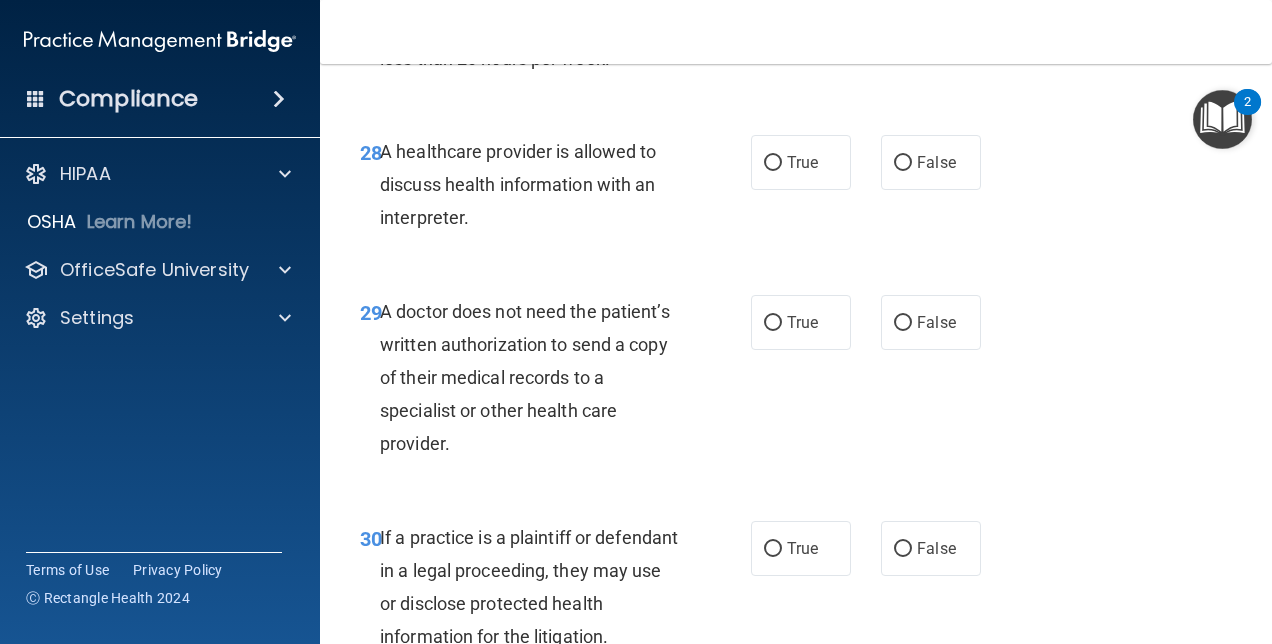scroll, scrollTop: 5664, scrollLeft: 0, axis: vertical 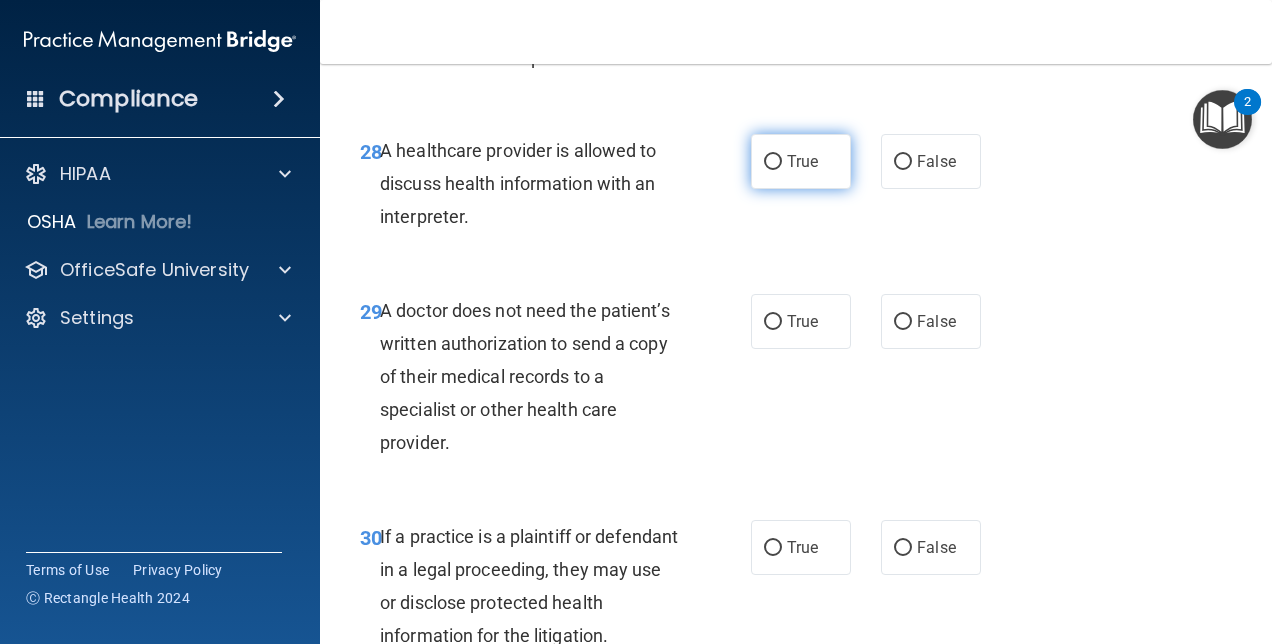 click on "True" at bounding box center (773, 162) 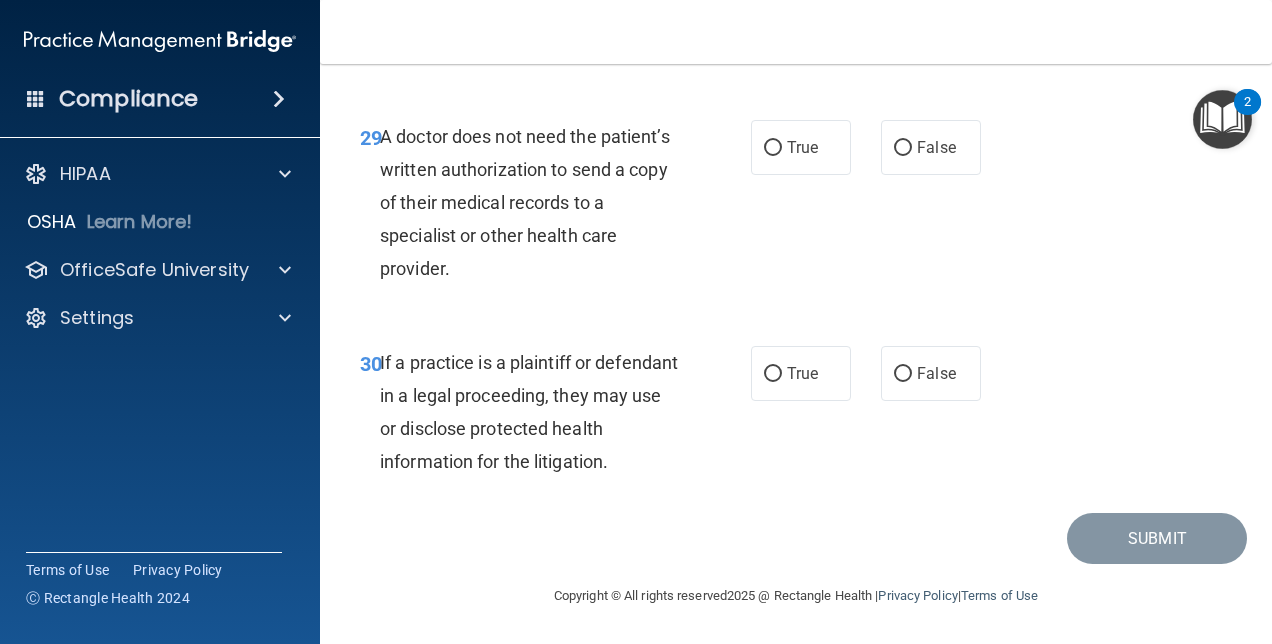 scroll, scrollTop: 5902, scrollLeft: 0, axis: vertical 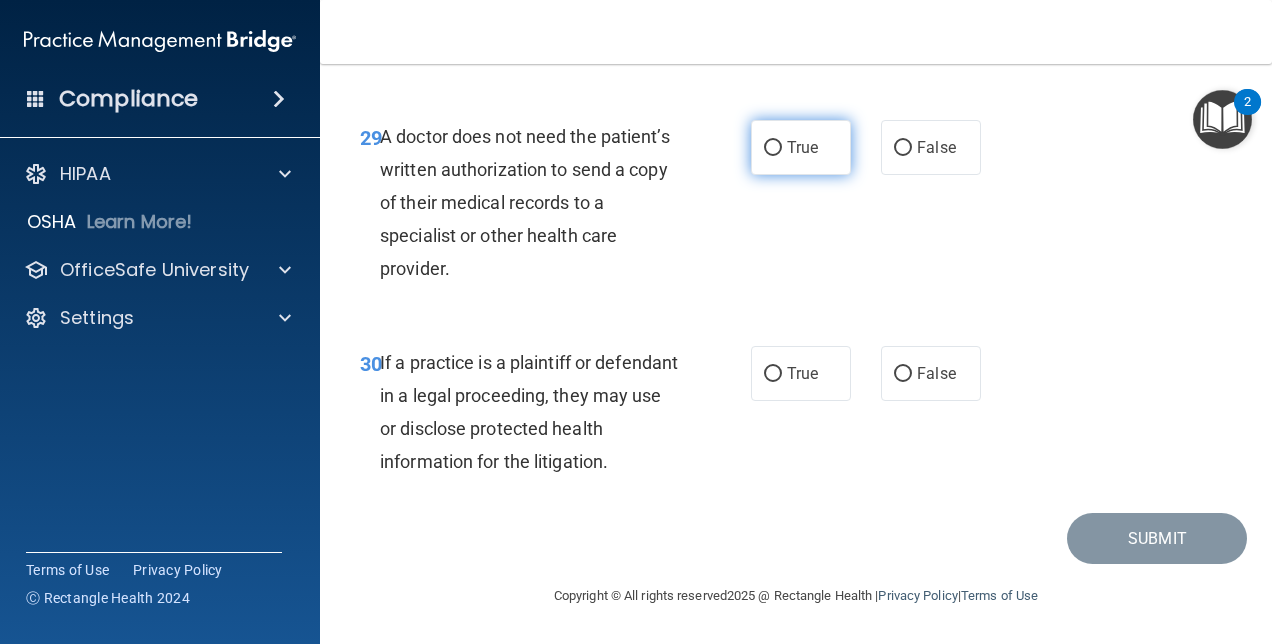 click on "True" at bounding box center [773, 148] 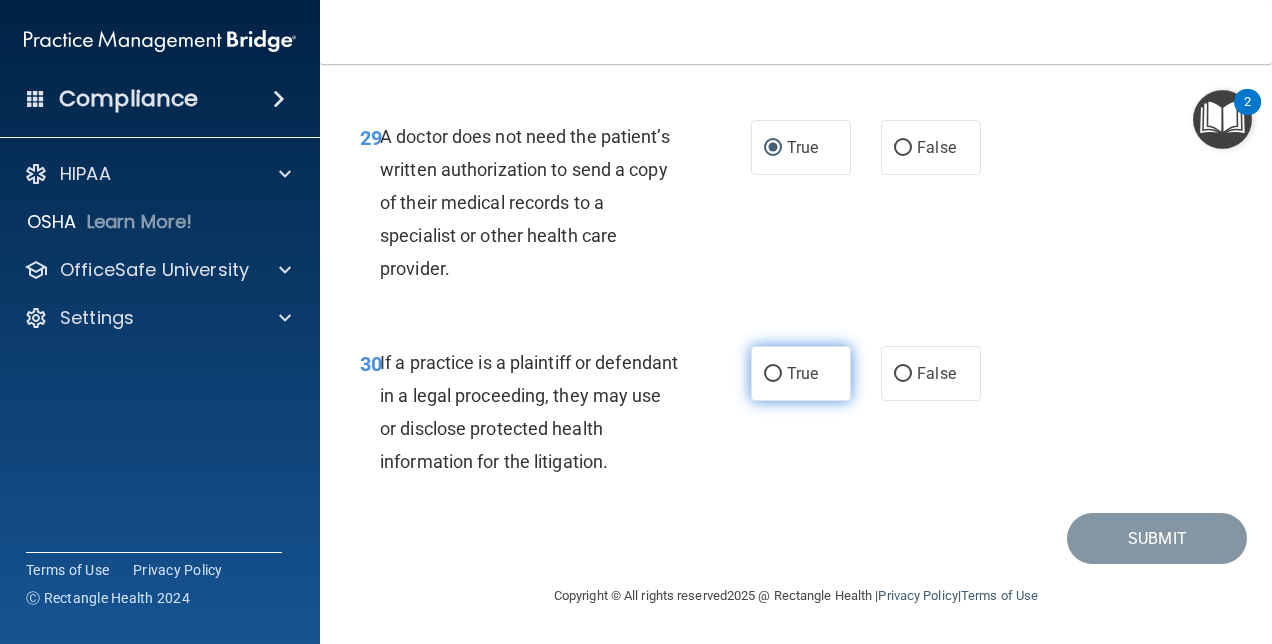 click on "True" at bounding box center (773, 374) 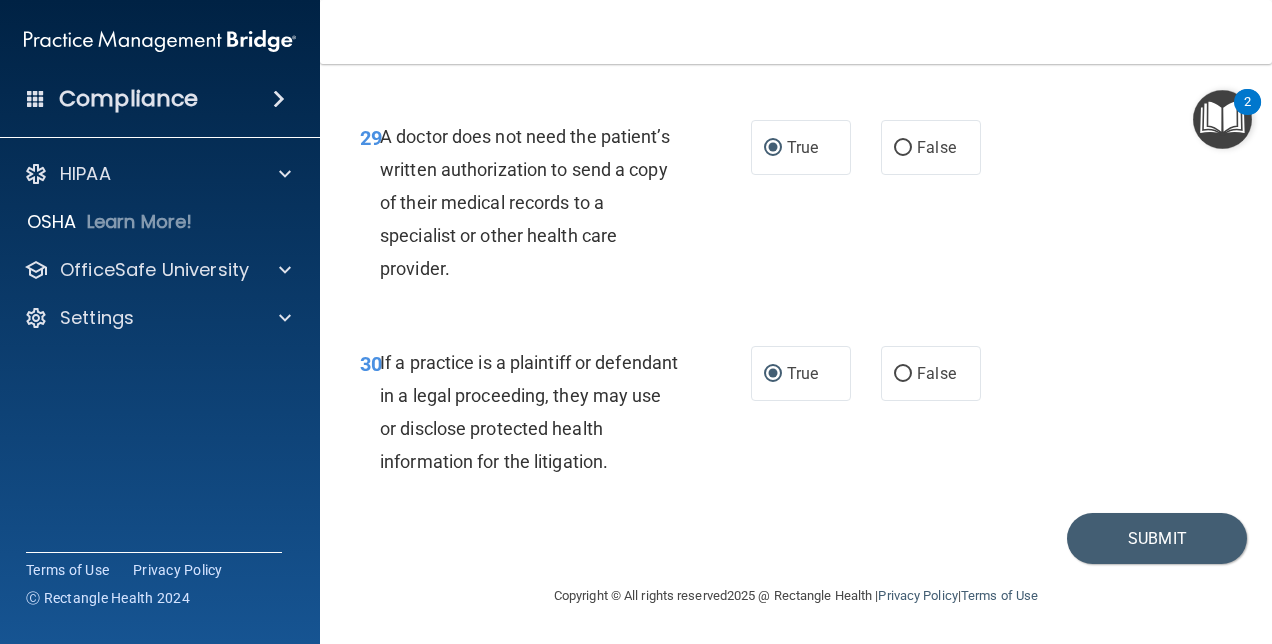 scroll, scrollTop: 5937, scrollLeft: 0, axis: vertical 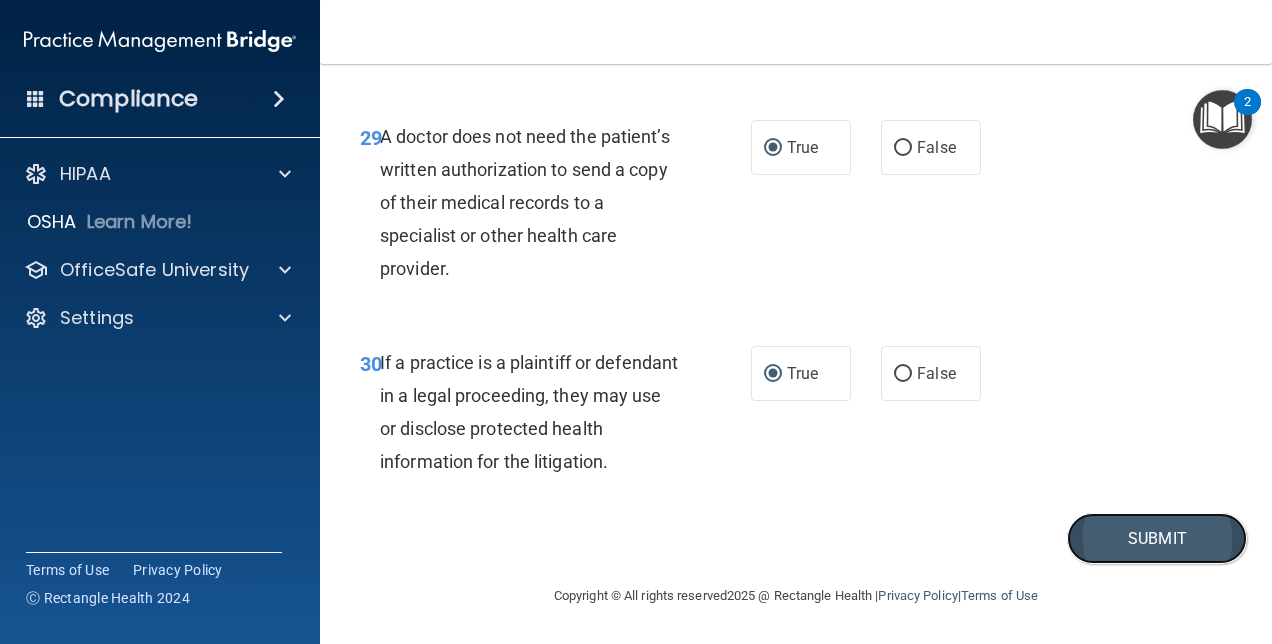click on "Submit" at bounding box center [1157, 538] 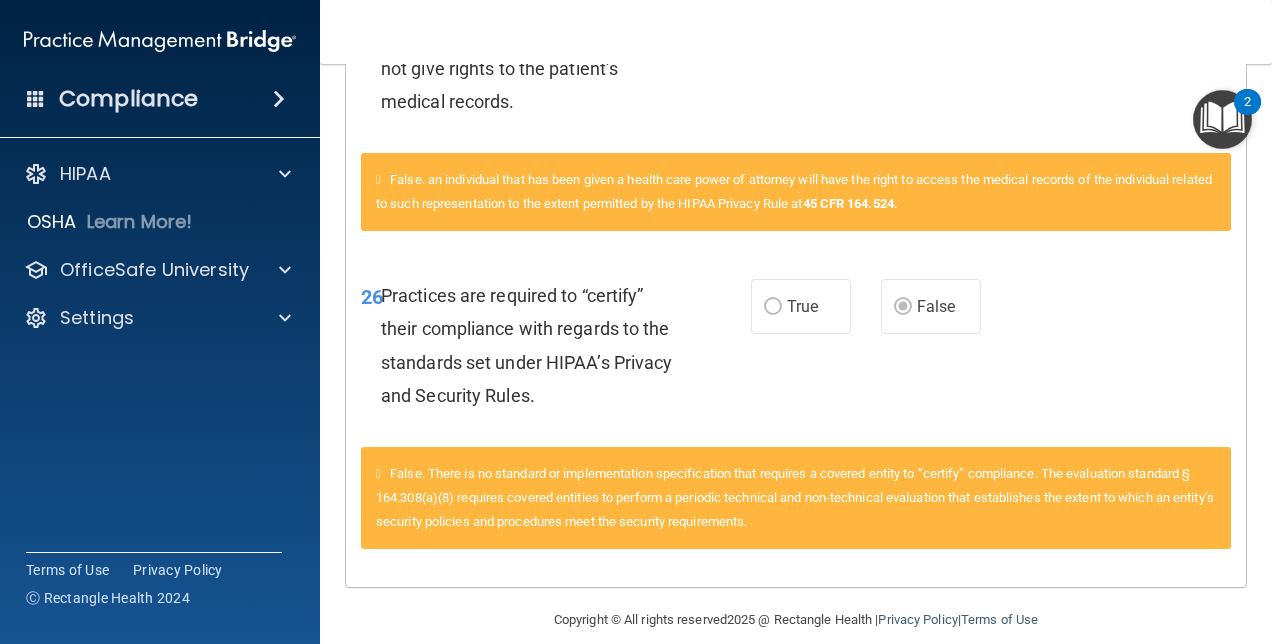 scroll, scrollTop: 2254, scrollLeft: 0, axis: vertical 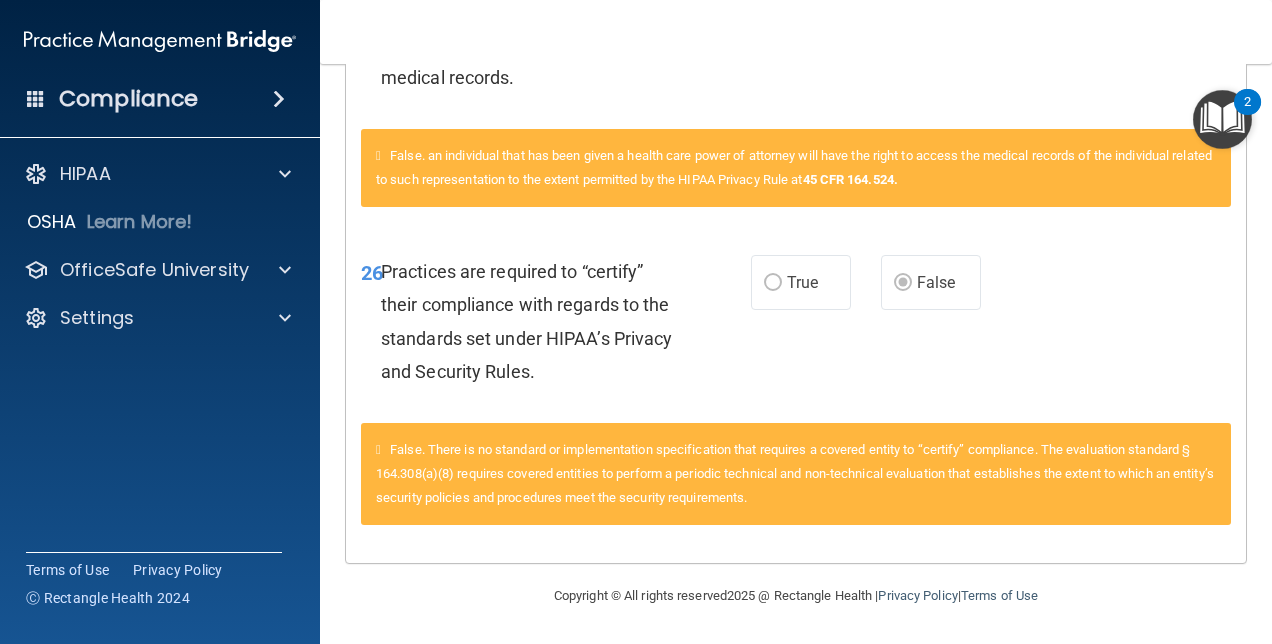 click on "False. There is no standard or implementation specification that requires a covered entity to “certify” compliance. The evaluation standard § 164.308(a)(8) requires covered entities to perform a periodic technical and non-technical evaluation that establishes the extent to which an entity’s security policies and procedures meet the security requirements." at bounding box center (796, 474) 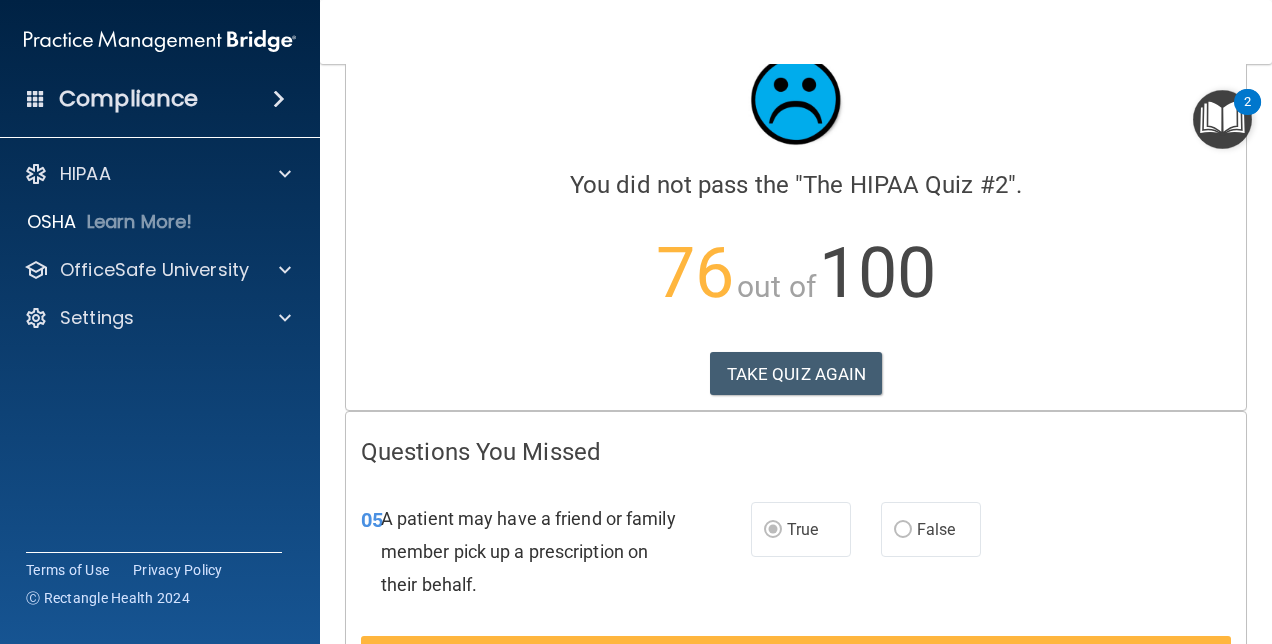 scroll, scrollTop: 0, scrollLeft: 0, axis: both 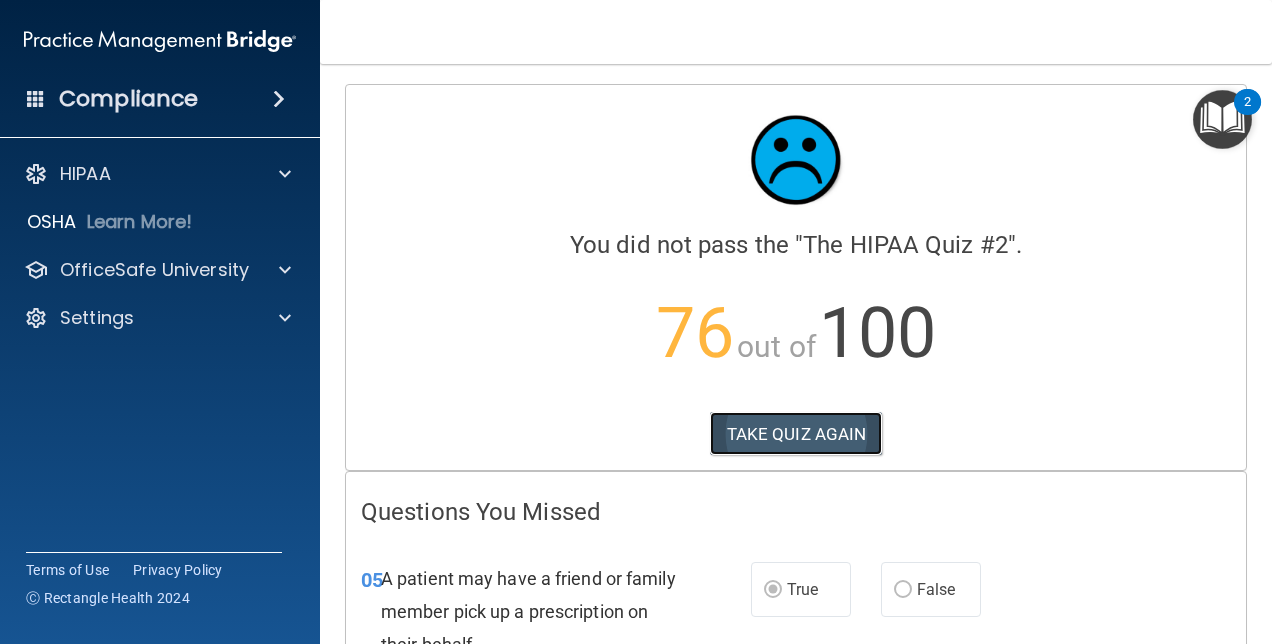 click on "TAKE QUIZ AGAIN" at bounding box center (796, 434) 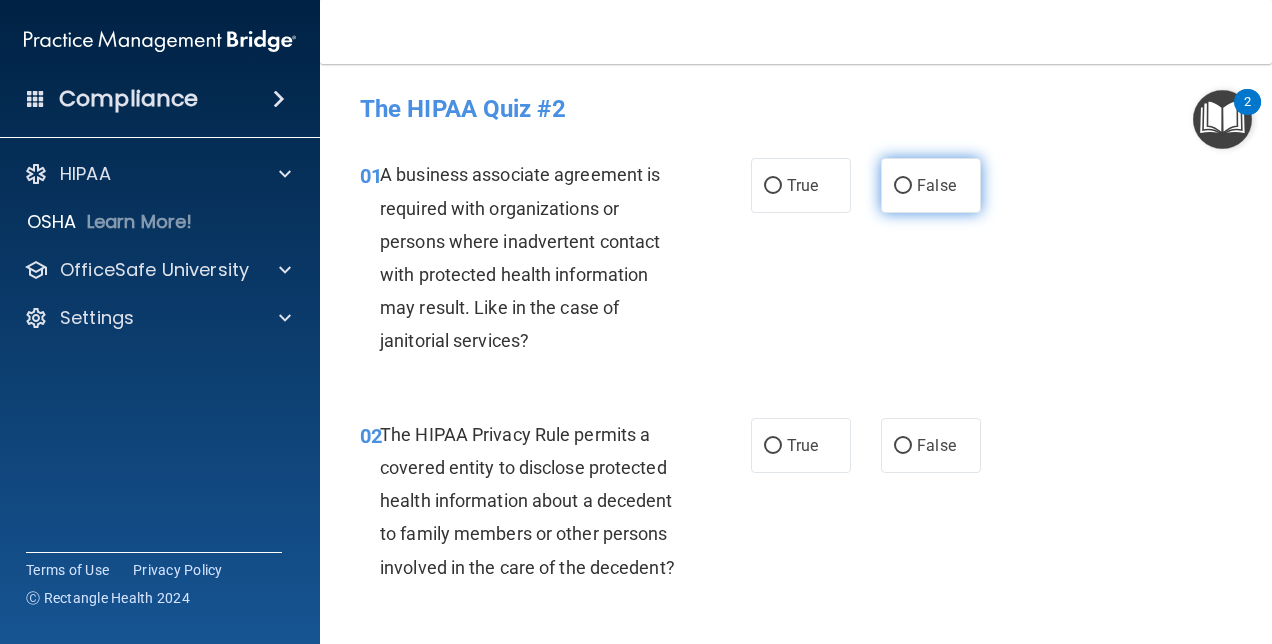 click on "False" at bounding box center [903, 186] 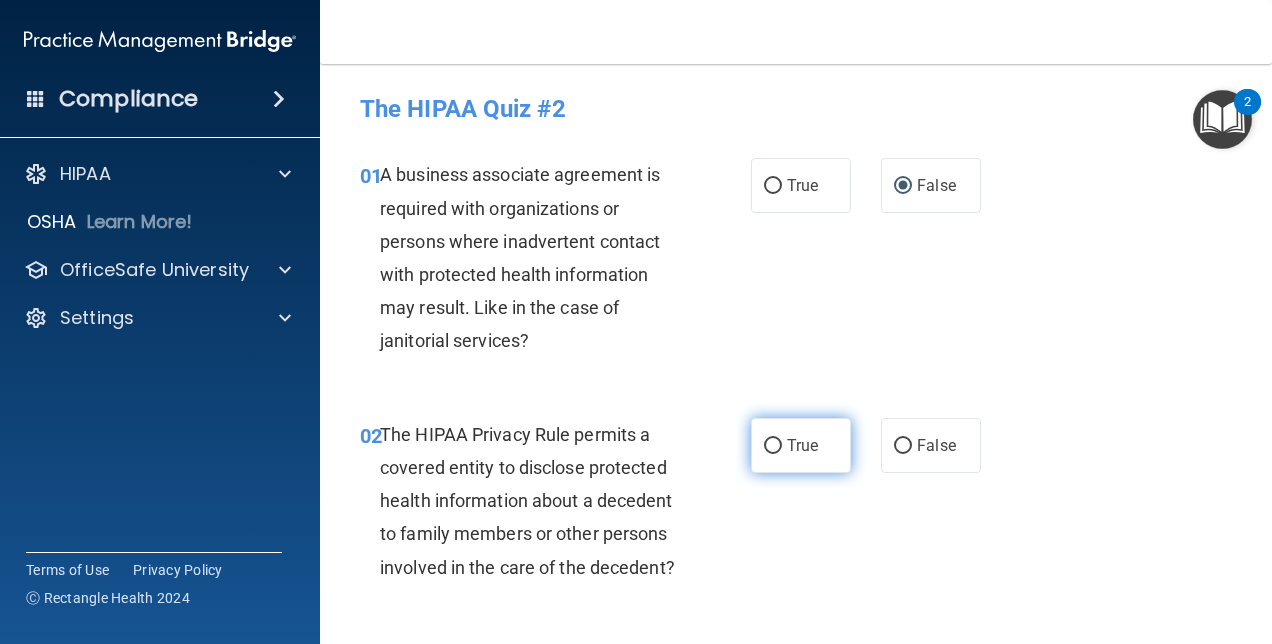 click on "True" at bounding box center [773, 446] 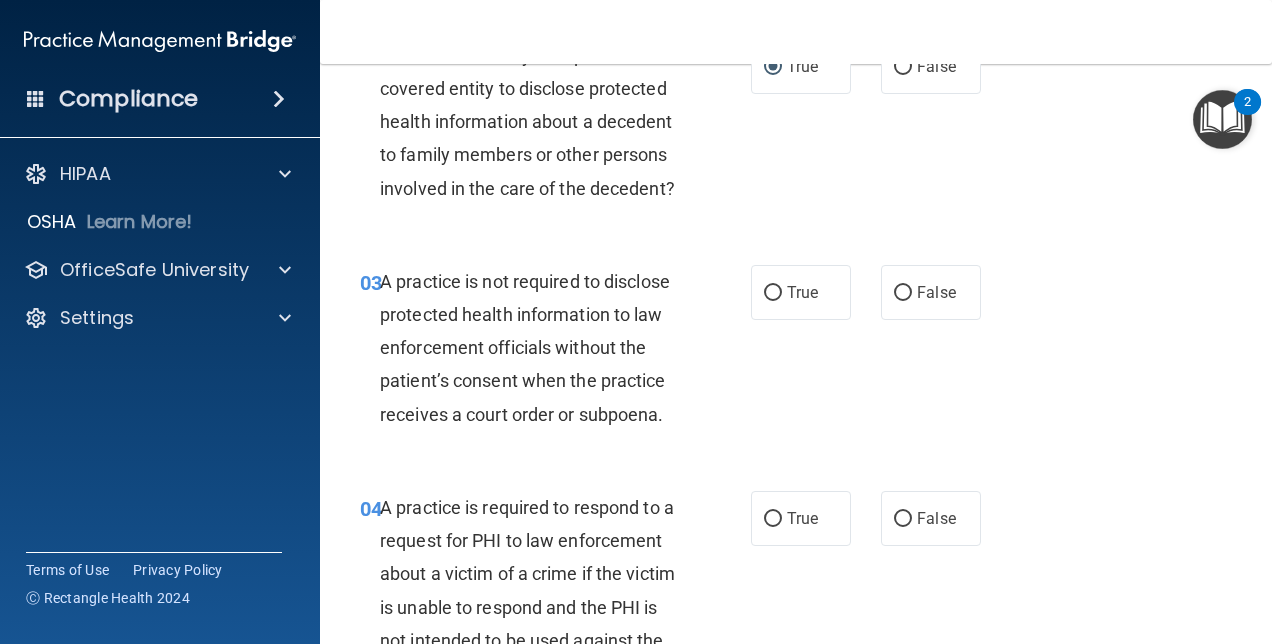 scroll, scrollTop: 381, scrollLeft: 0, axis: vertical 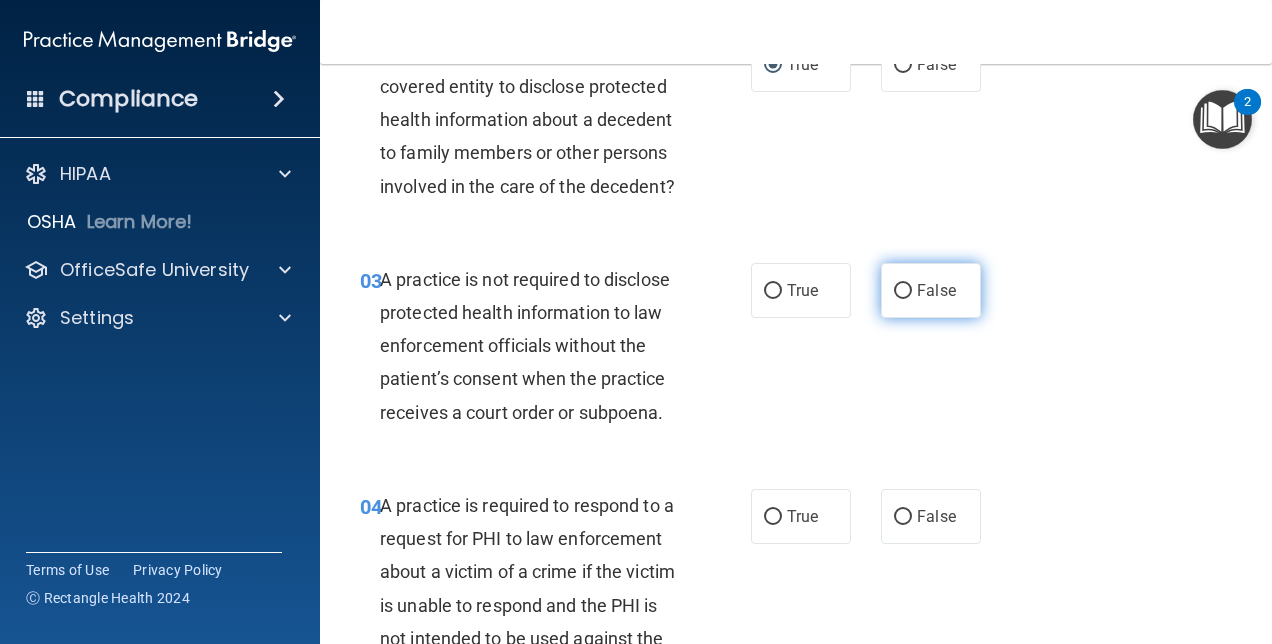 click on "False" at bounding box center [903, 291] 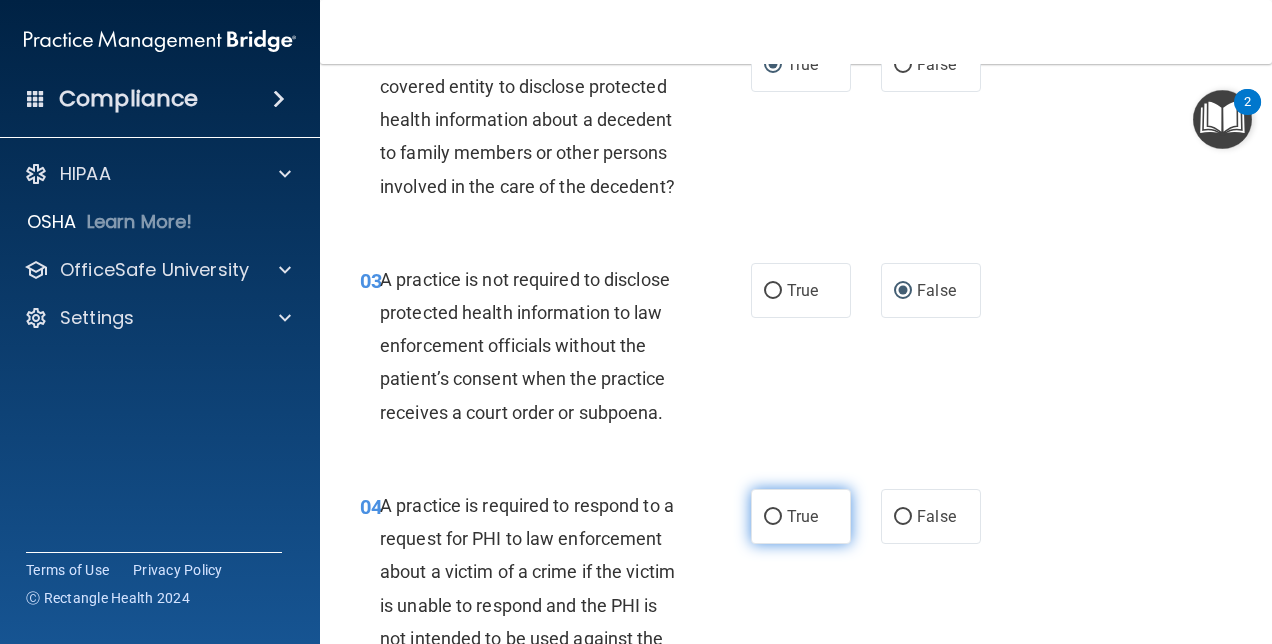 click on "True" at bounding box center [773, 517] 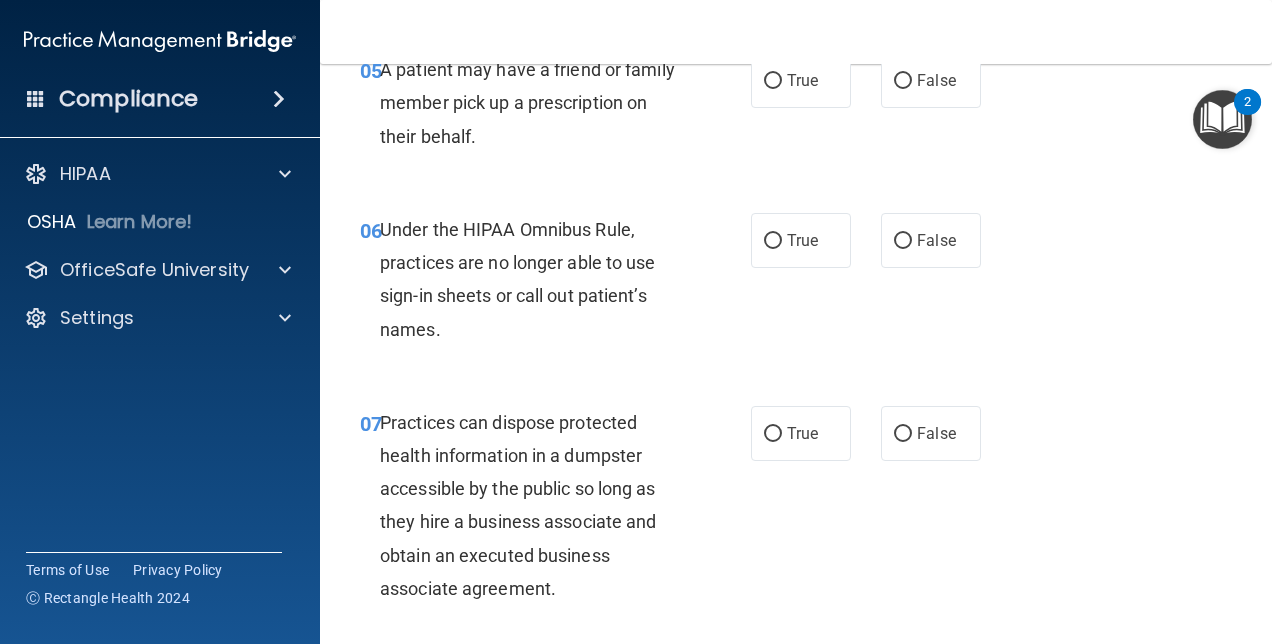 scroll, scrollTop: 1080, scrollLeft: 0, axis: vertical 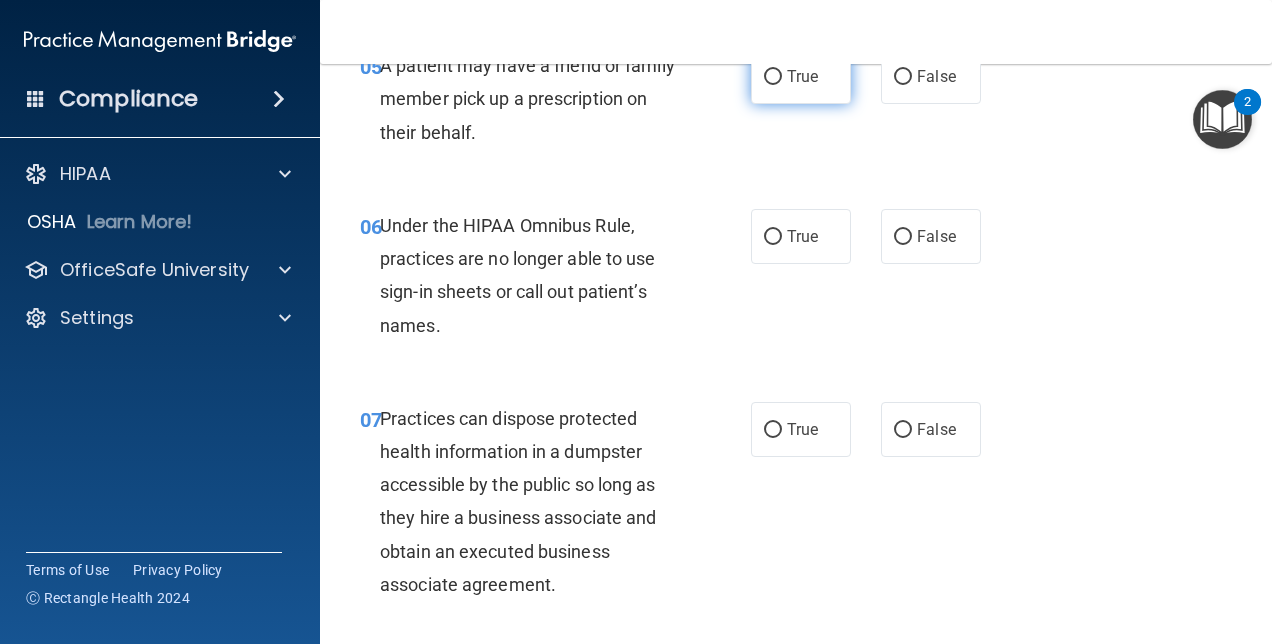 click on "True" at bounding box center (773, 77) 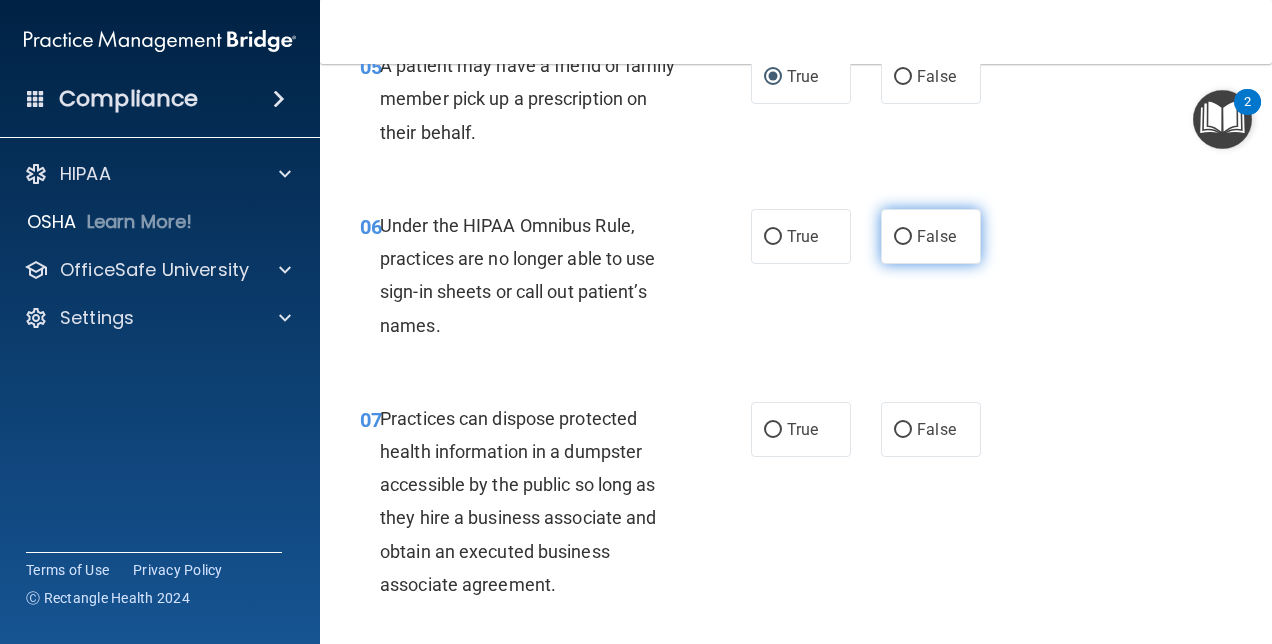 click on "False" at bounding box center (903, 237) 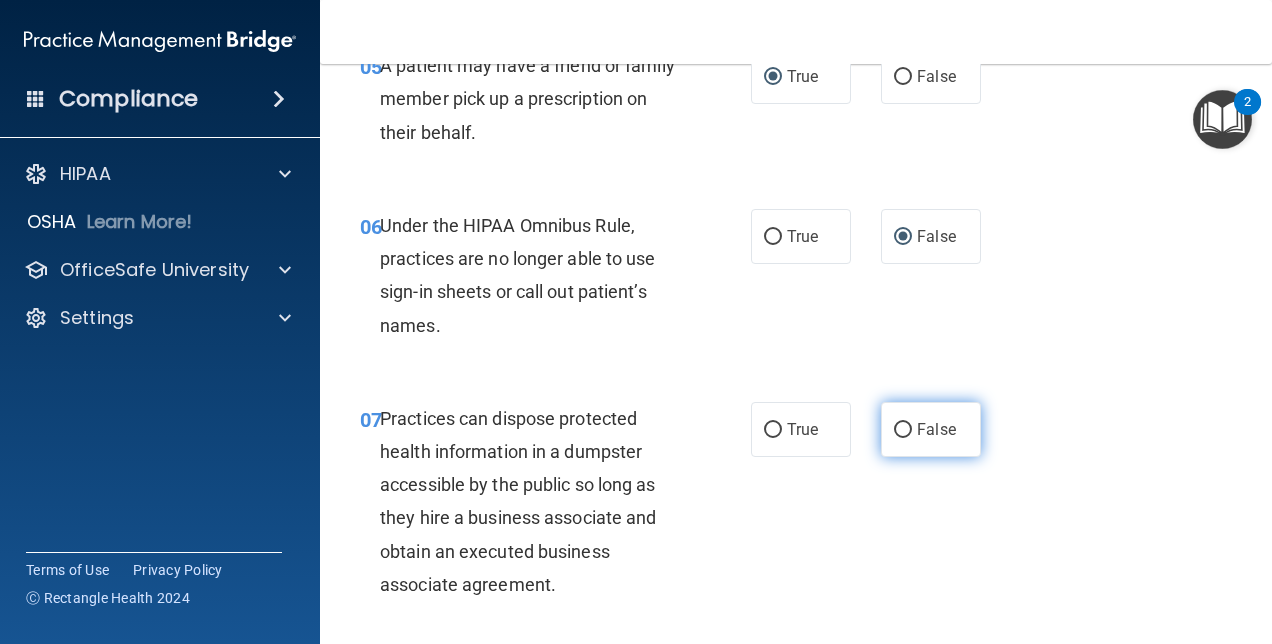 click on "False" at bounding box center [903, 430] 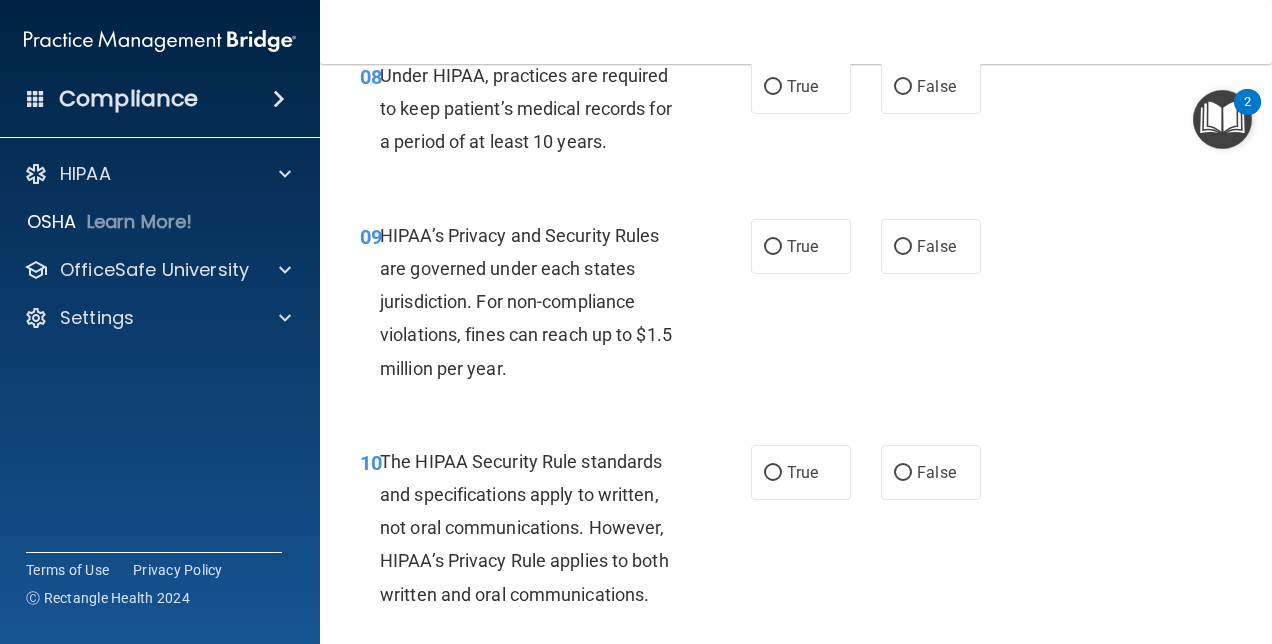 scroll, scrollTop: 1684, scrollLeft: 0, axis: vertical 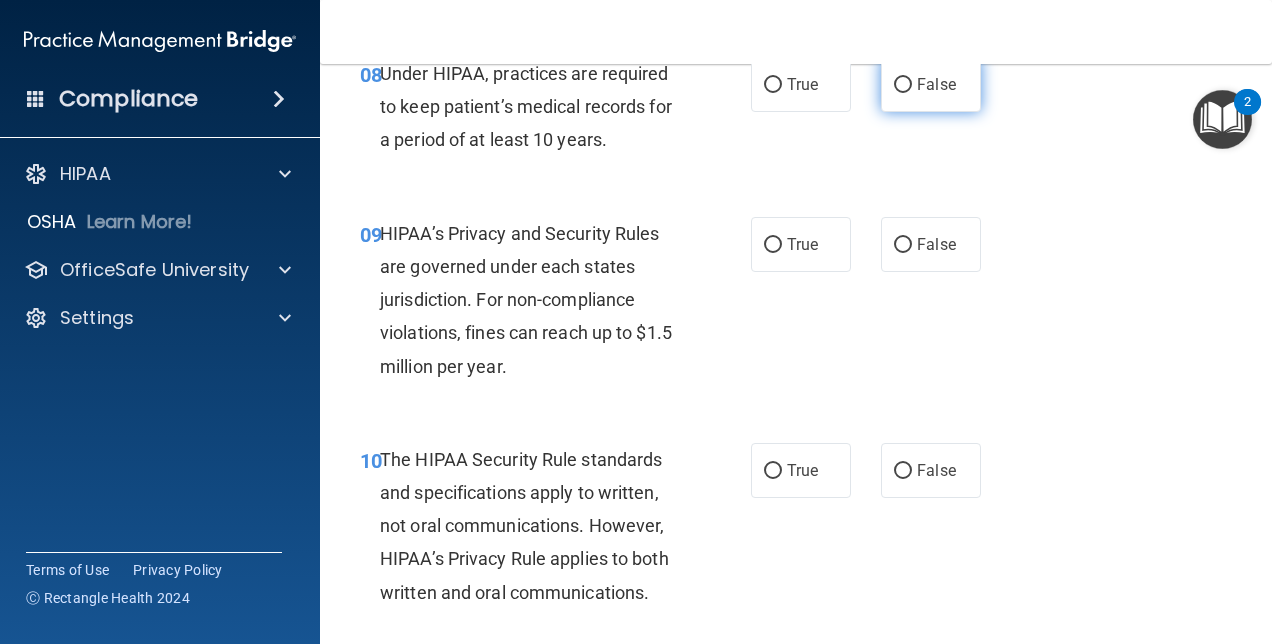 click on "False" at bounding box center [931, 84] 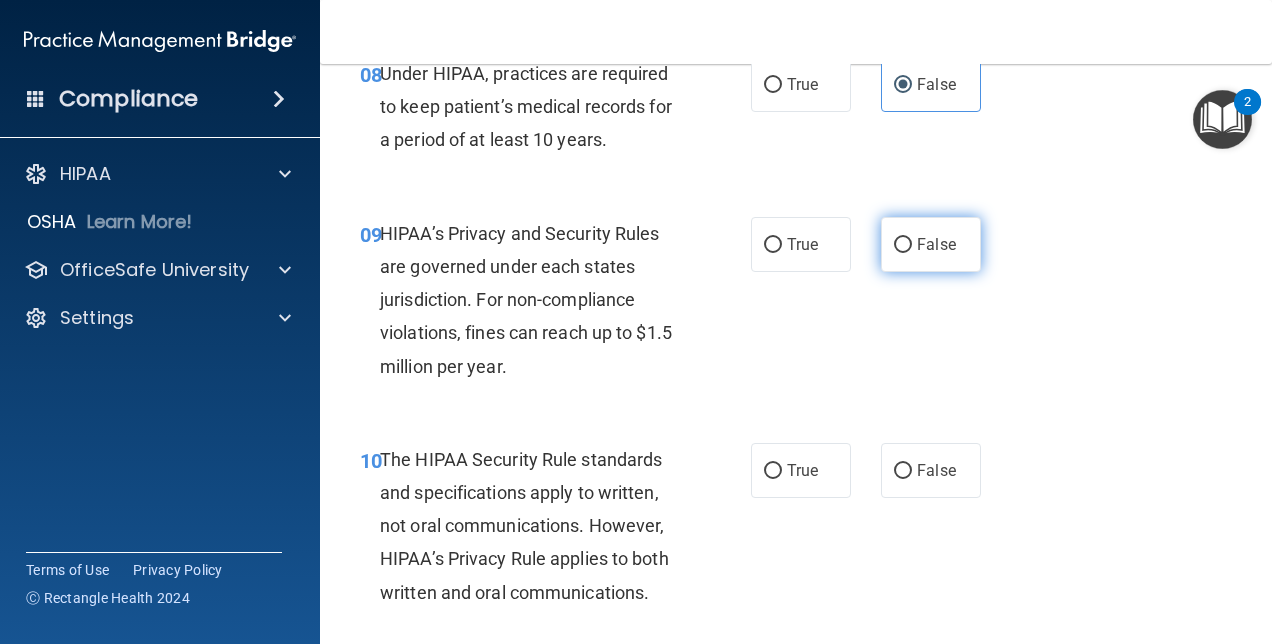 click on "False" at bounding box center (931, 244) 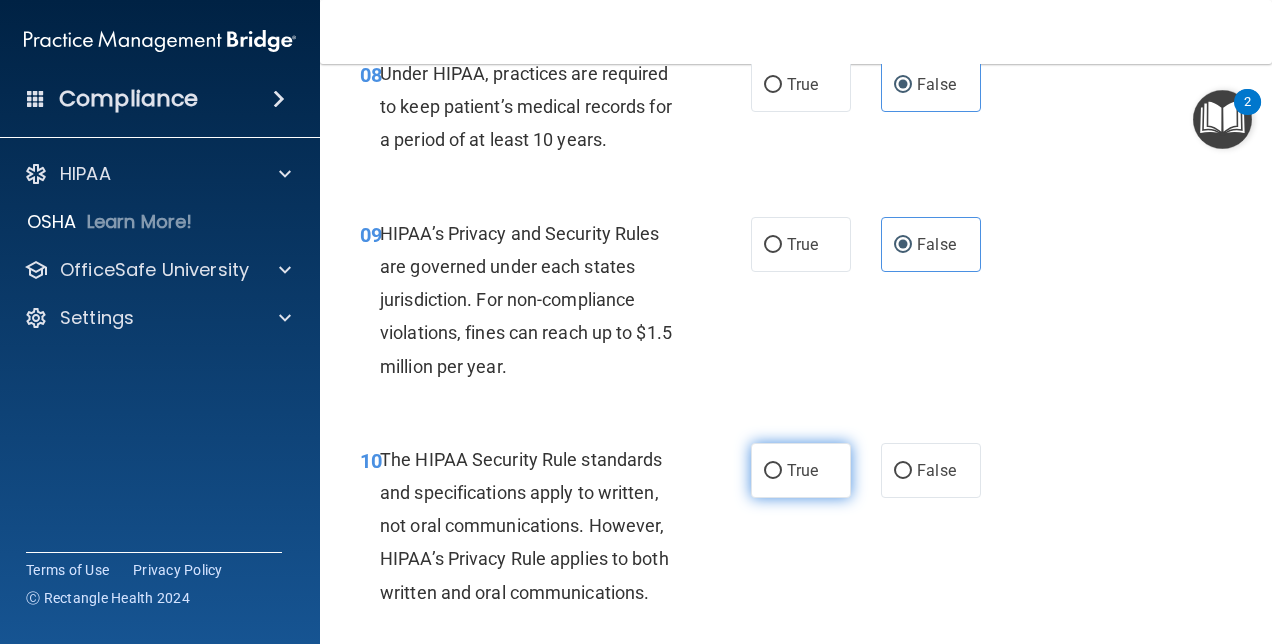 click on "True" at bounding box center (773, 471) 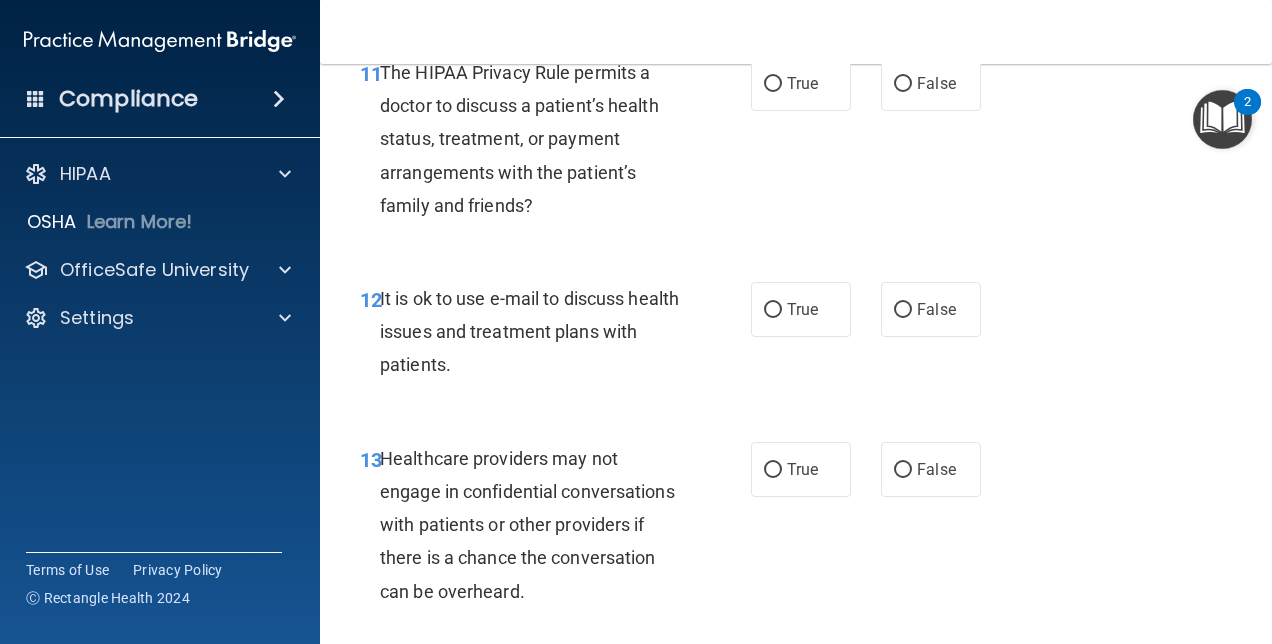 scroll, scrollTop: 2298, scrollLeft: 0, axis: vertical 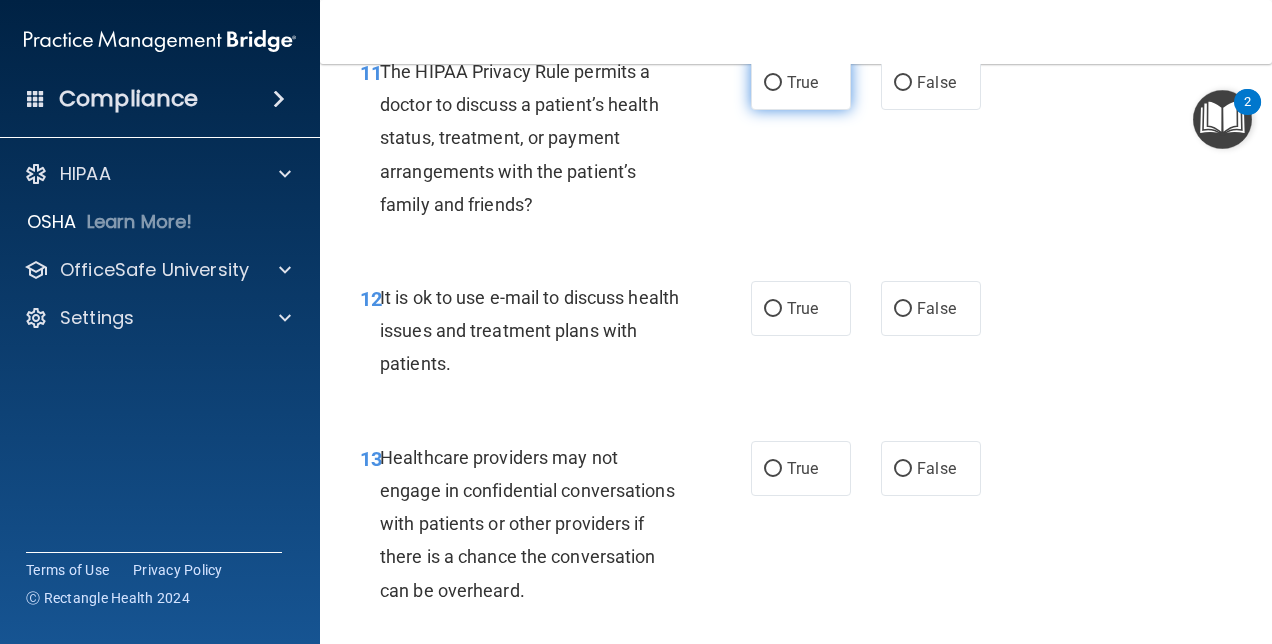 click on "True" at bounding box center [773, 83] 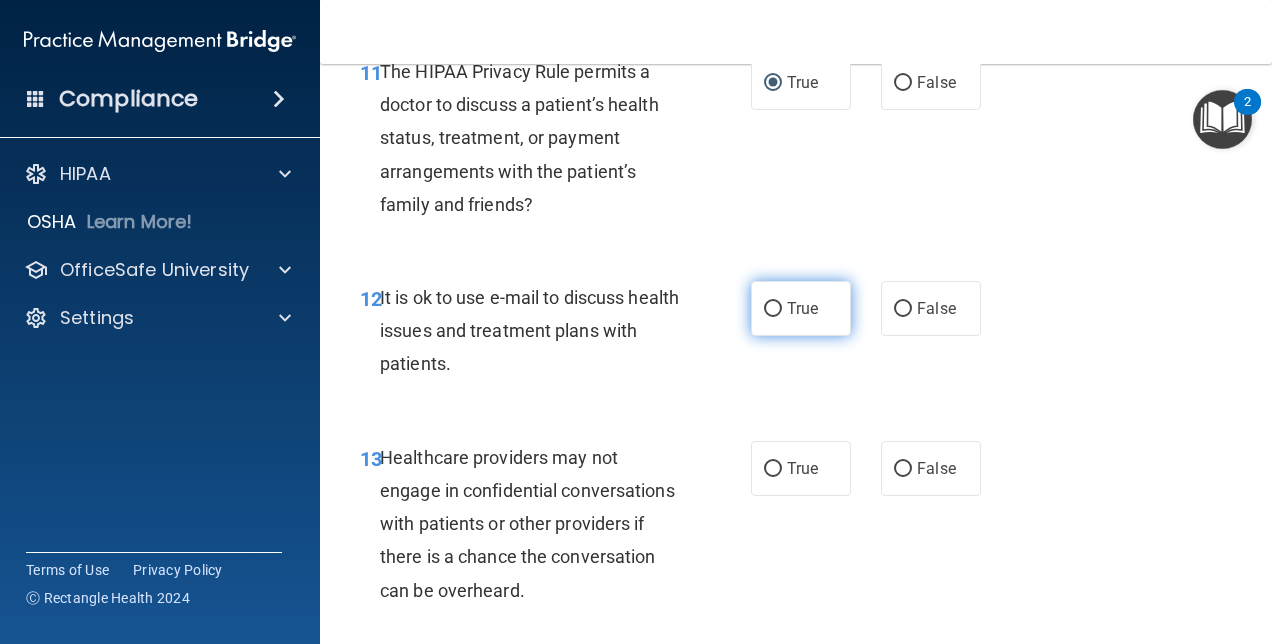 click on "True" at bounding box center [773, 309] 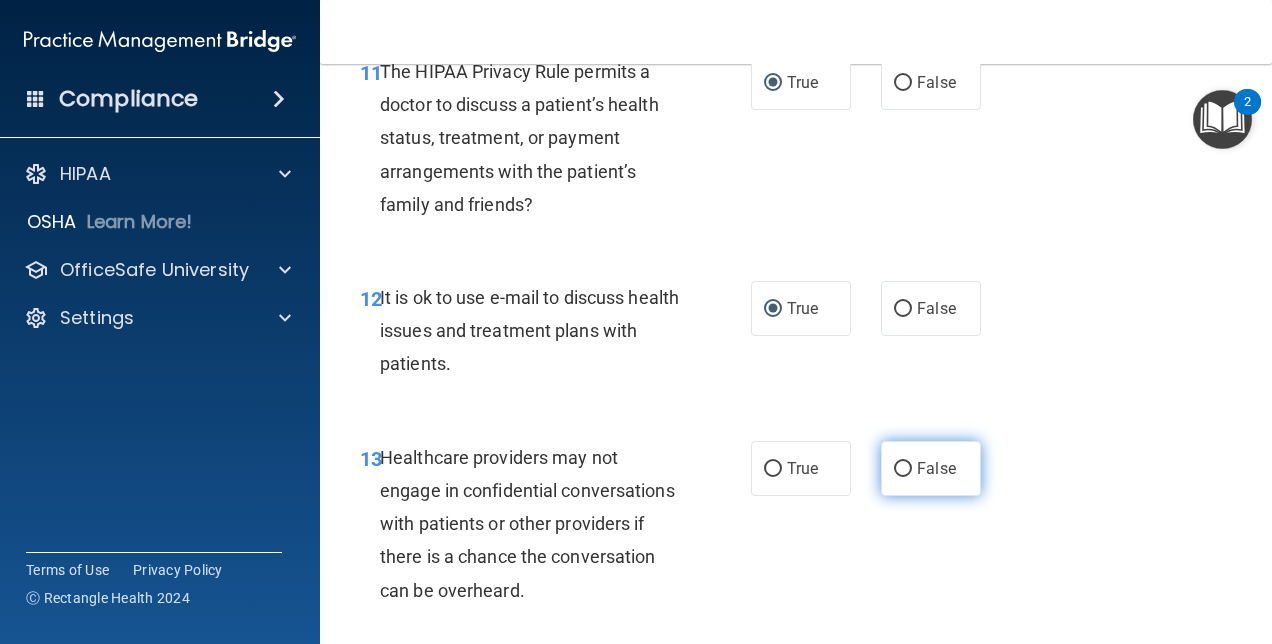 click on "False" at bounding box center (903, 469) 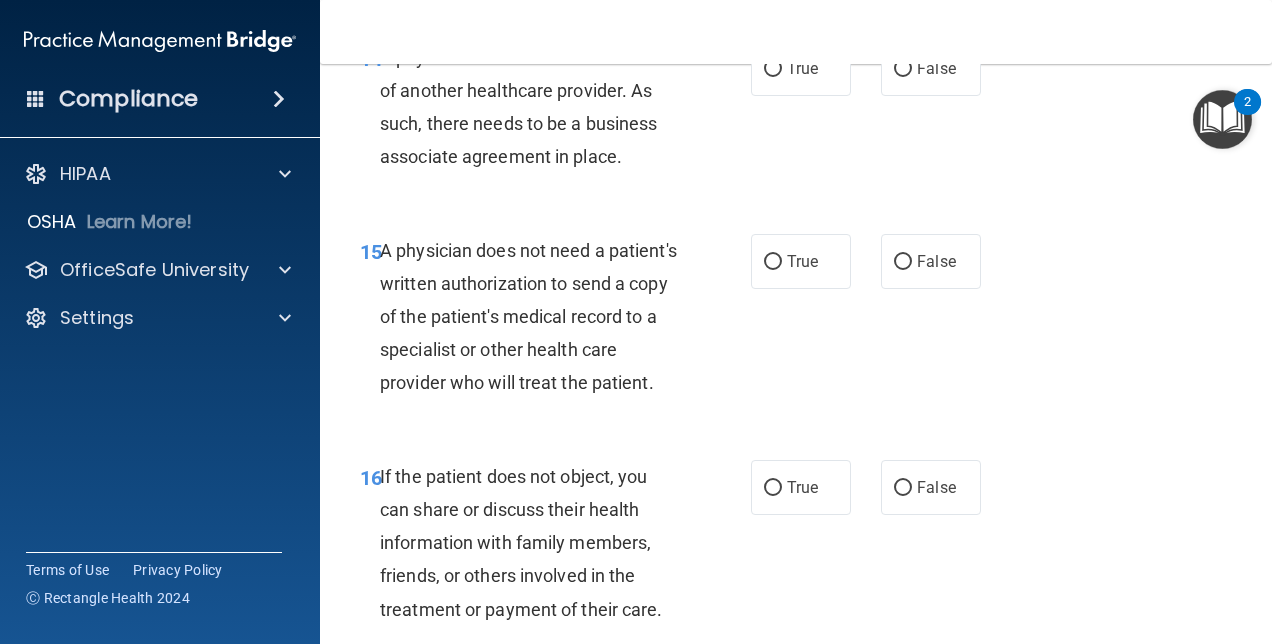 scroll, scrollTop: 2923, scrollLeft: 0, axis: vertical 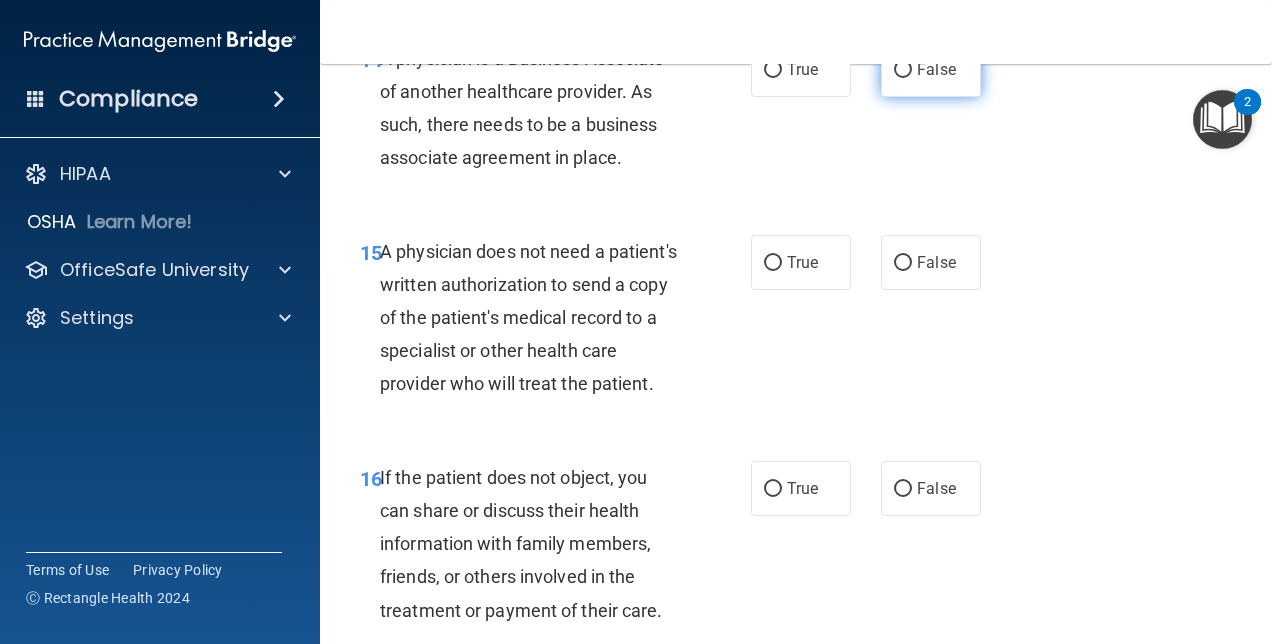 click on "False" at bounding box center (903, 70) 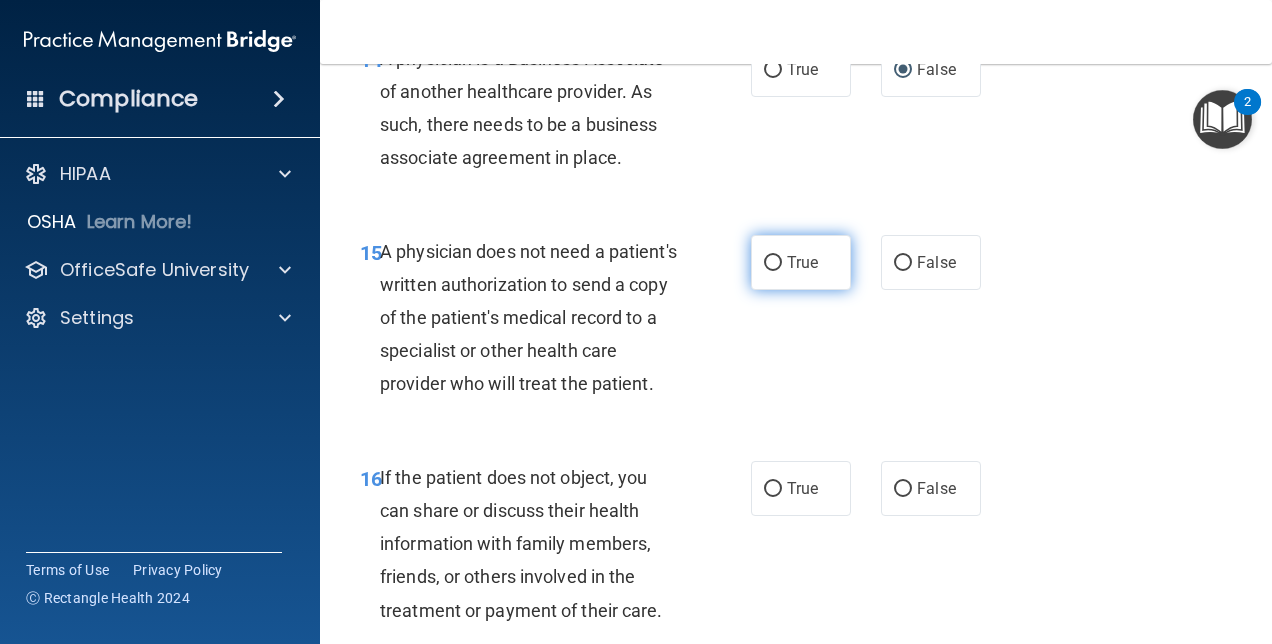 click on "True" at bounding box center (773, 263) 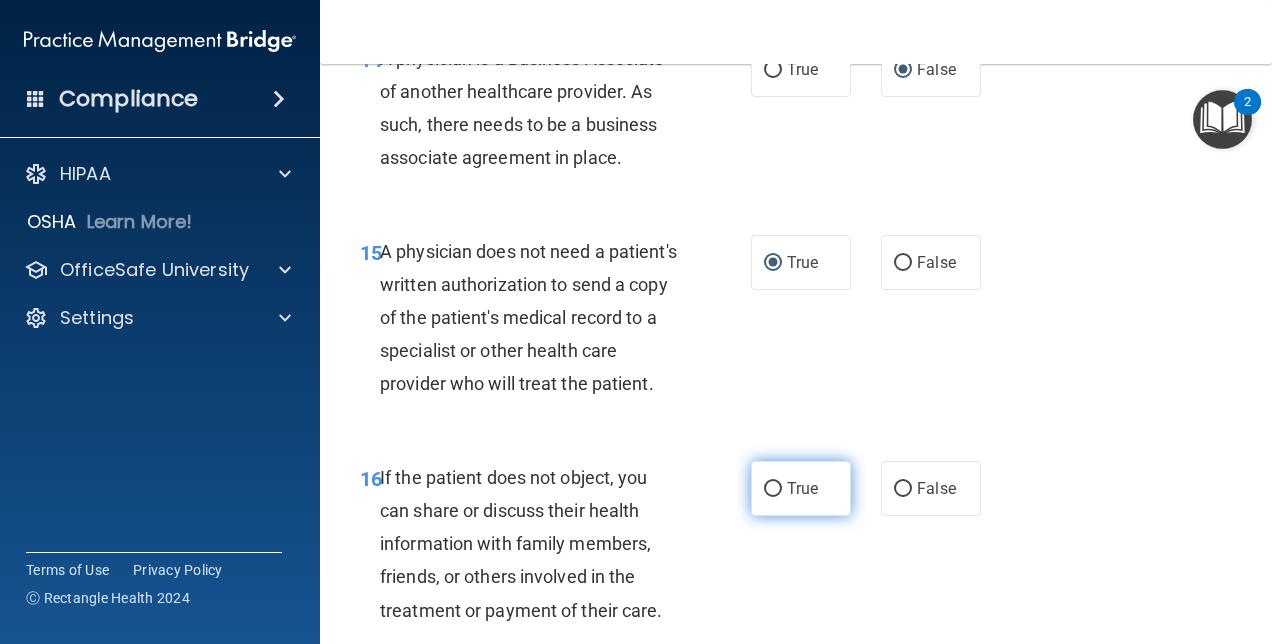 click on "True" at bounding box center [773, 489] 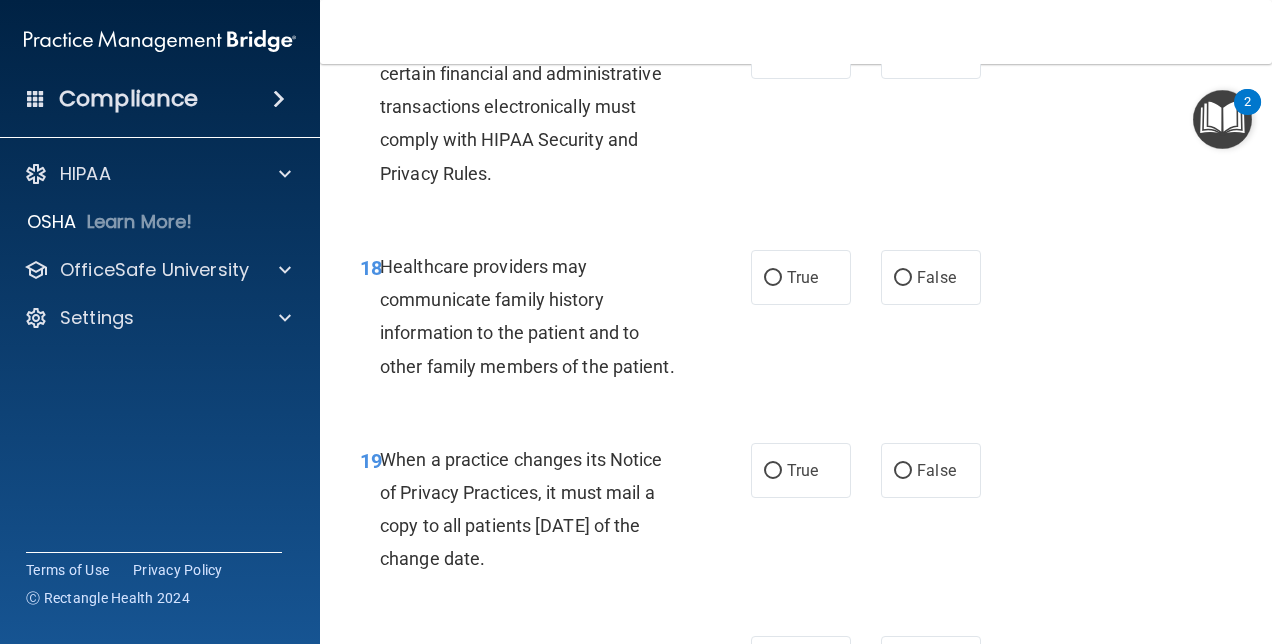 scroll, scrollTop: 3587, scrollLeft: 0, axis: vertical 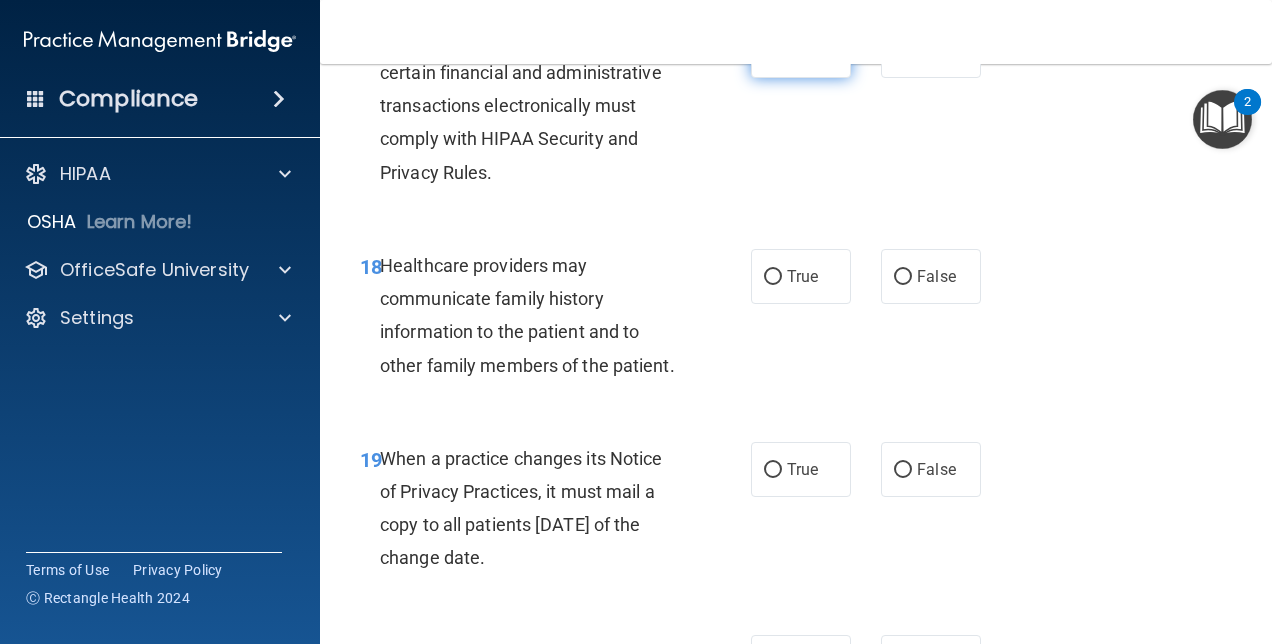 click on "True" at bounding box center [773, 51] 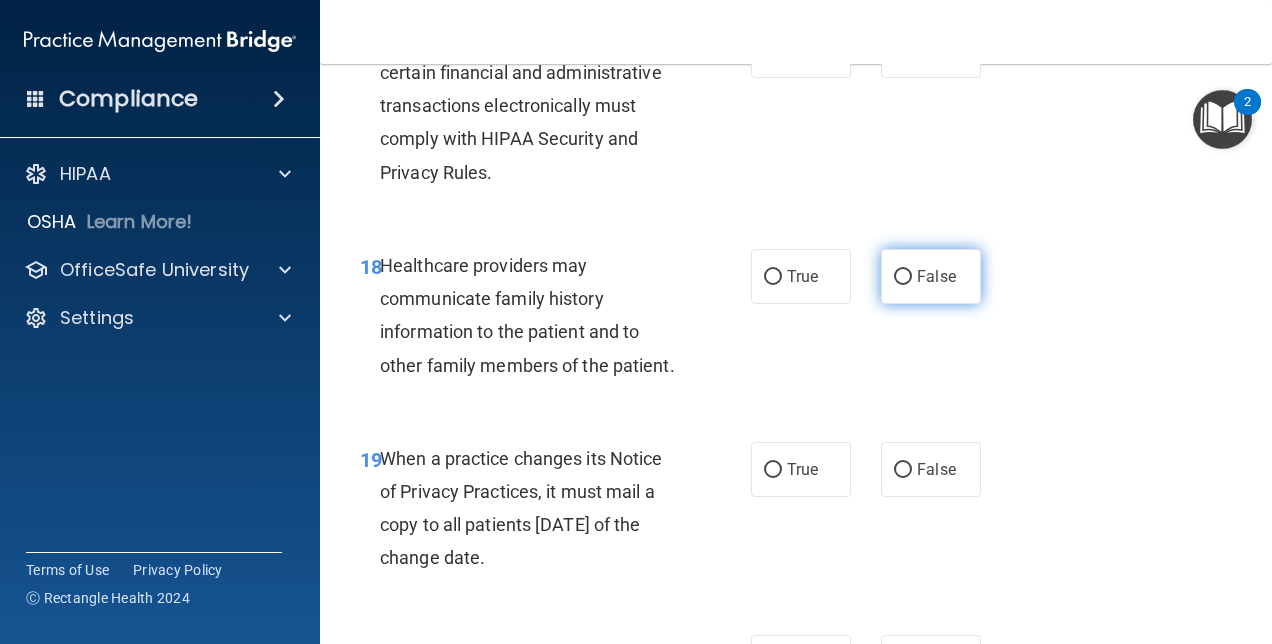 click on "False" at bounding box center [903, 277] 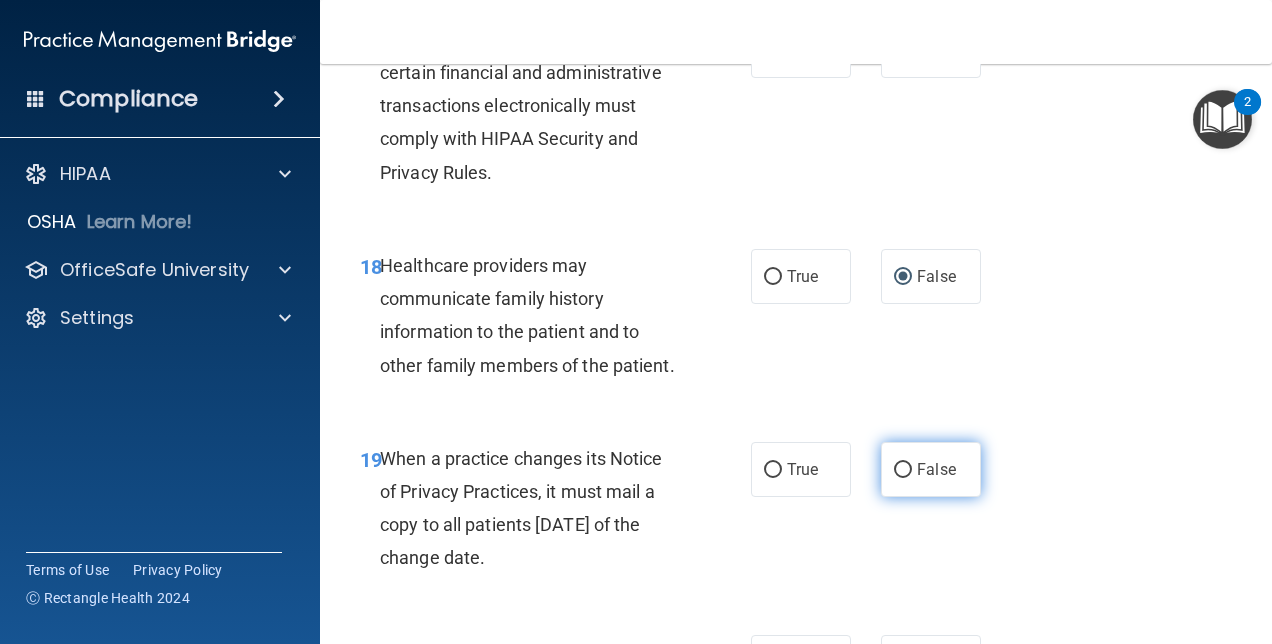 click on "False" at bounding box center [903, 470] 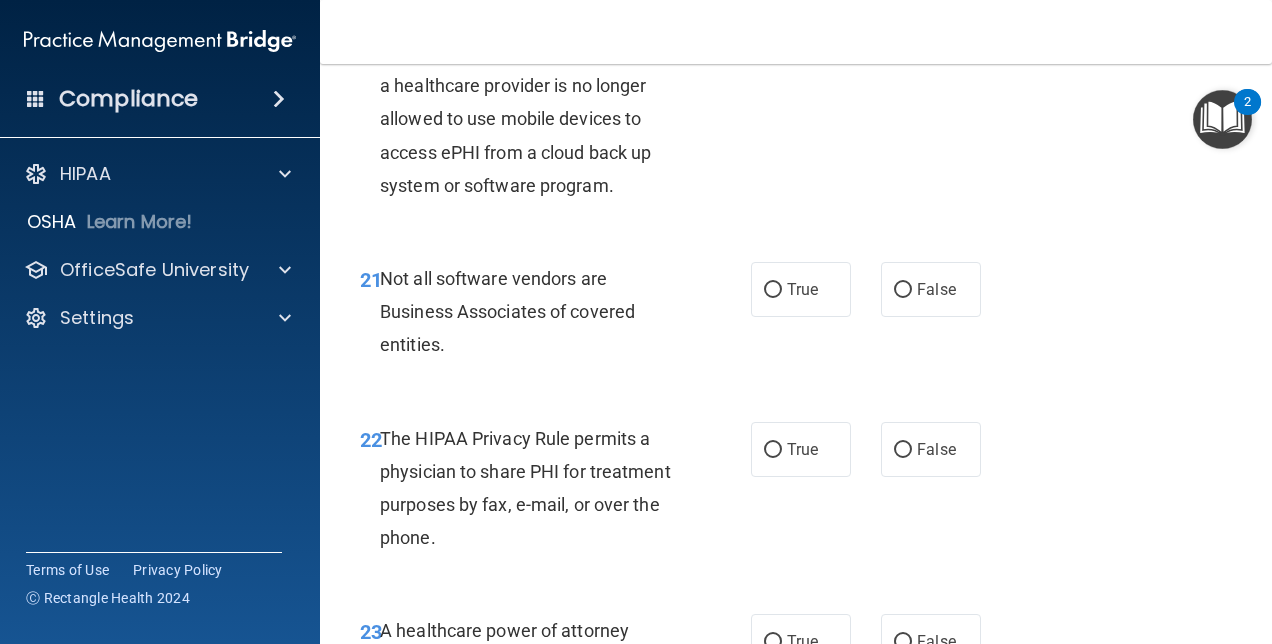 scroll, scrollTop: 4220, scrollLeft: 0, axis: vertical 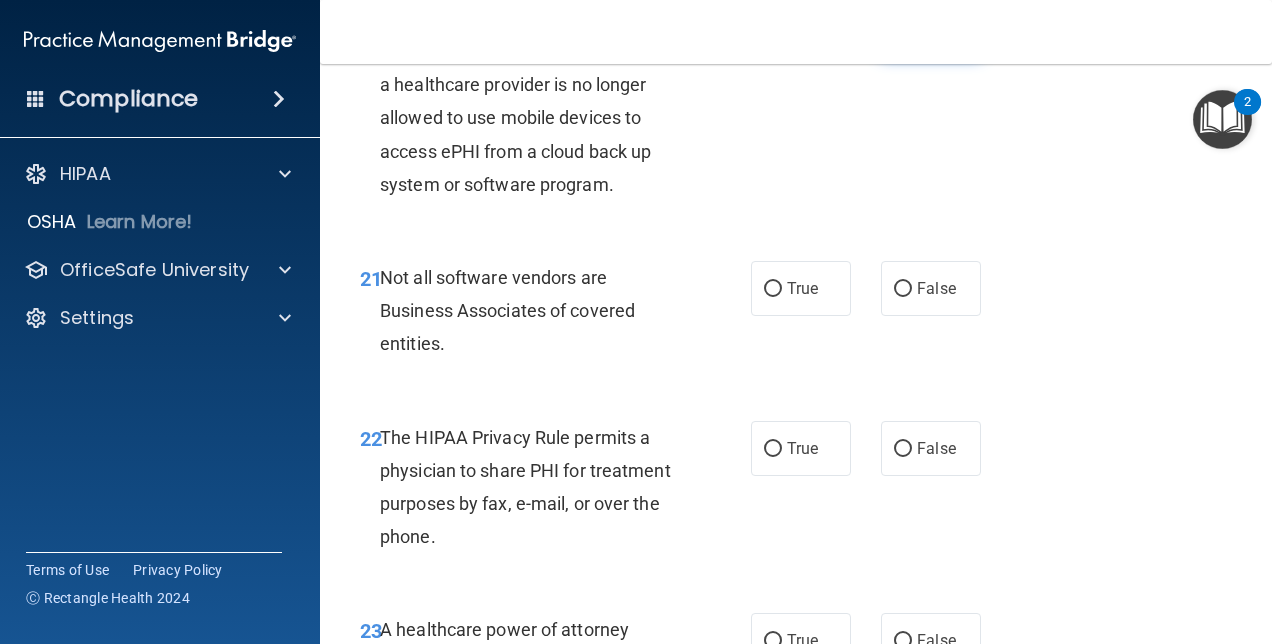 click on "False" at bounding box center (903, 30) 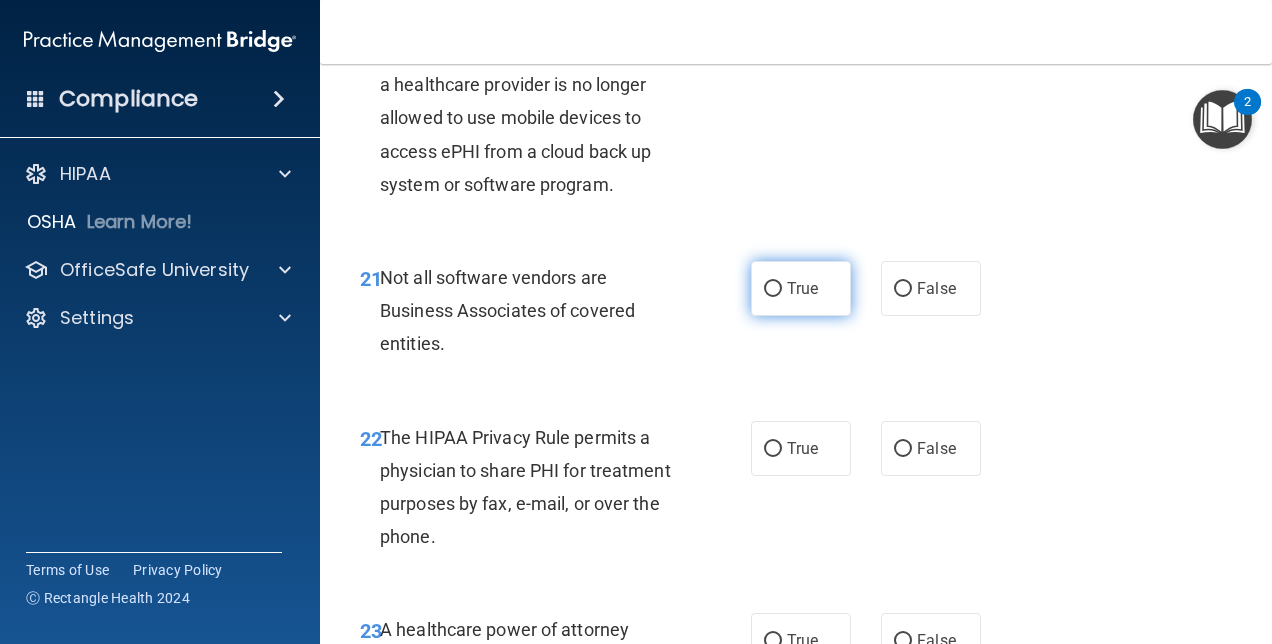 click on "True" at bounding box center (773, 289) 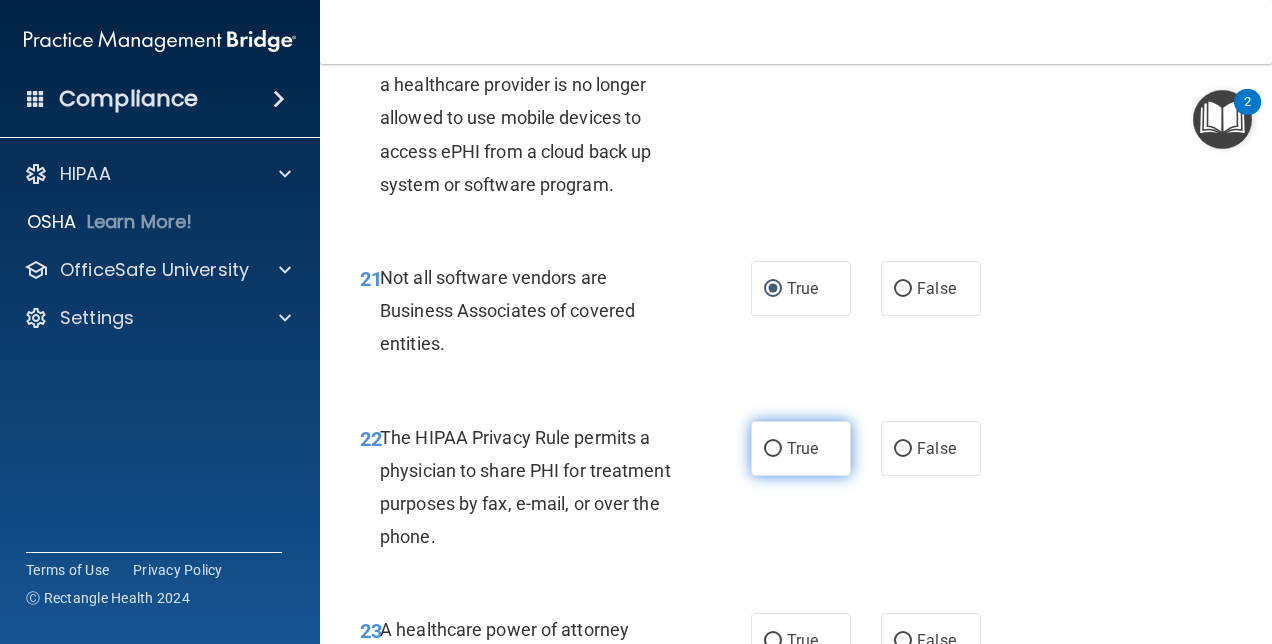 click on "True" at bounding box center (773, 449) 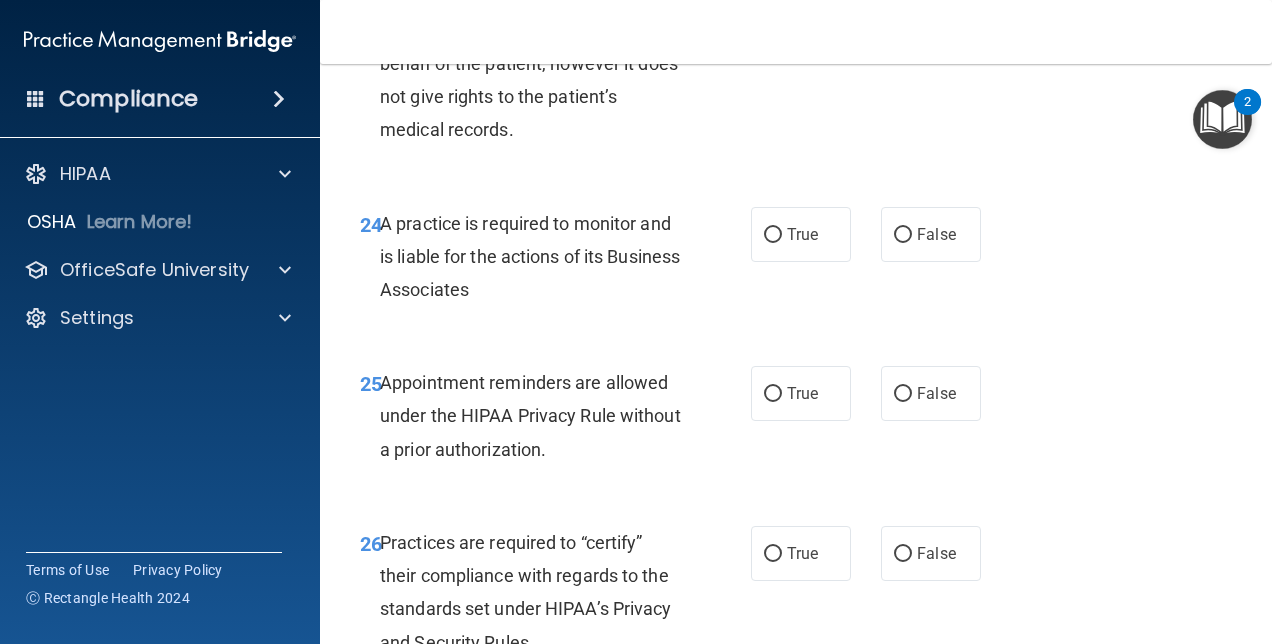 scroll, scrollTop: 4850, scrollLeft: 0, axis: vertical 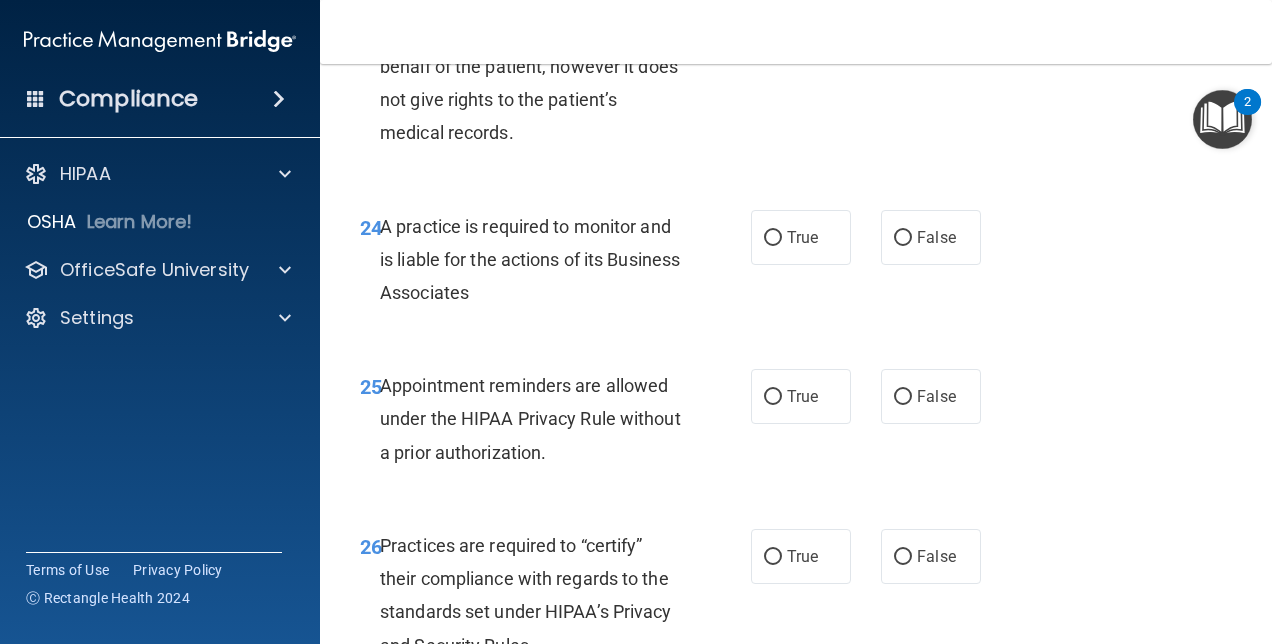 click on "False" at bounding box center (903, 11) 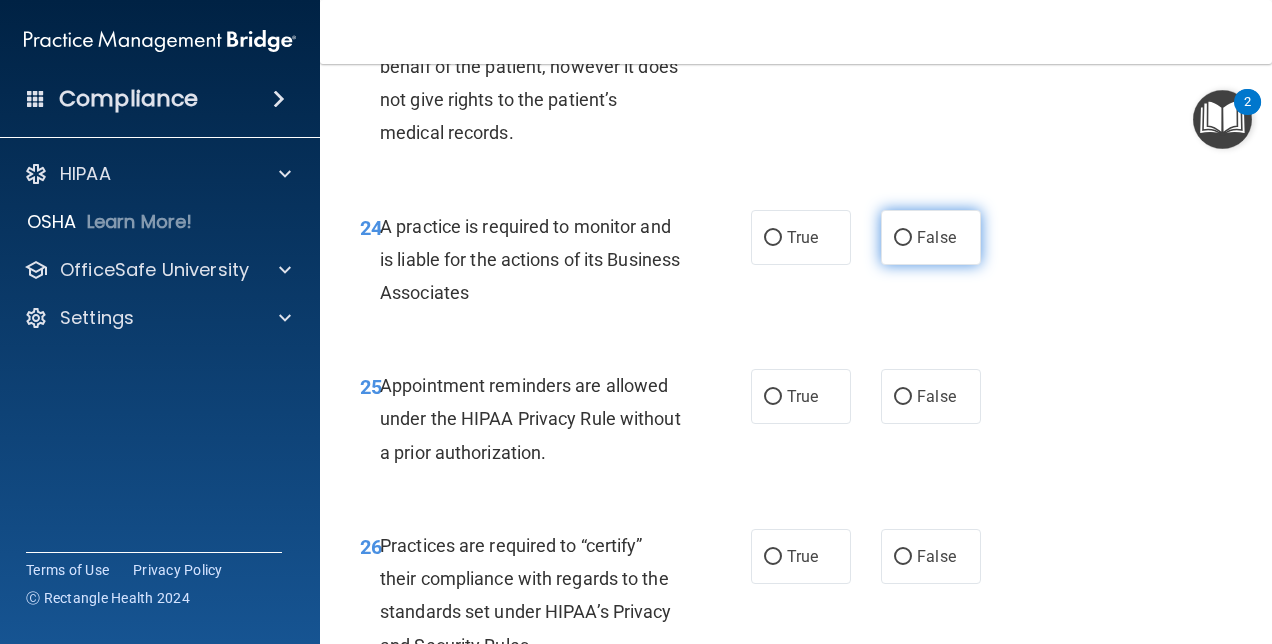 click on "False" at bounding box center (903, 238) 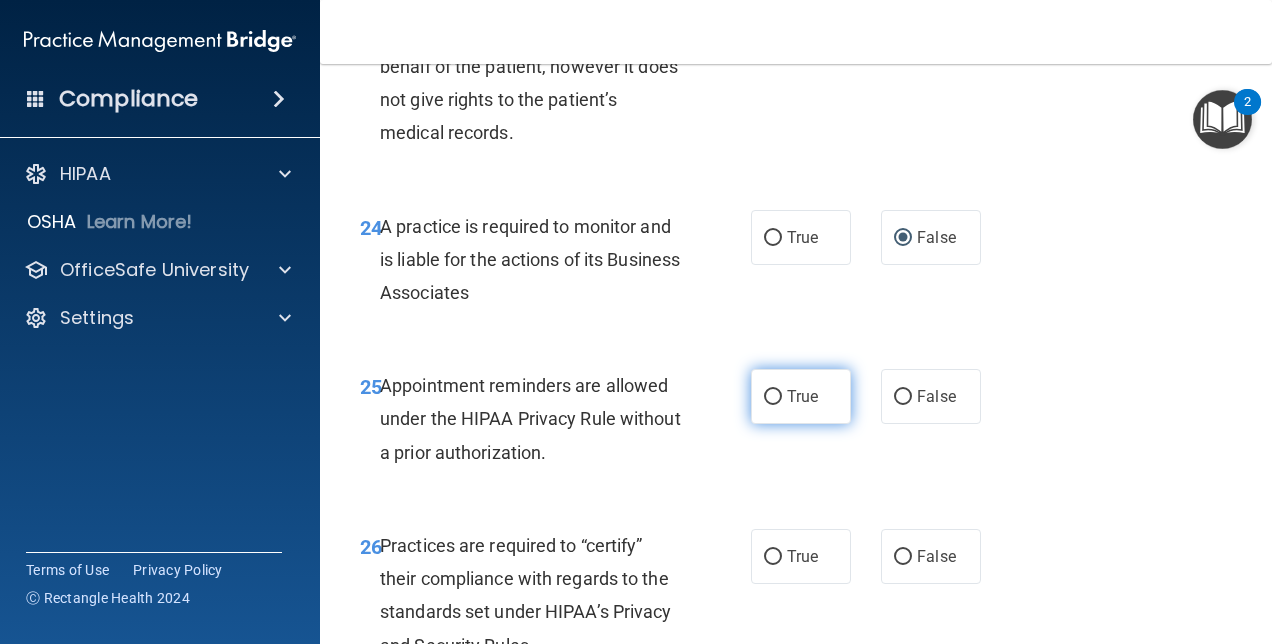 click on "True" at bounding box center [773, 397] 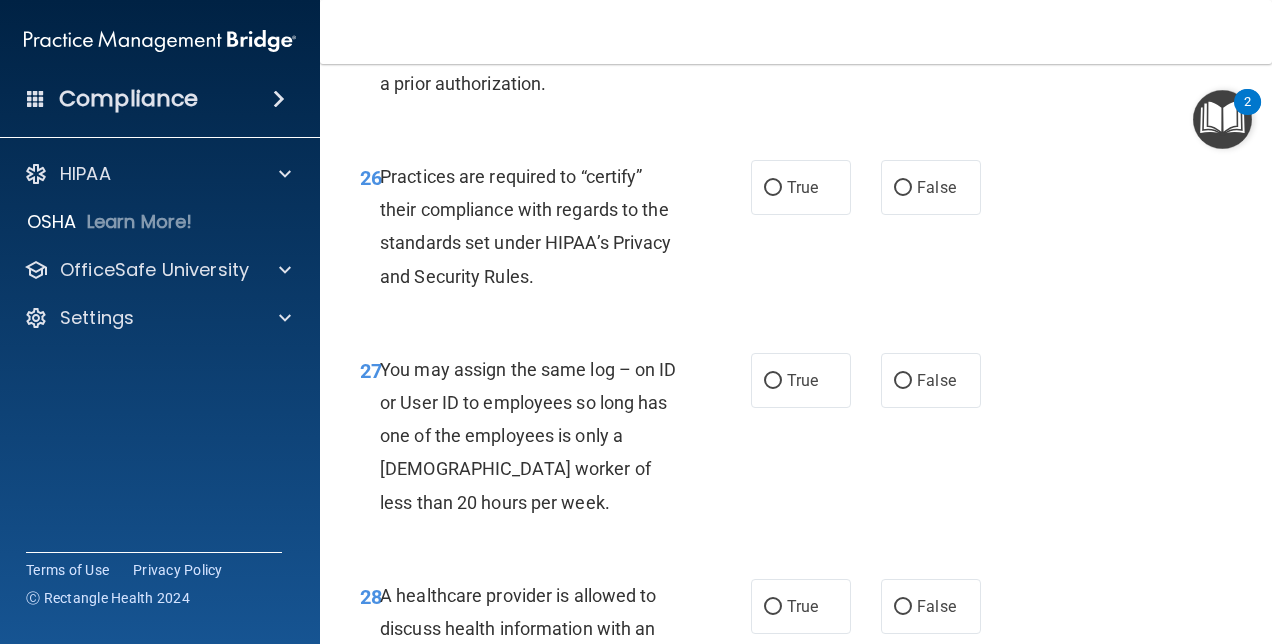 scroll, scrollTop: 5227, scrollLeft: 0, axis: vertical 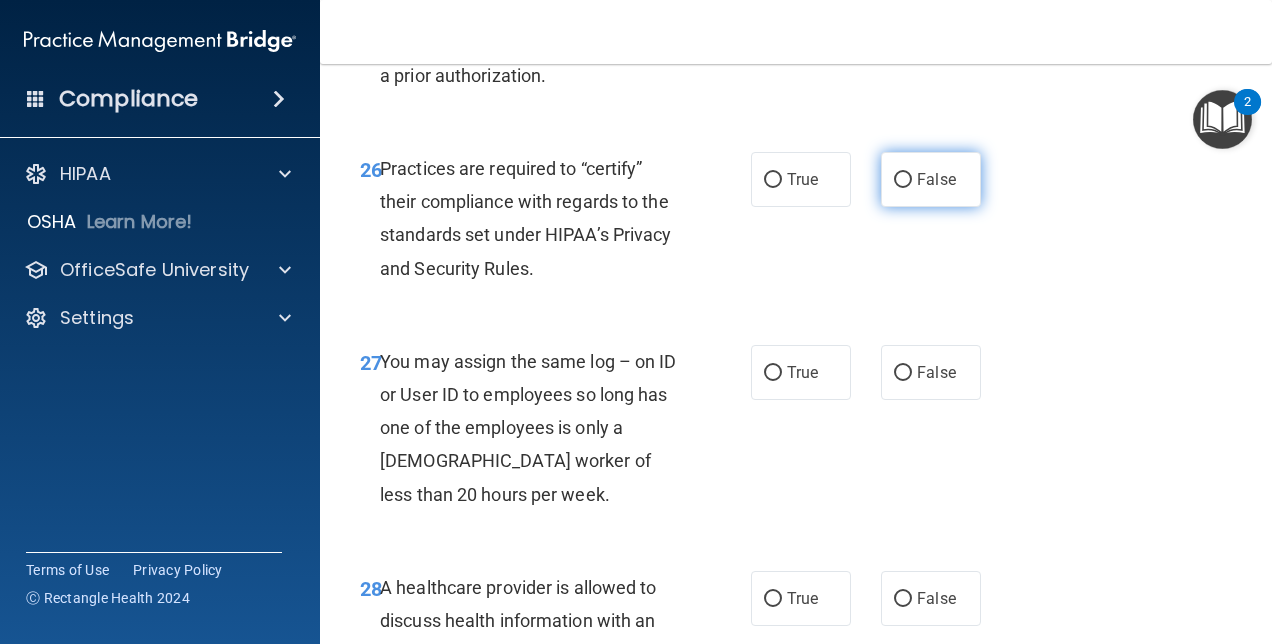 click on "False" at bounding box center (903, 180) 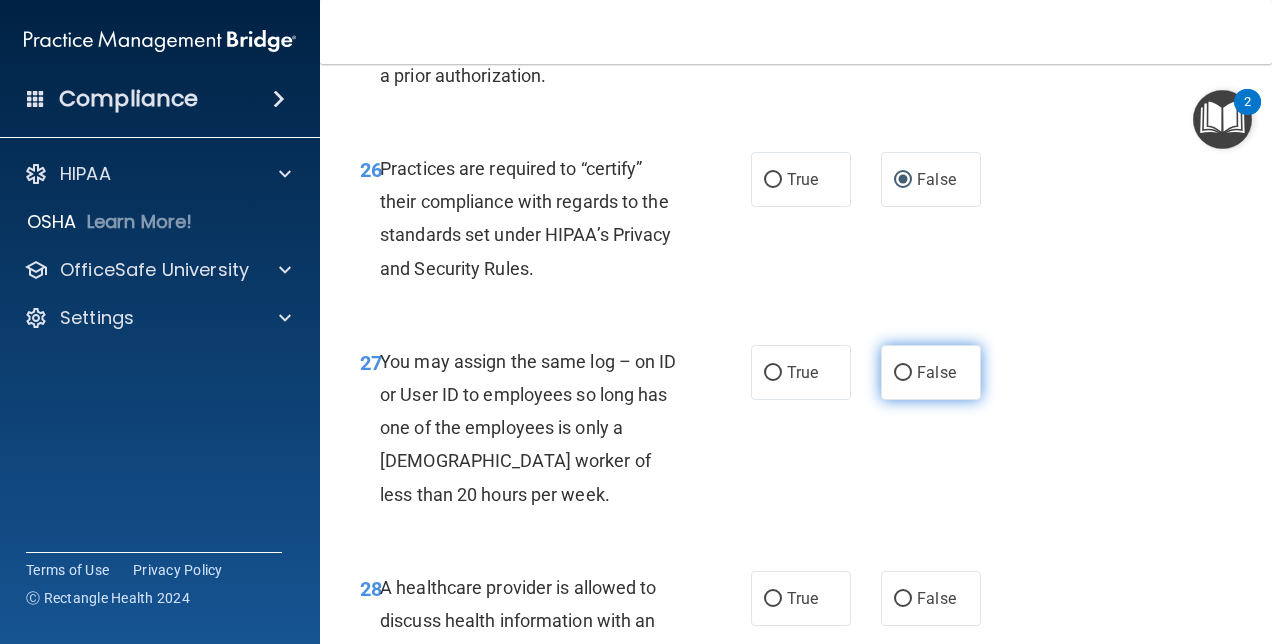click on "False" at bounding box center [903, 373] 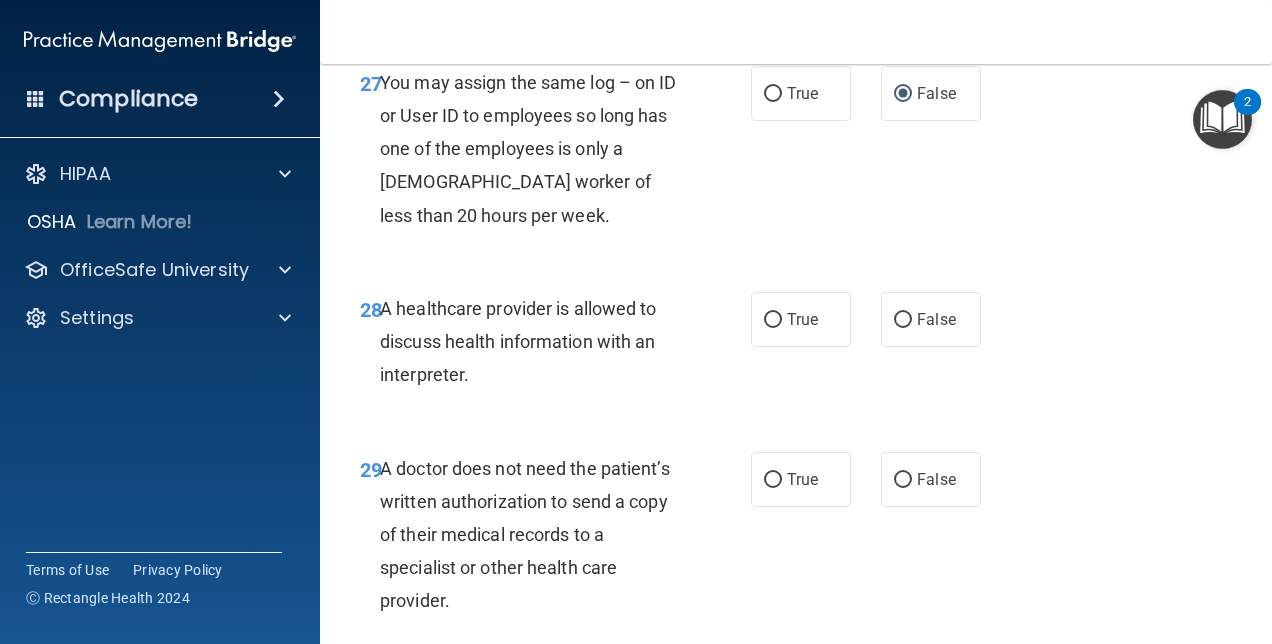 scroll, scrollTop: 5508, scrollLeft: 0, axis: vertical 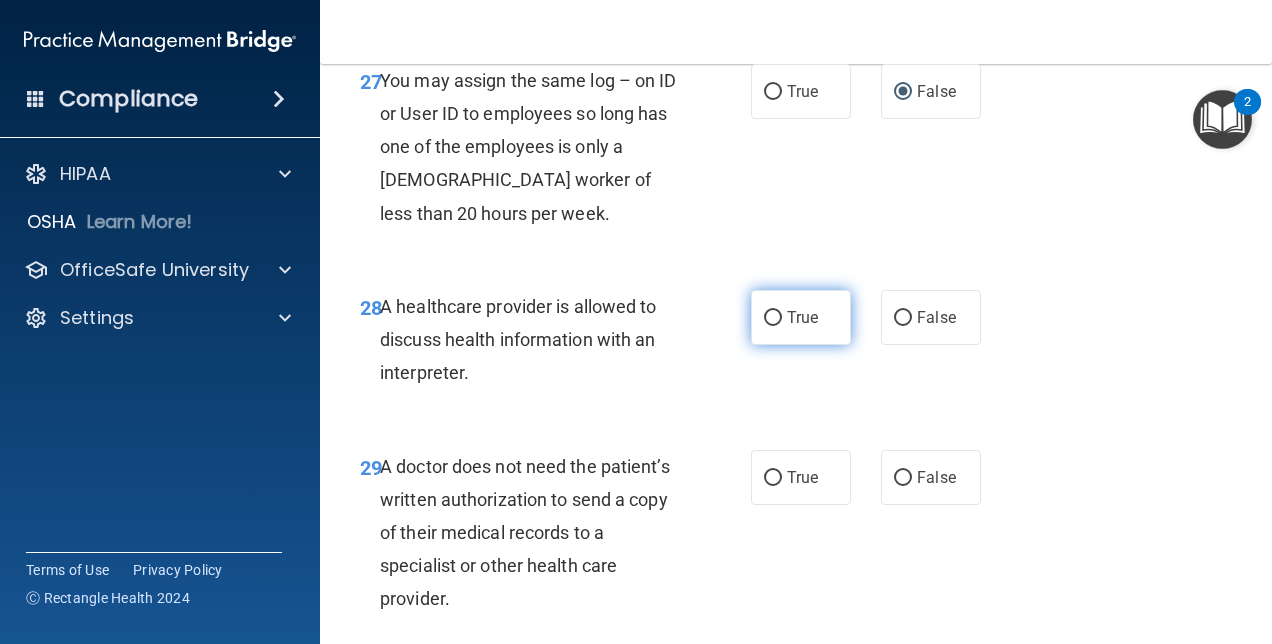 click on "True" at bounding box center (773, 318) 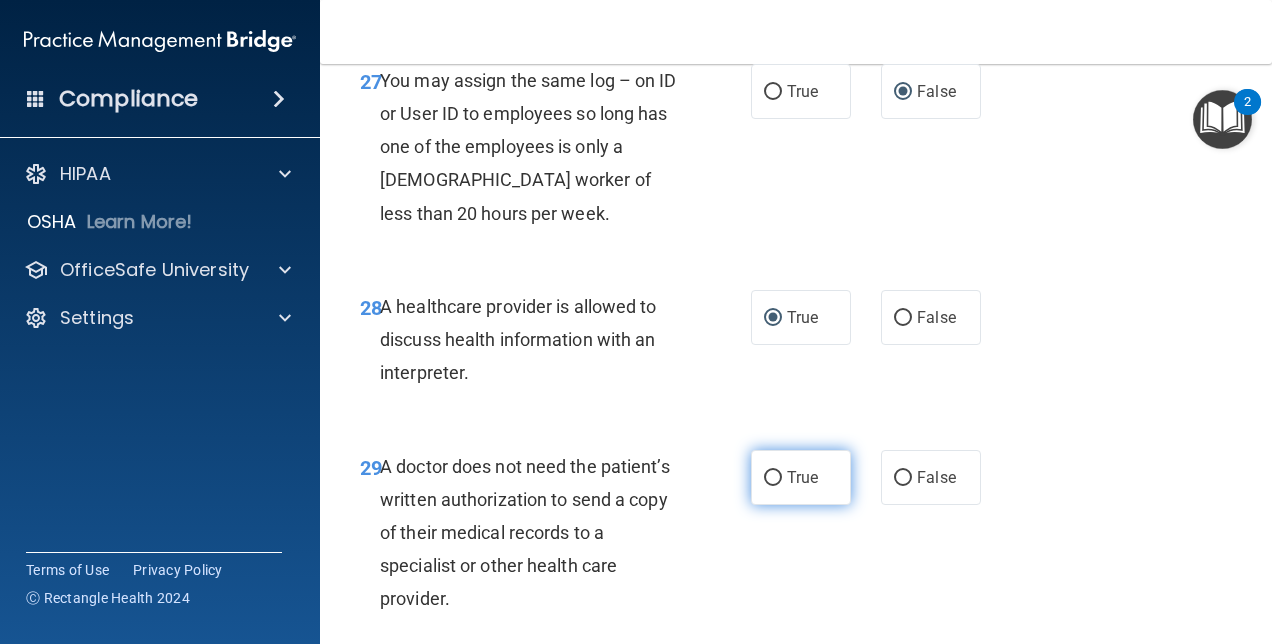 click on "True" at bounding box center (773, 478) 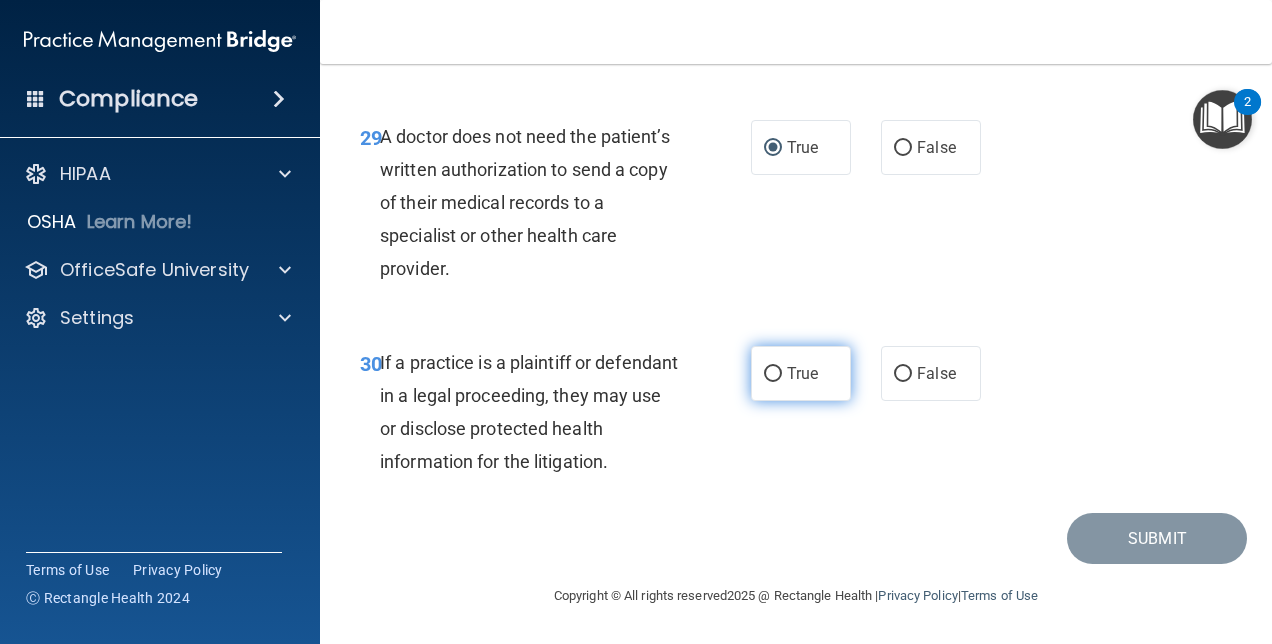 scroll, scrollTop: 5875, scrollLeft: 0, axis: vertical 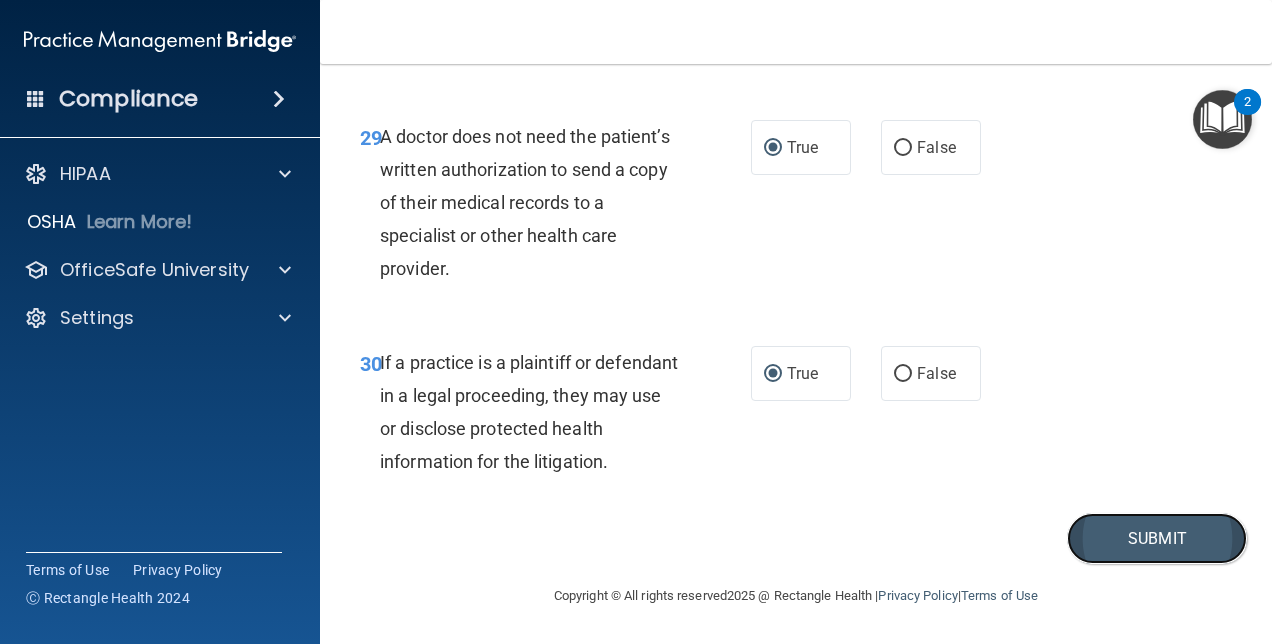 click on "Submit" at bounding box center (1157, 538) 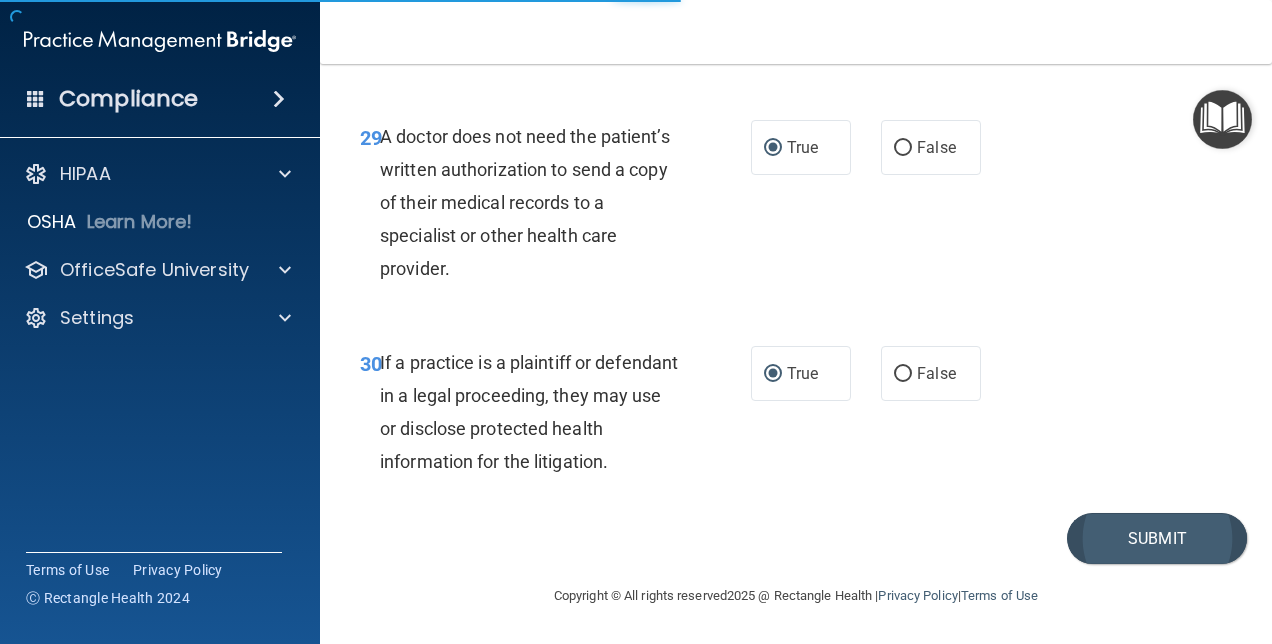 scroll, scrollTop: 0, scrollLeft: 0, axis: both 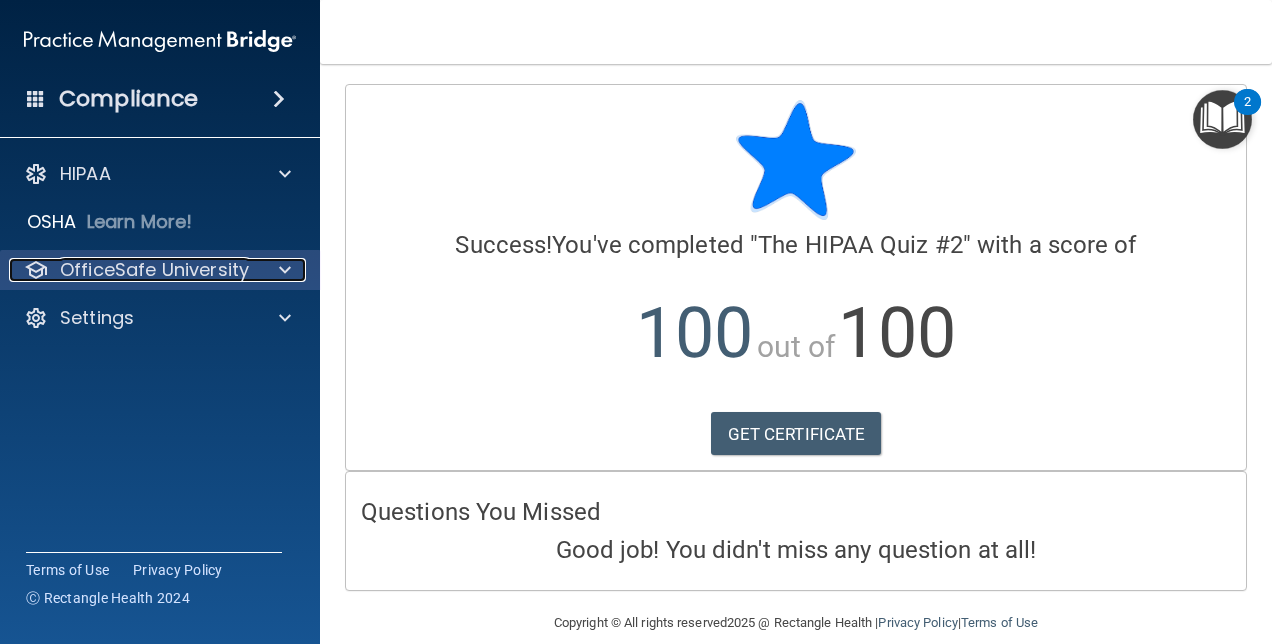 click at bounding box center (285, 270) 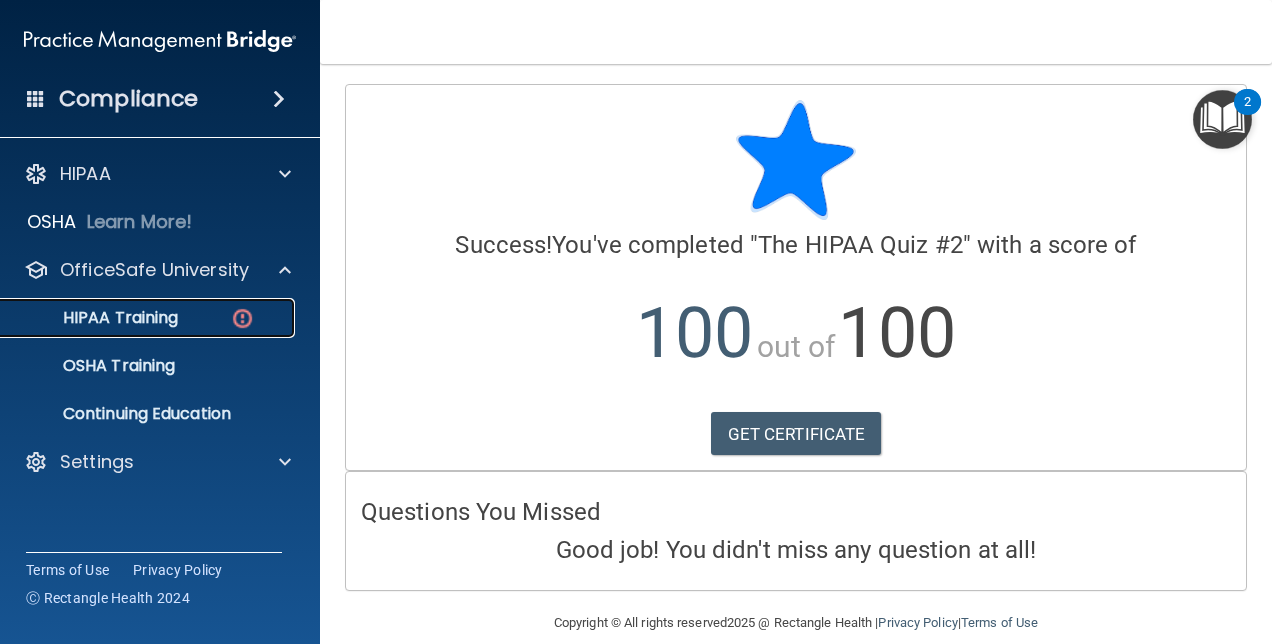 click on "HIPAA Training" at bounding box center [137, 318] 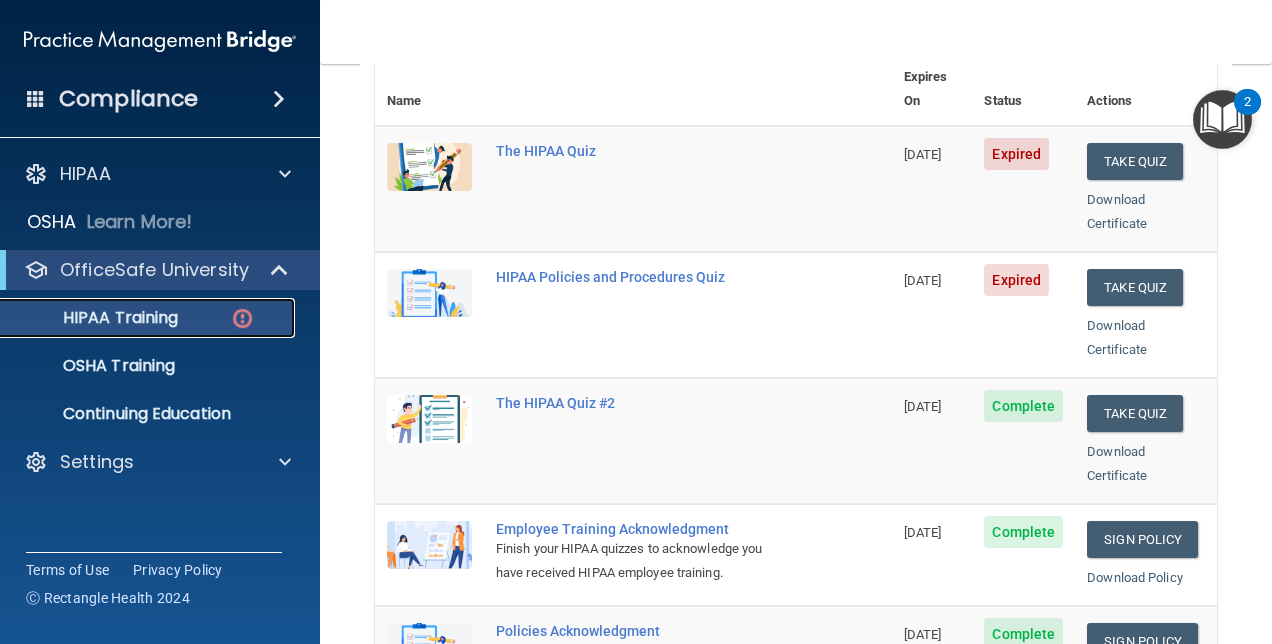 scroll, scrollTop: 256, scrollLeft: 0, axis: vertical 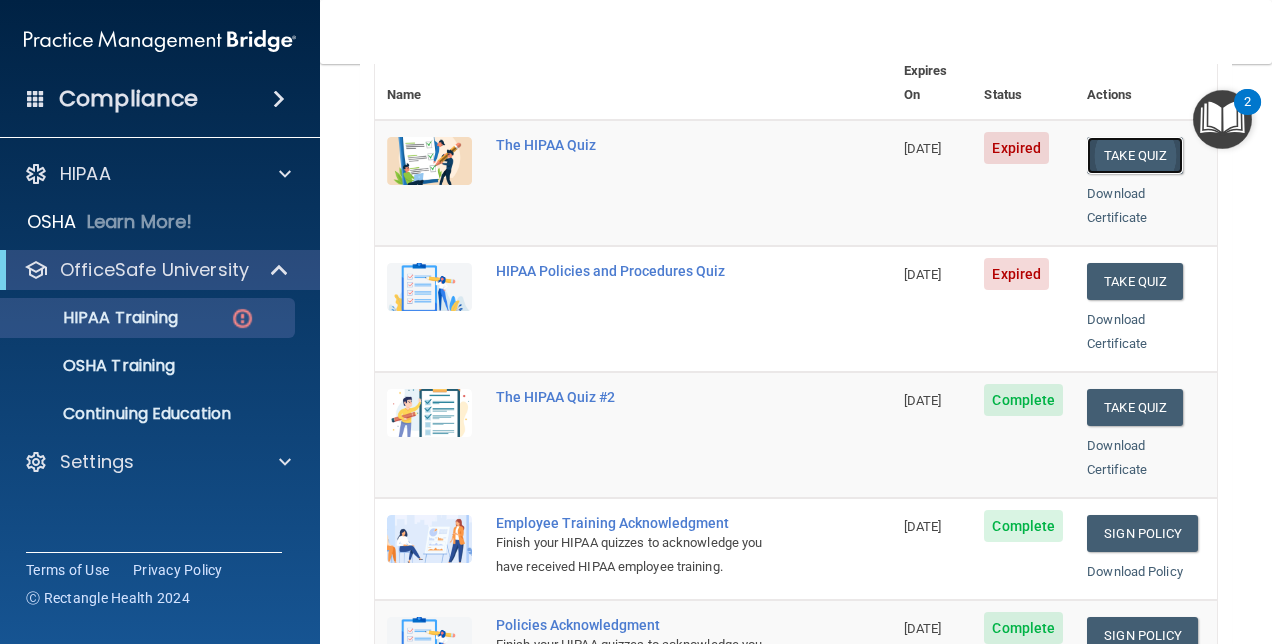click on "Take Quiz" at bounding box center (1135, 155) 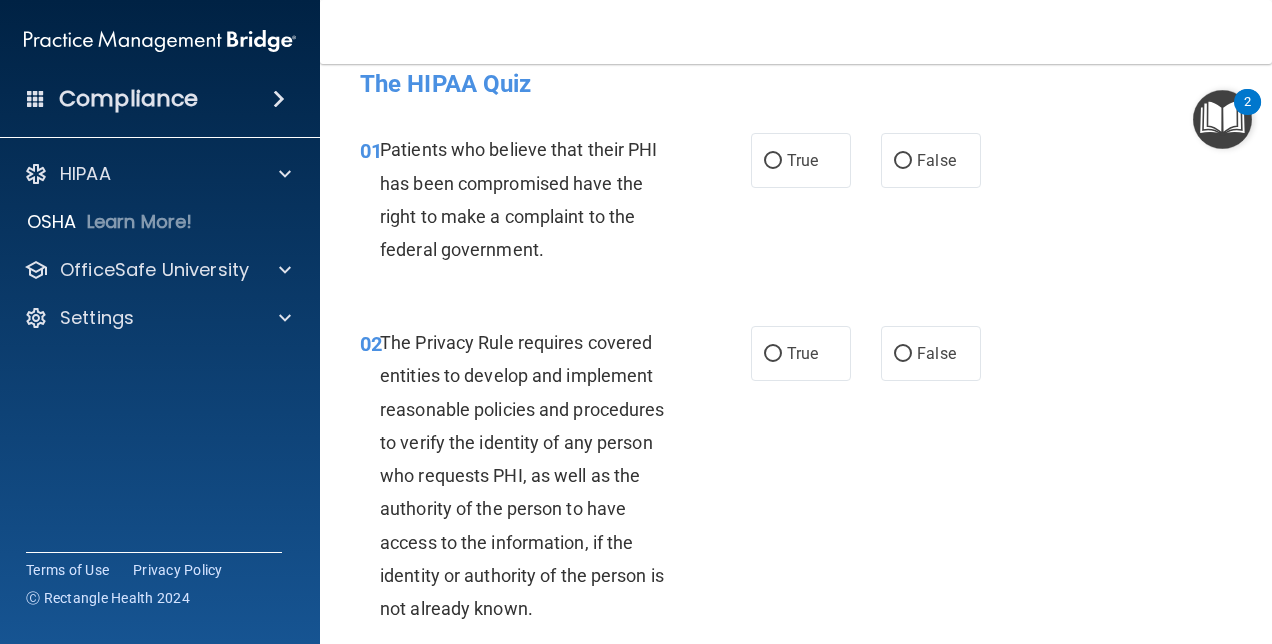 scroll, scrollTop: 24, scrollLeft: 0, axis: vertical 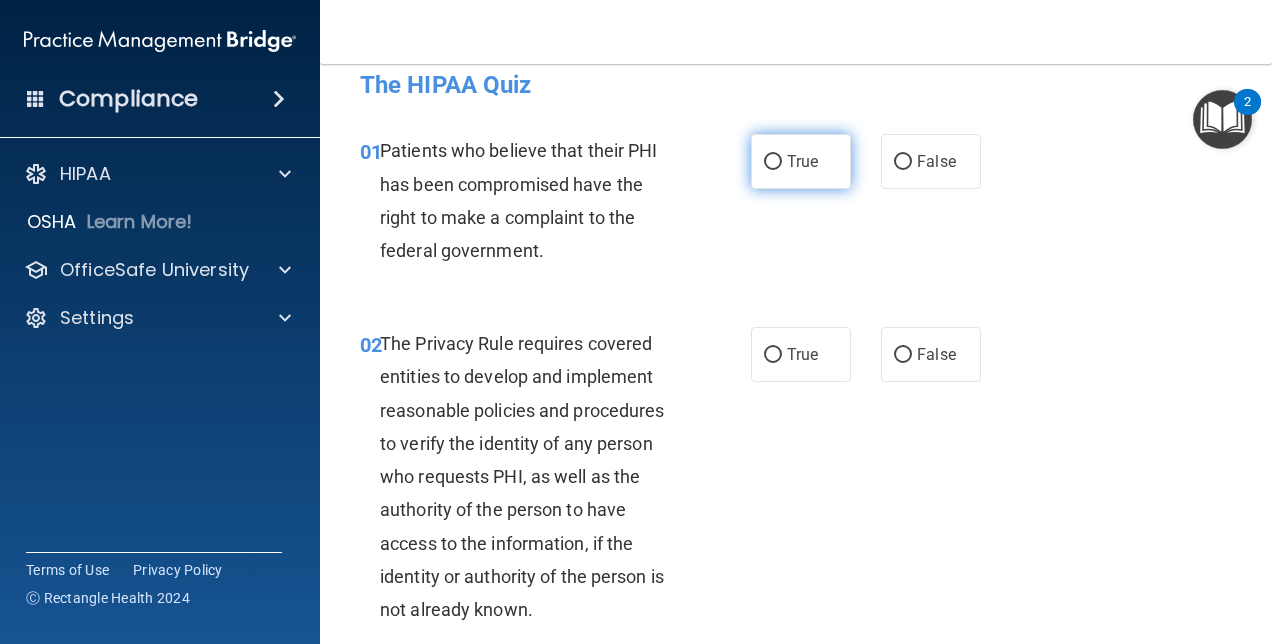 click on "True" at bounding box center [773, 162] 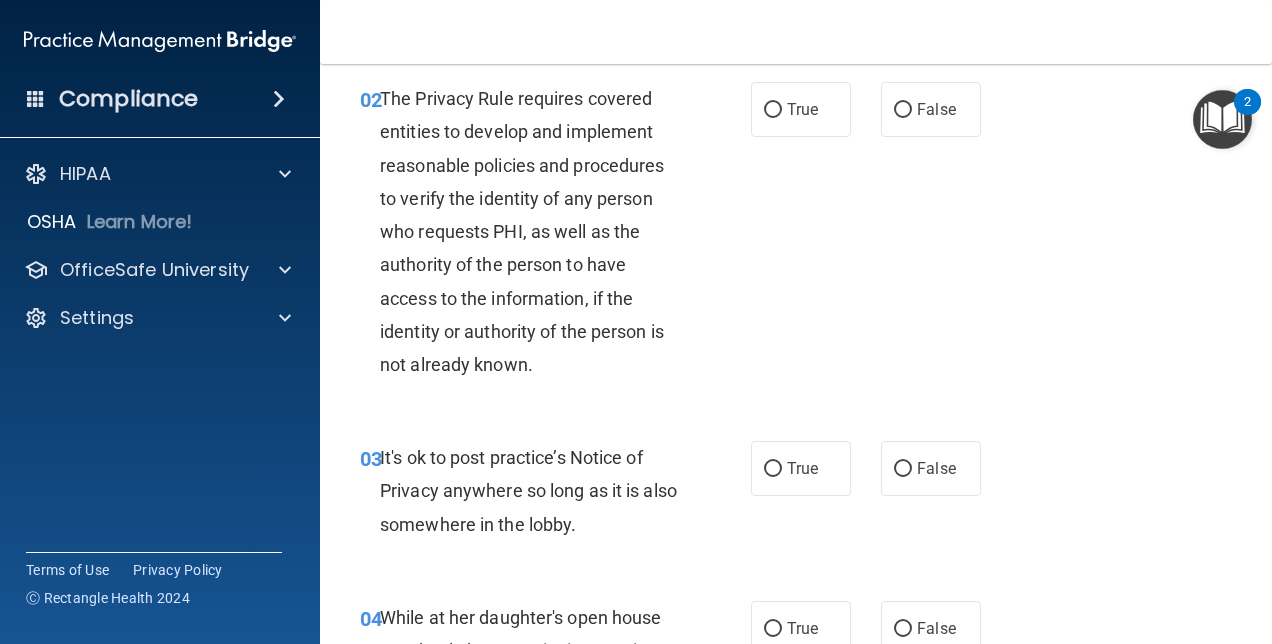 scroll, scrollTop: 258, scrollLeft: 0, axis: vertical 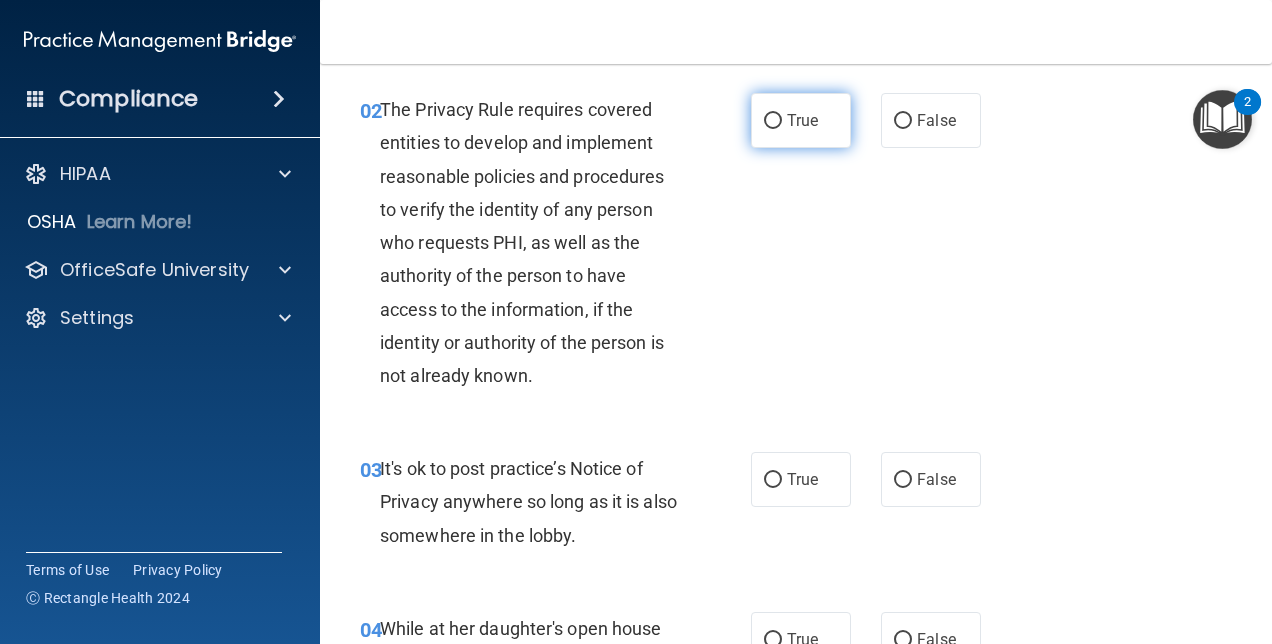 click on "True" at bounding box center [773, 121] 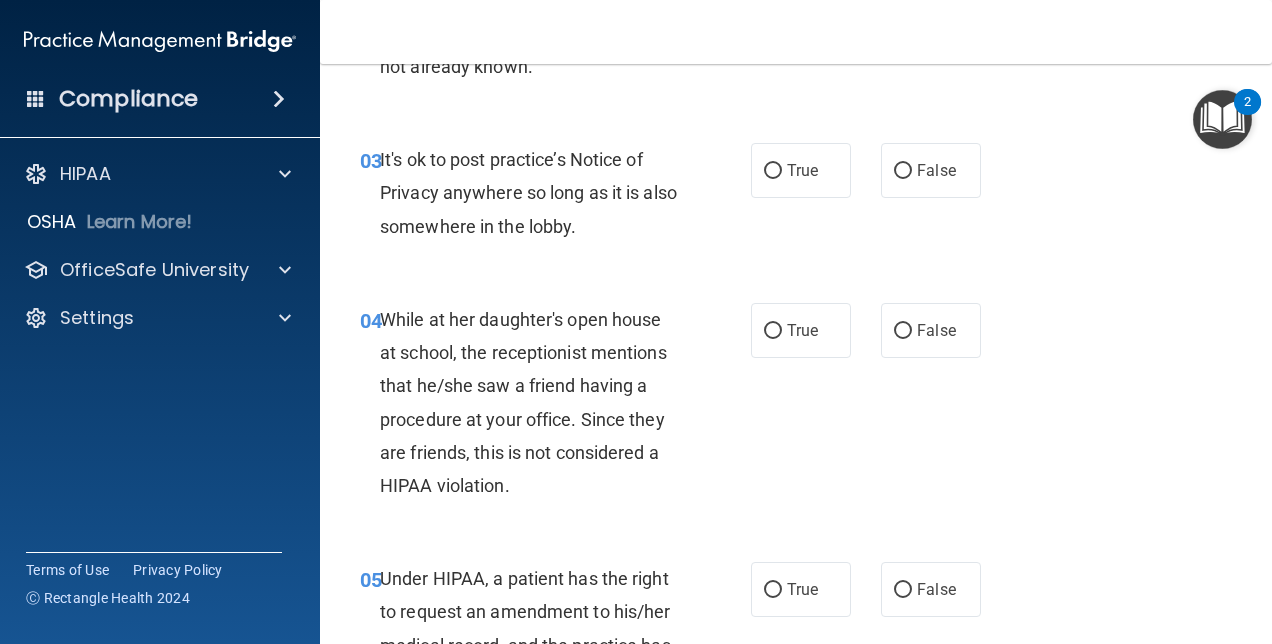 scroll, scrollTop: 574, scrollLeft: 0, axis: vertical 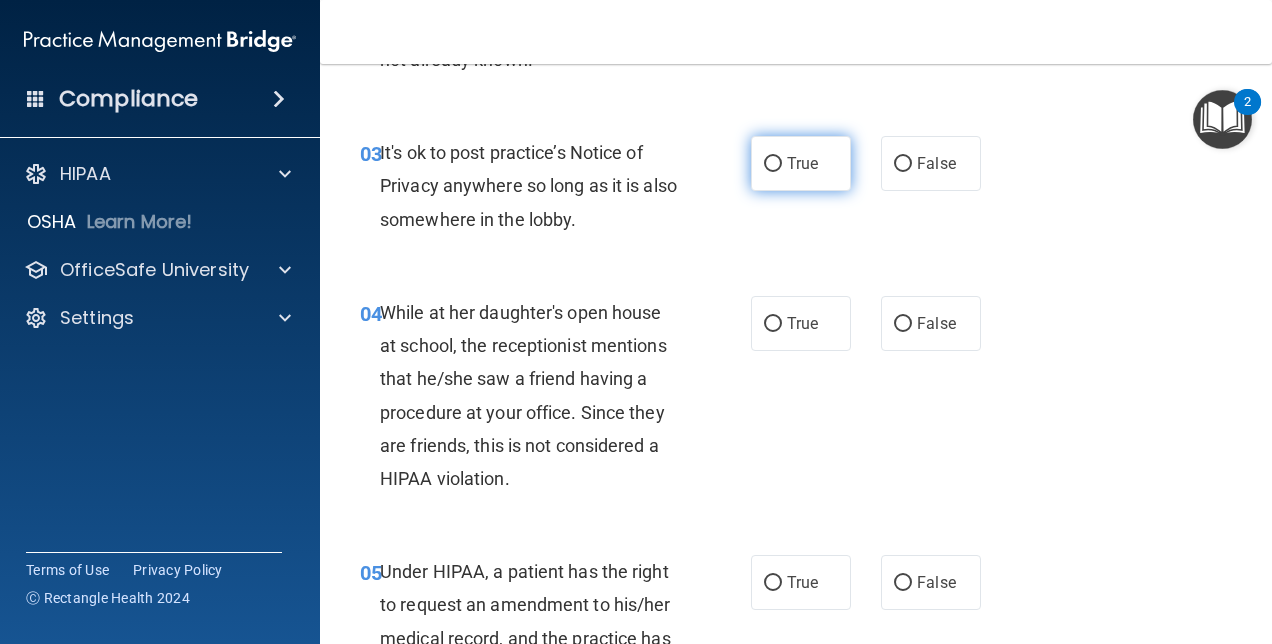 click on "True" at bounding box center (773, 164) 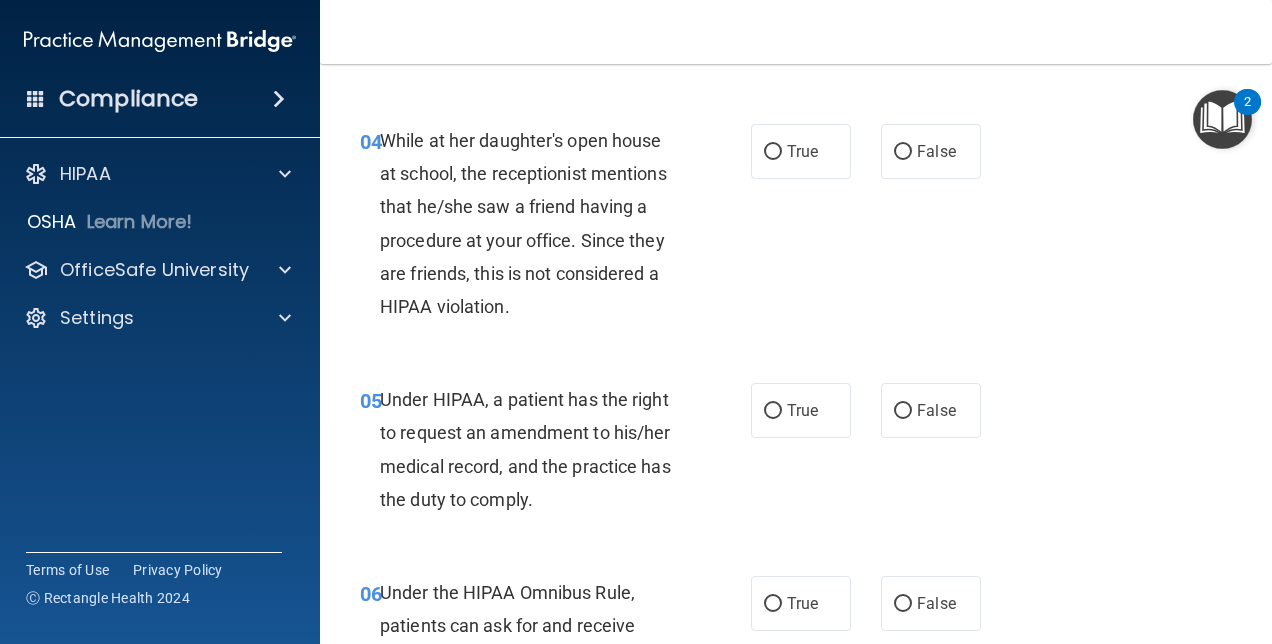 scroll, scrollTop: 750, scrollLeft: 0, axis: vertical 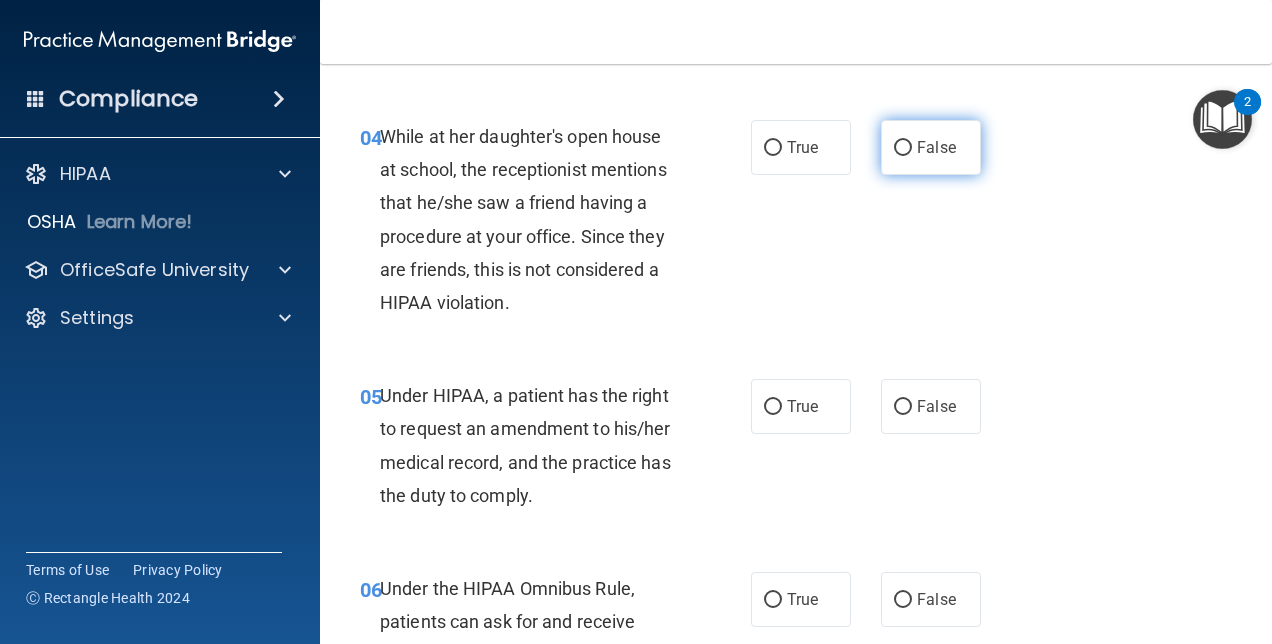 click on "False" at bounding box center (931, 147) 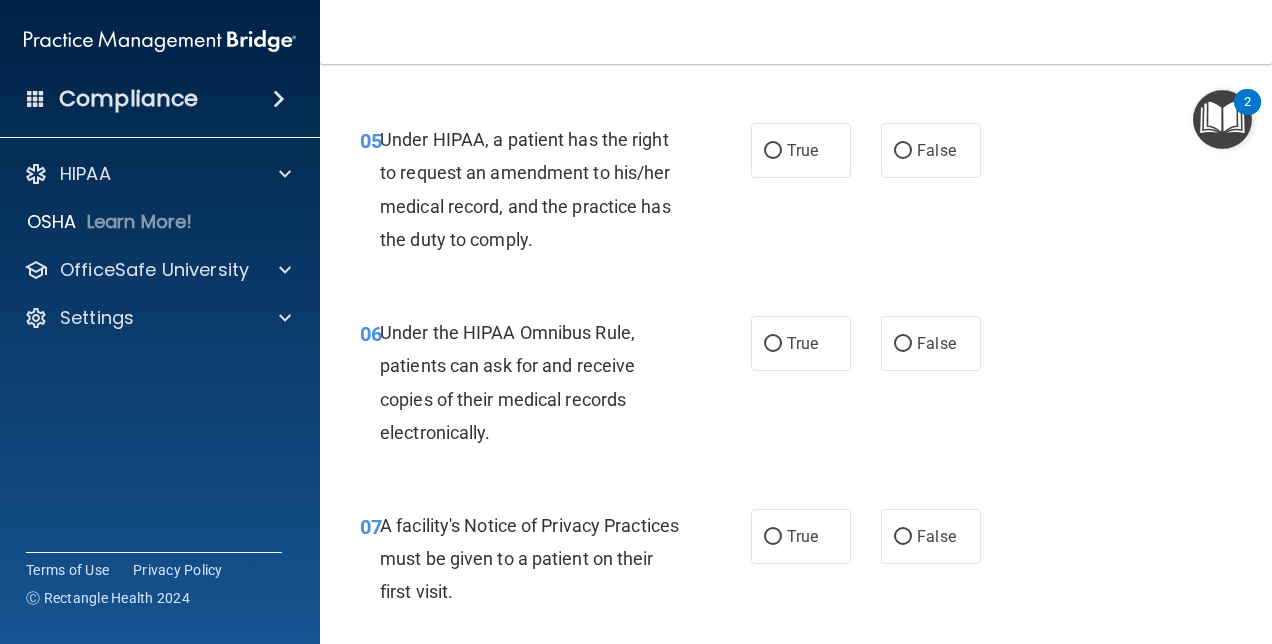 scroll, scrollTop: 1008, scrollLeft: 0, axis: vertical 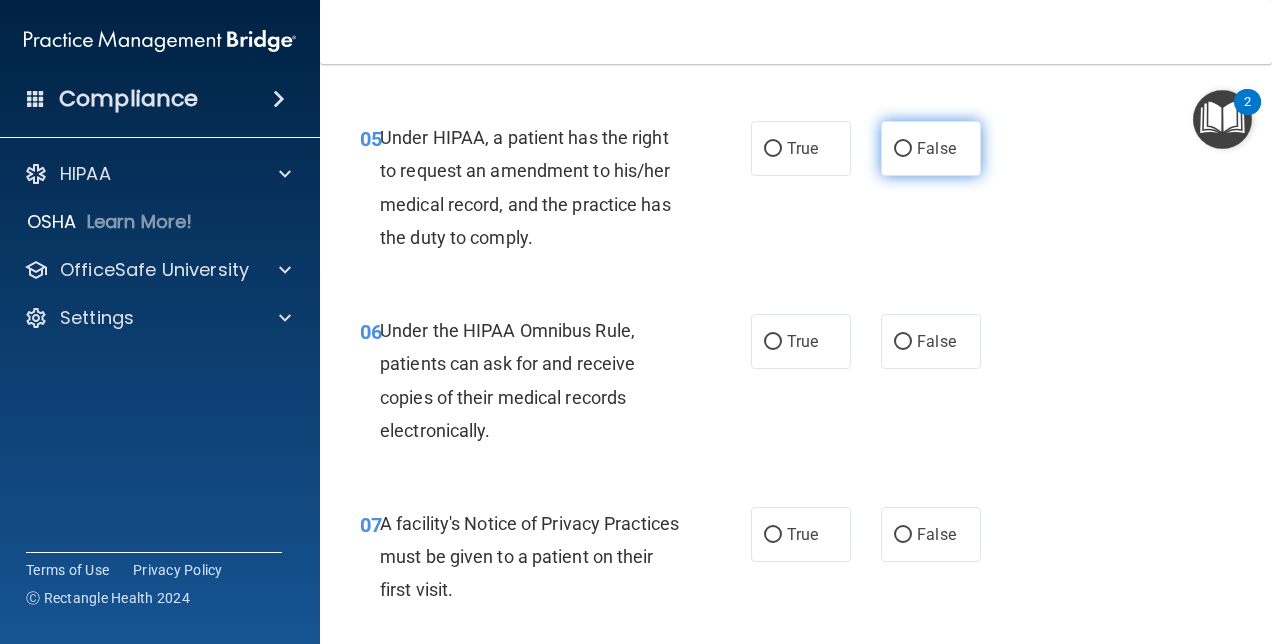 click on "False" at bounding box center [903, 149] 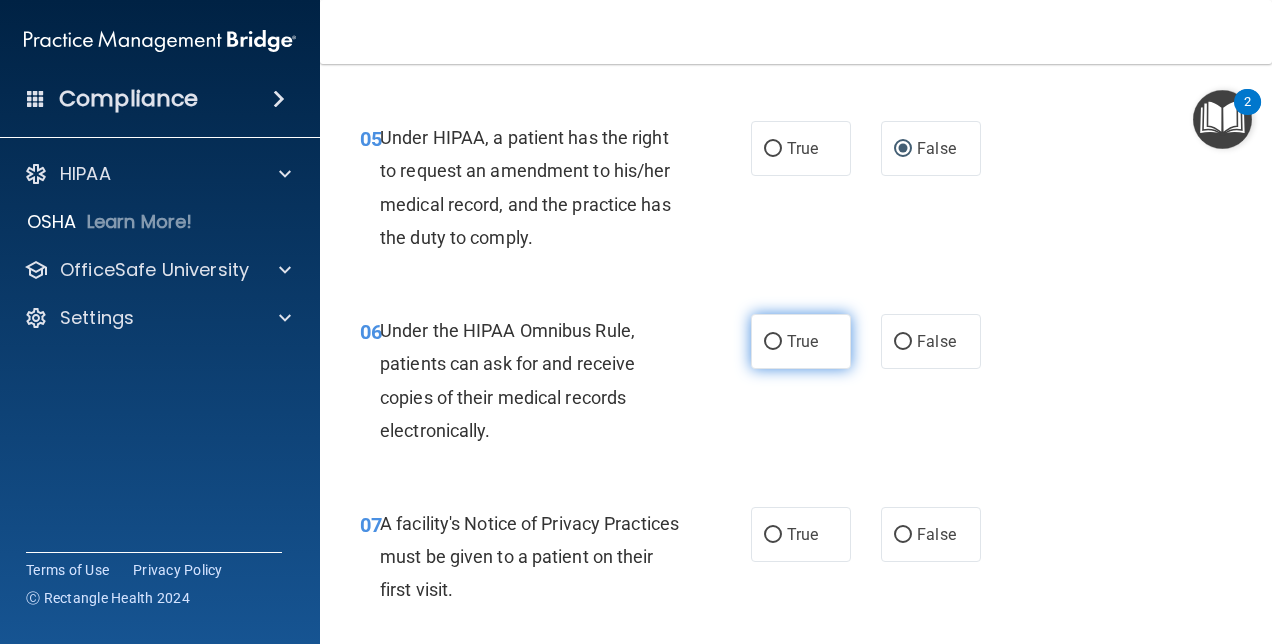 click on "True" at bounding box center [773, 342] 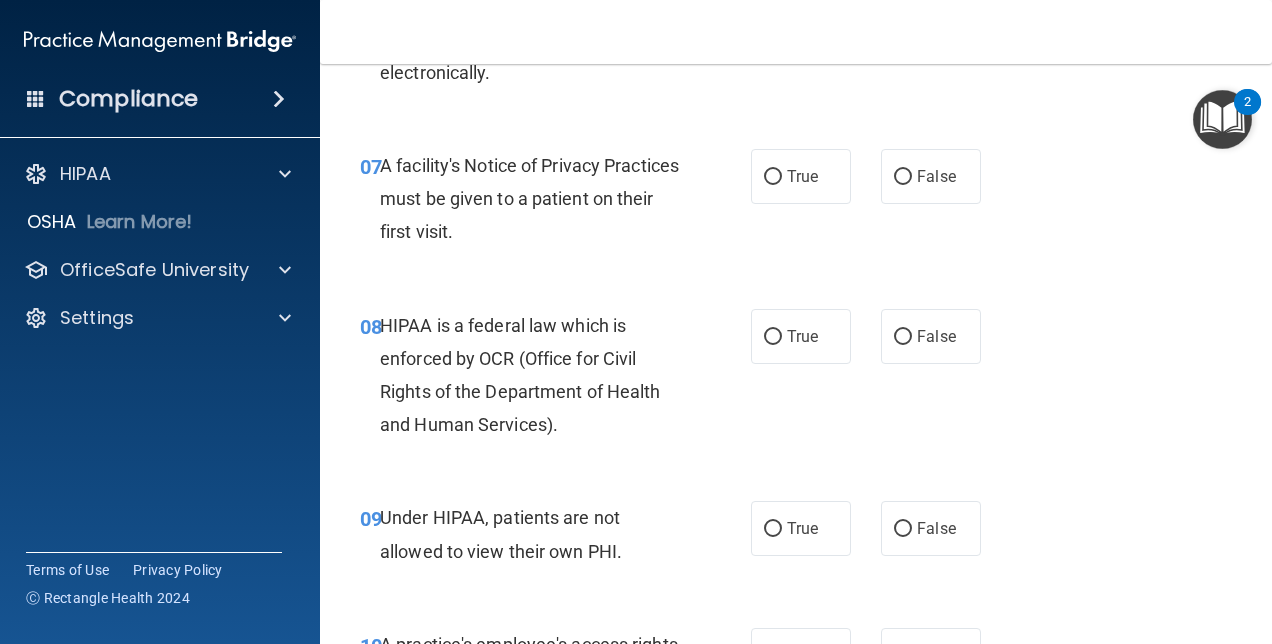 scroll, scrollTop: 1371, scrollLeft: 0, axis: vertical 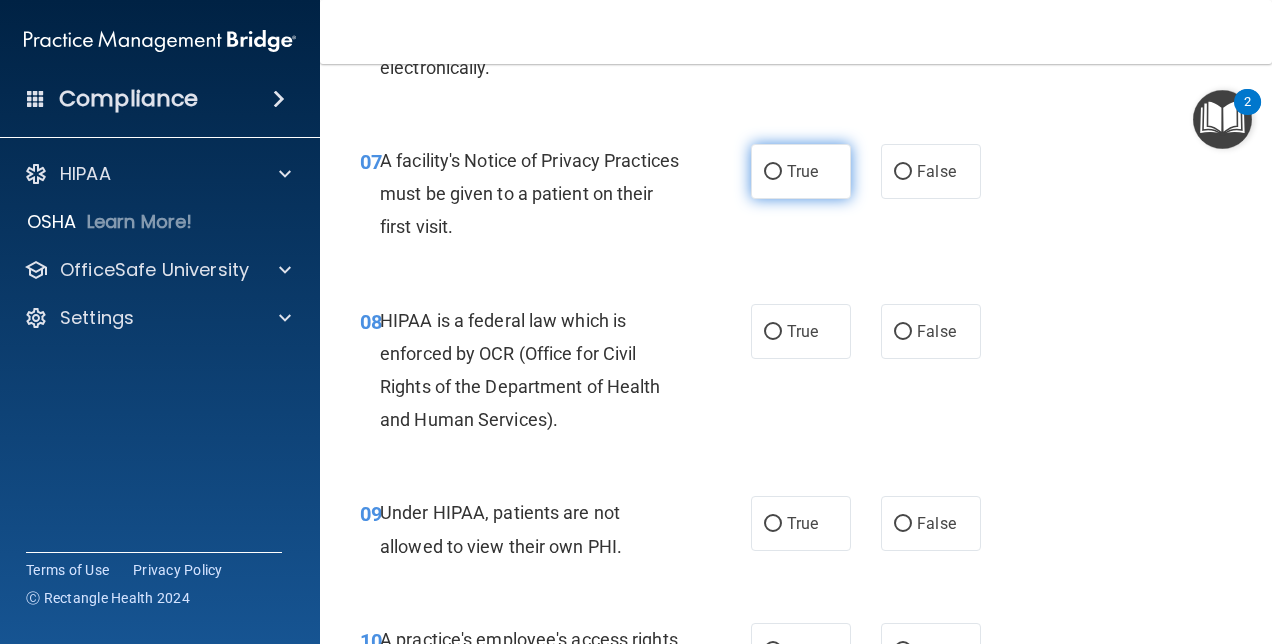click on "True" at bounding box center [773, 172] 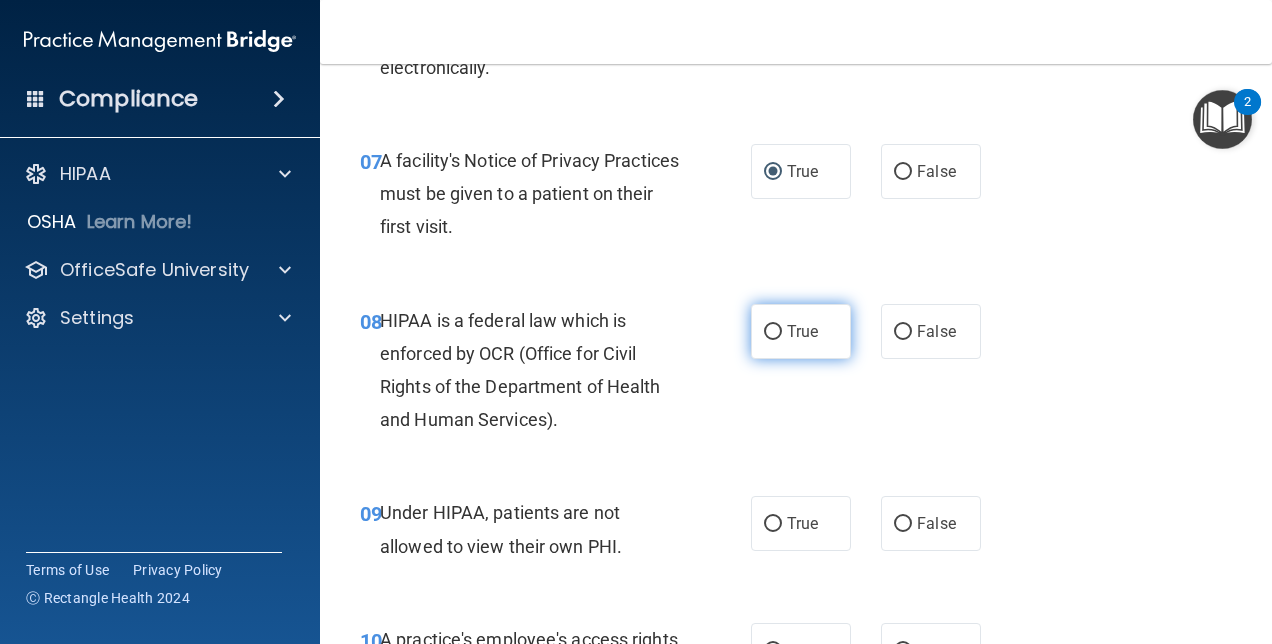 click on "True" at bounding box center (773, 332) 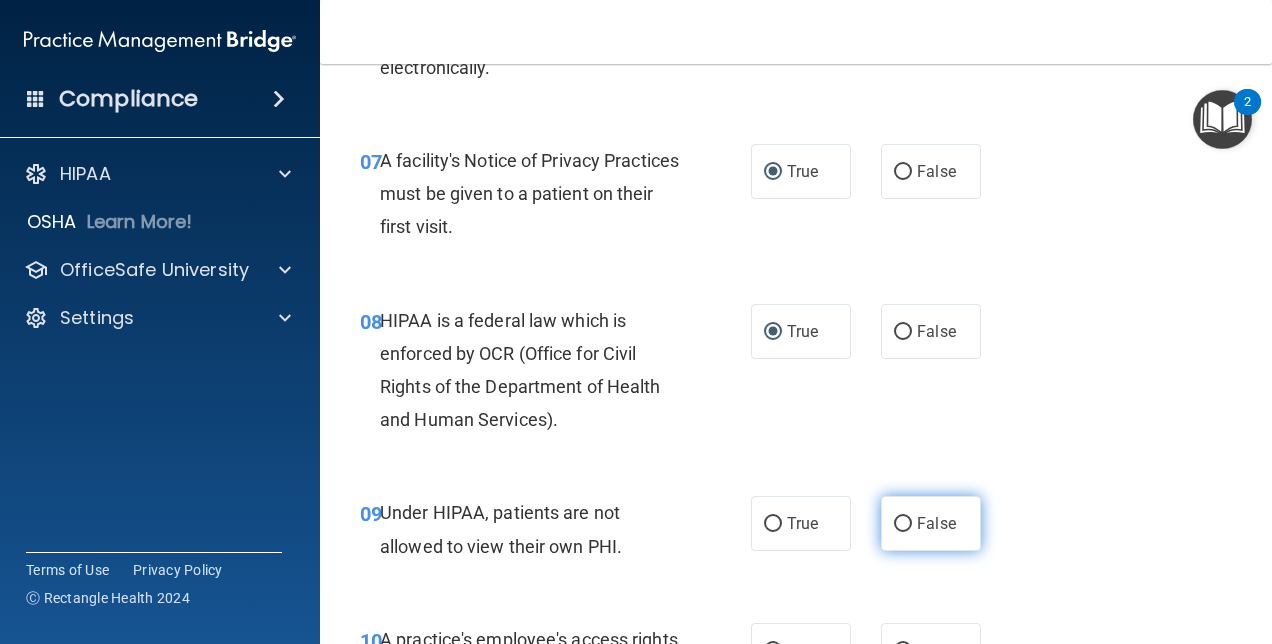 click on "False" at bounding box center [903, 524] 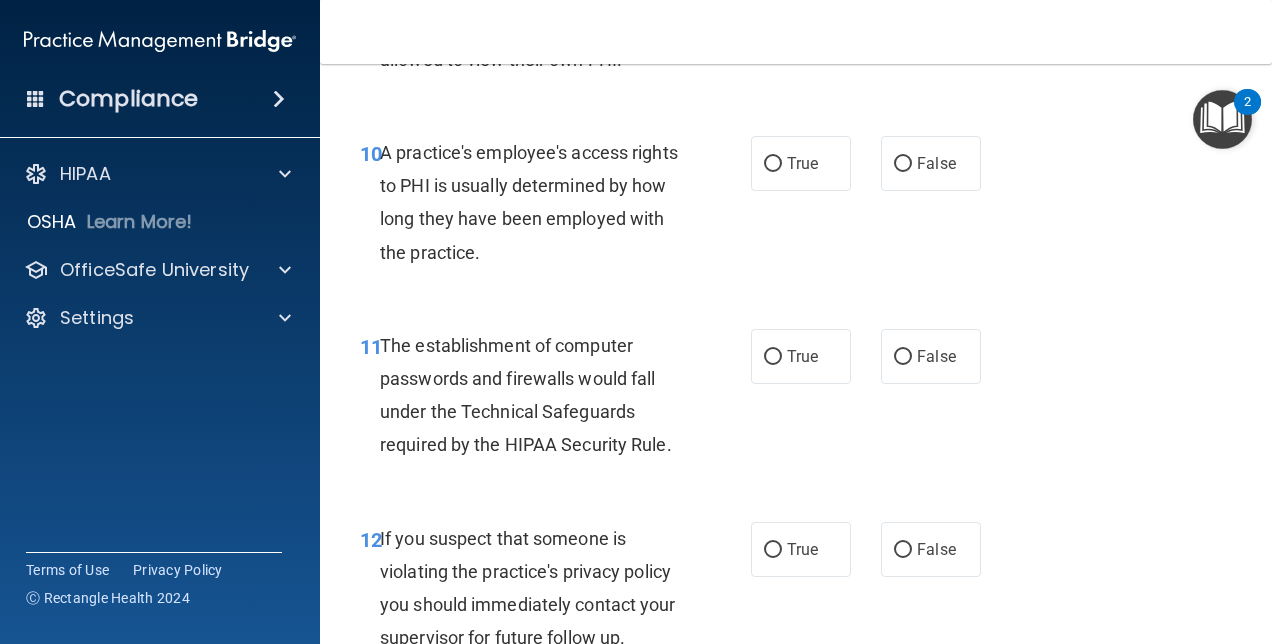 scroll, scrollTop: 1876, scrollLeft: 0, axis: vertical 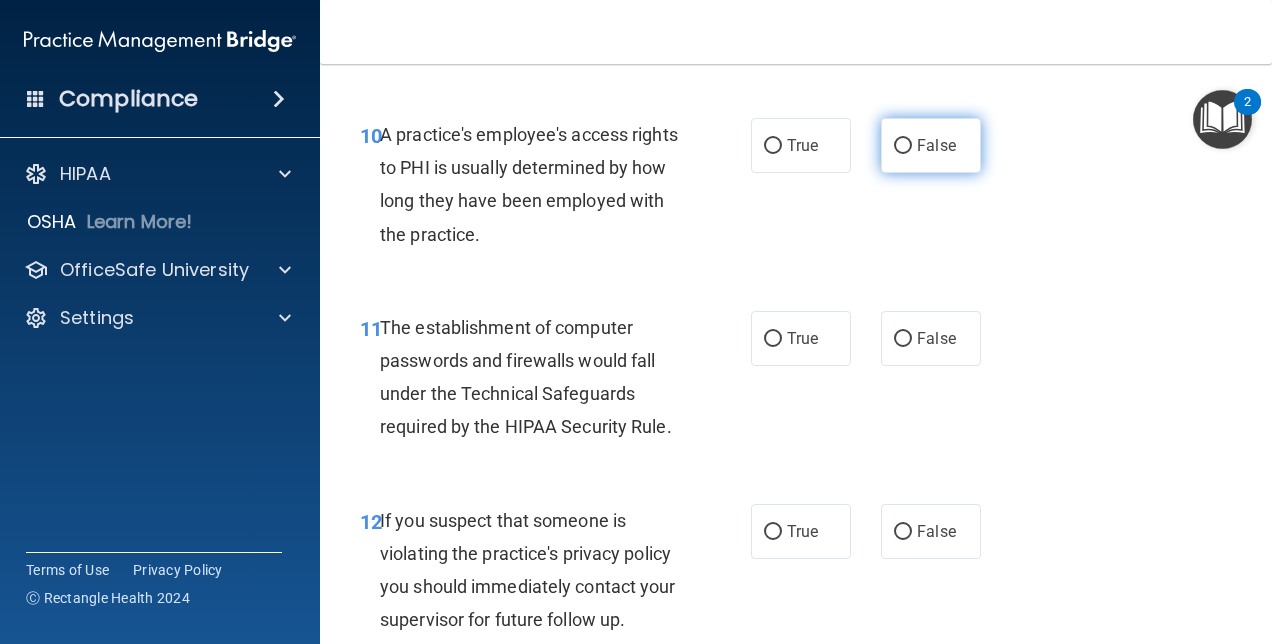 click on "False" at bounding box center (903, 146) 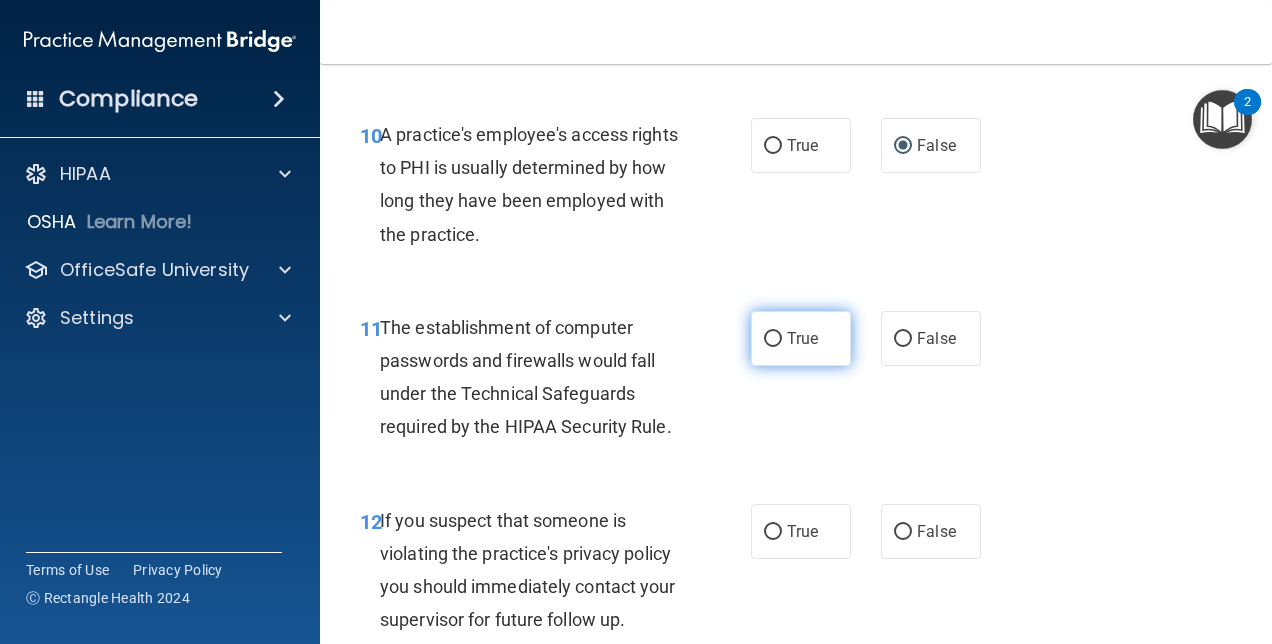 click on "True" at bounding box center (773, 339) 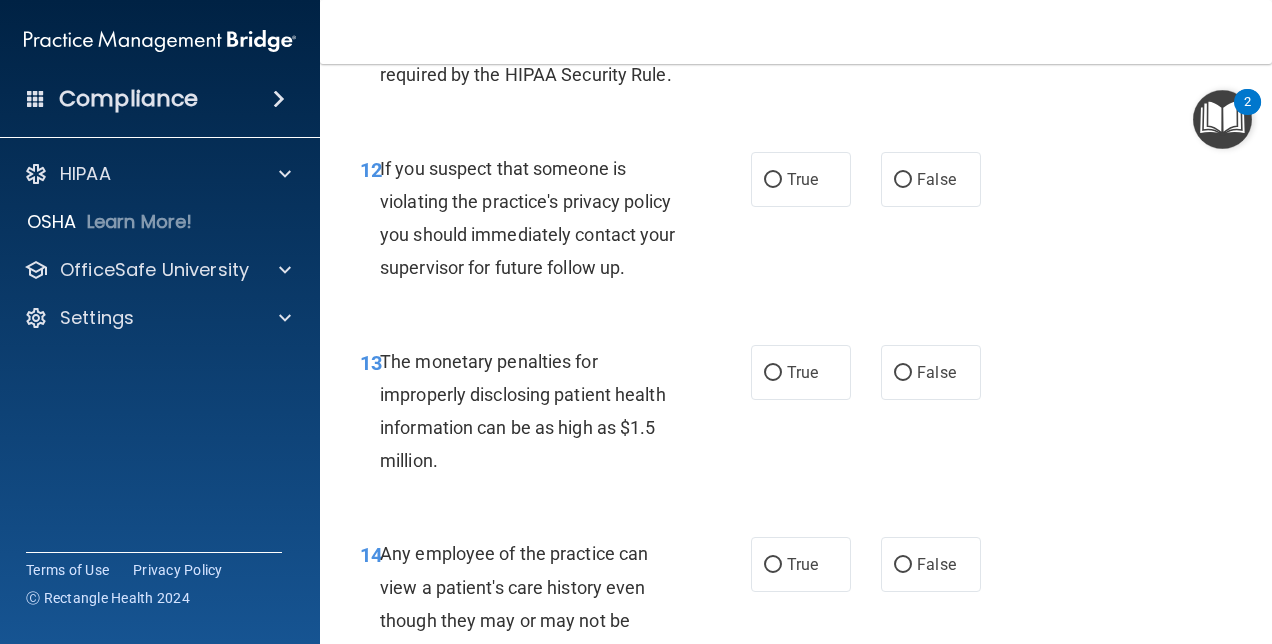scroll, scrollTop: 2254, scrollLeft: 0, axis: vertical 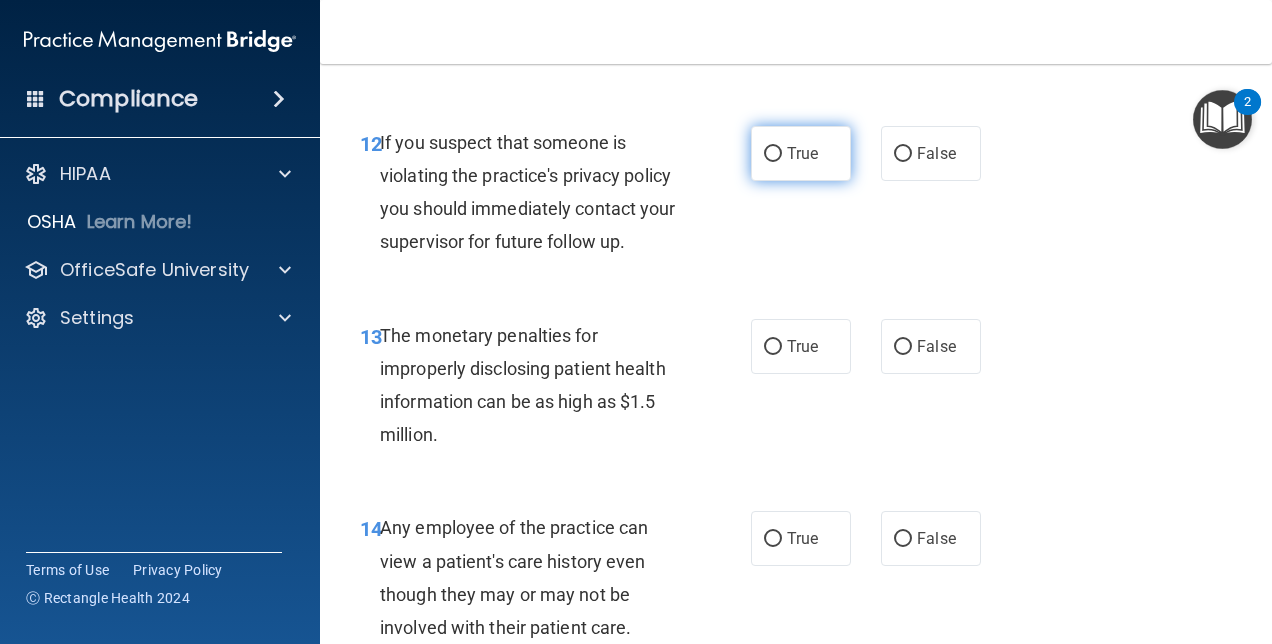 click on "True" at bounding box center (773, 154) 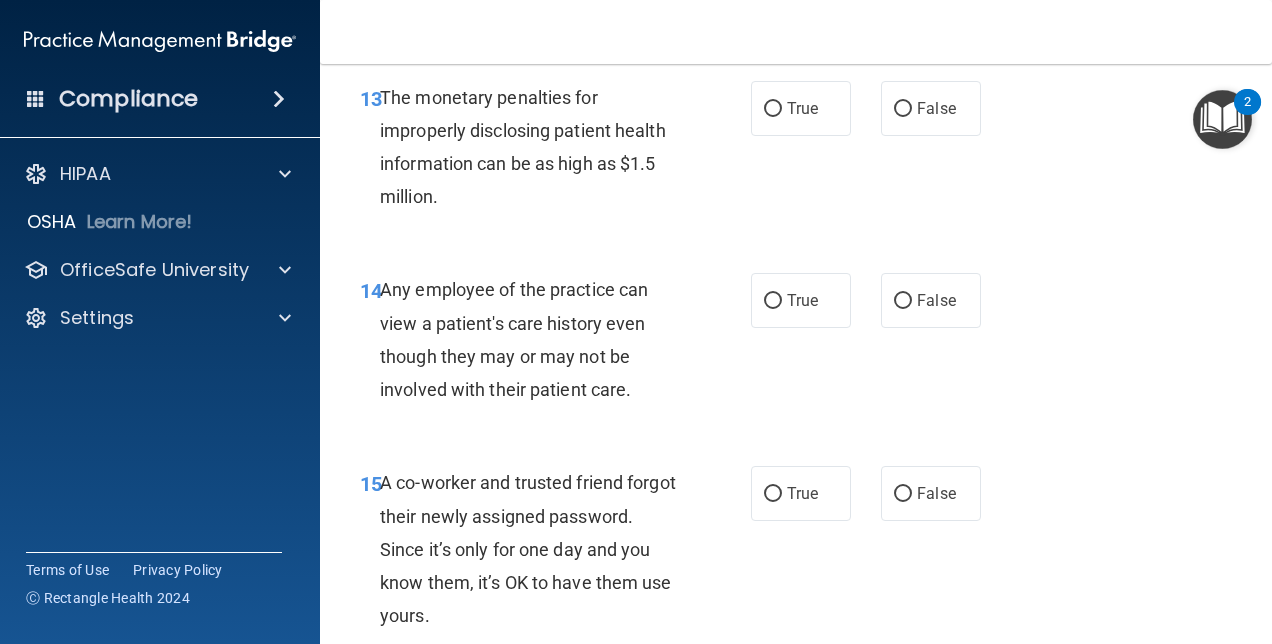 scroll, scrollTop: 2494, scrollLeft: 0, axis: vertical 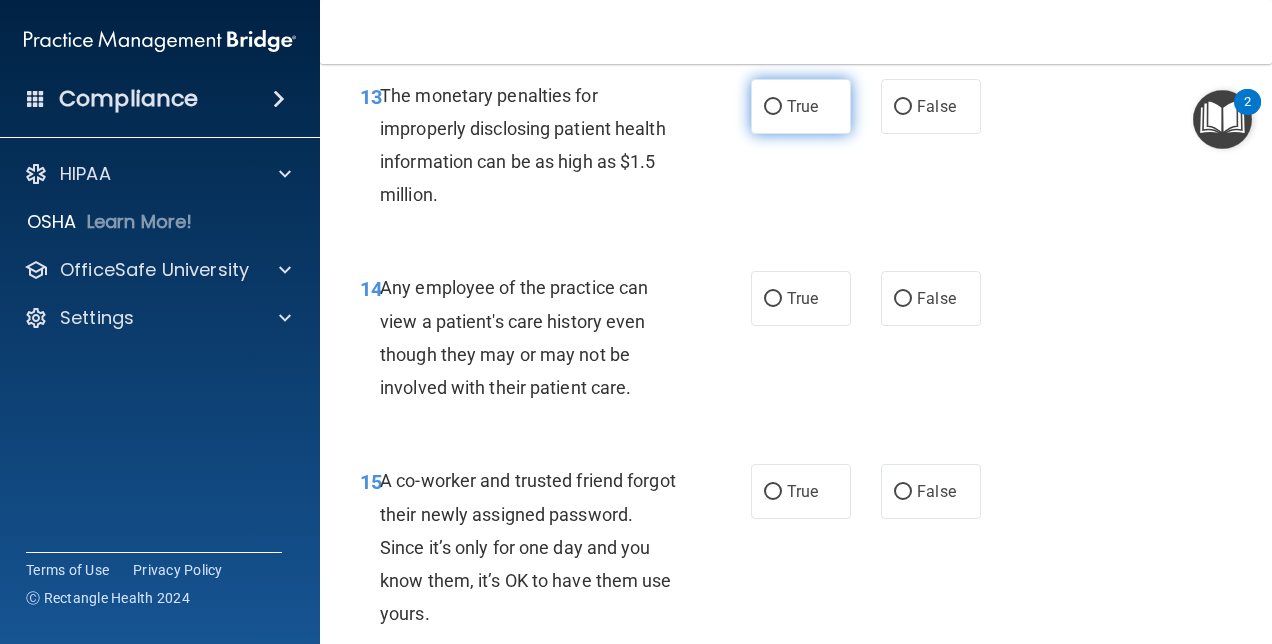 click on "True" at bounding box center [773, 107] 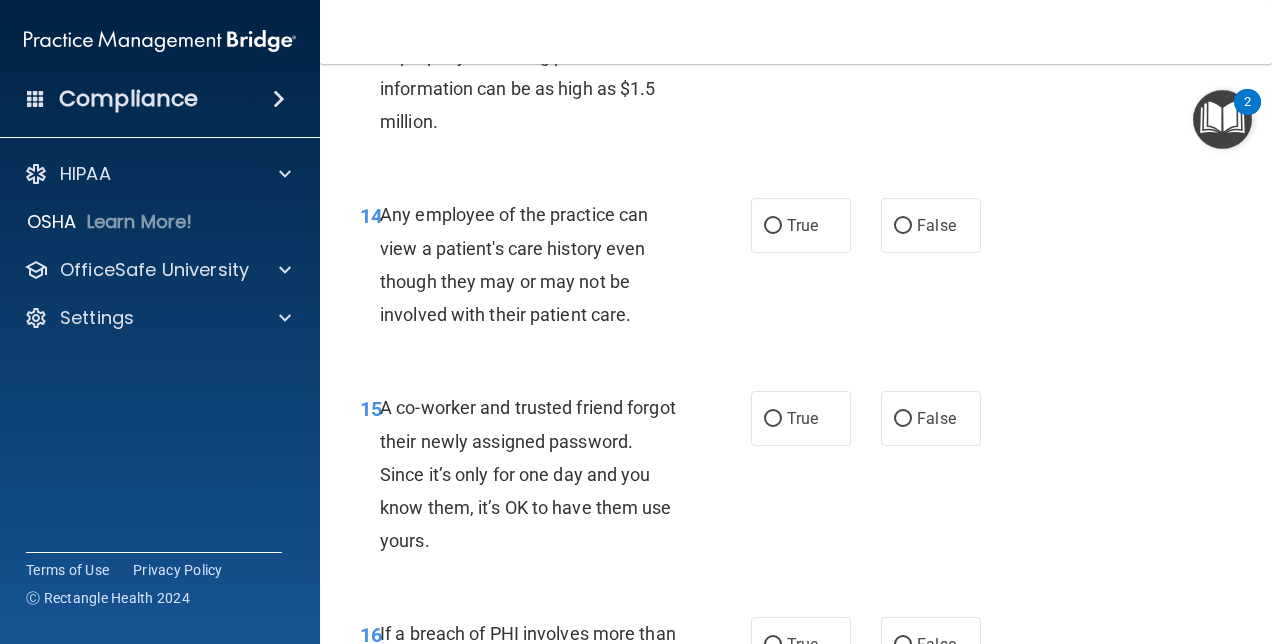 scroll, scrollTop: 2568, scrollLeft: 0, axis: vertical 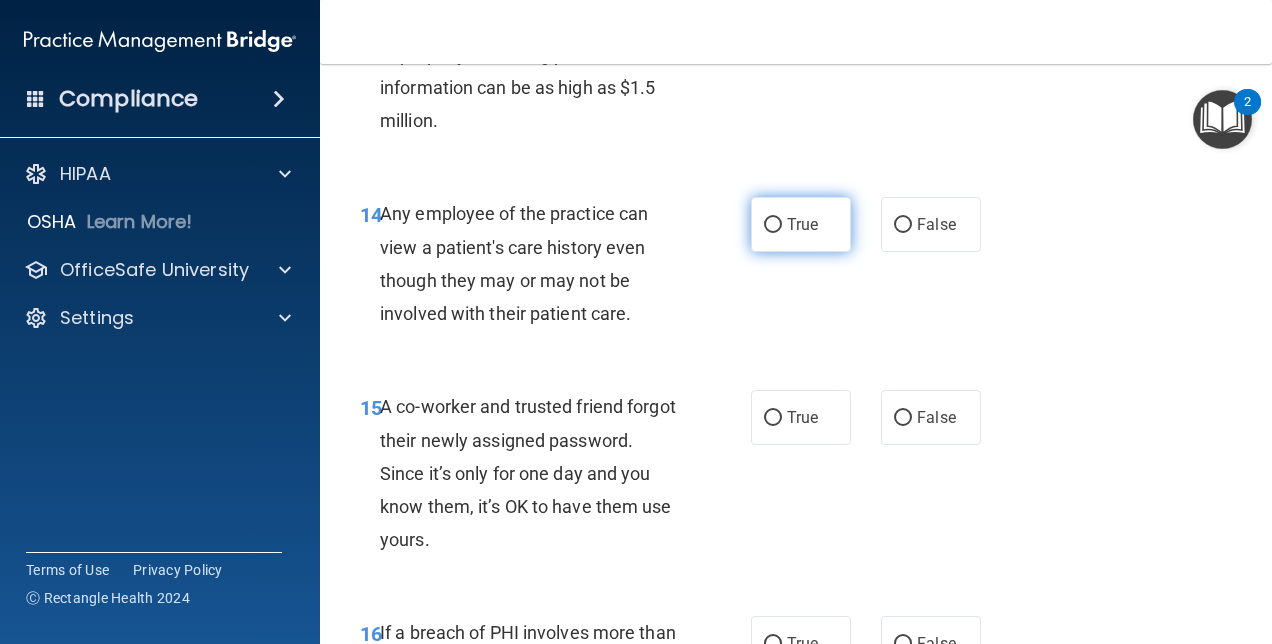 click on "True" at bounding box center (773, 225) 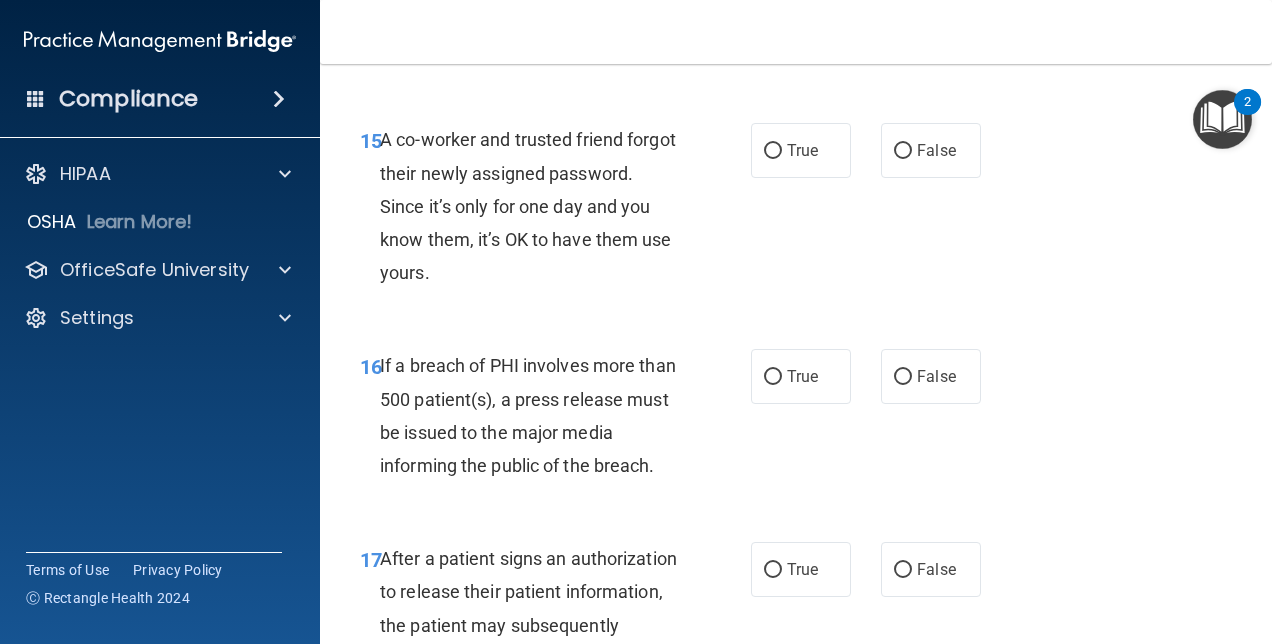 scroll, scrollTop: 2841, scrollLeft: 0, axis: vertical 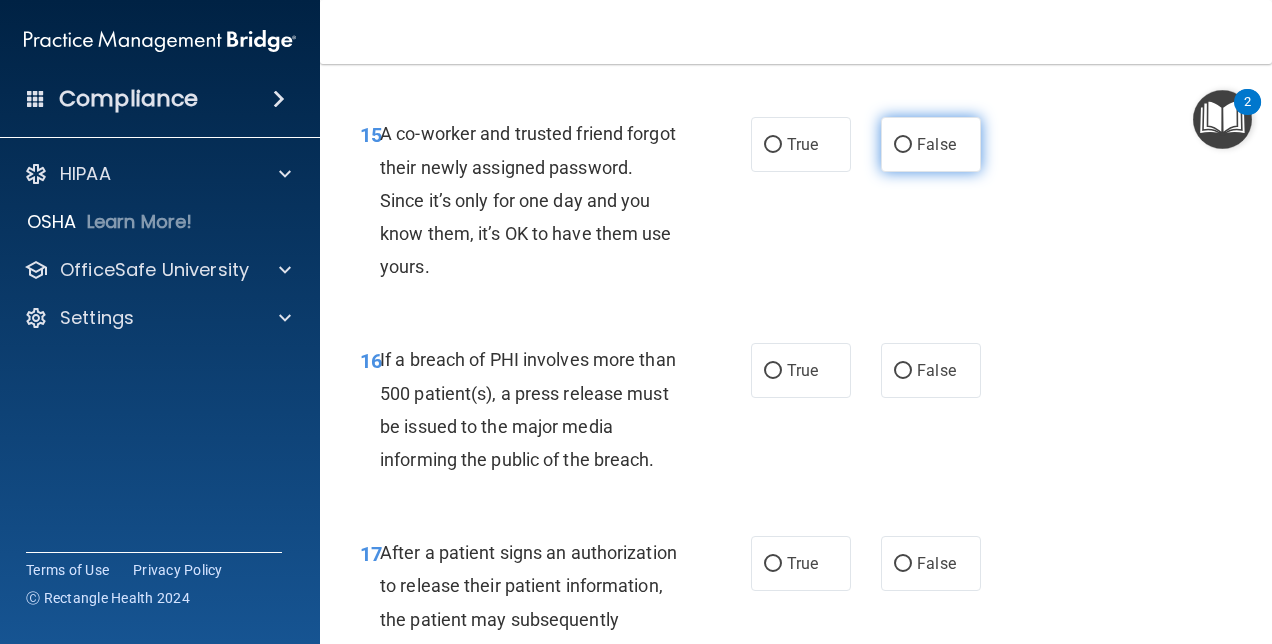 click on "False" at bounding box center [931, 144] 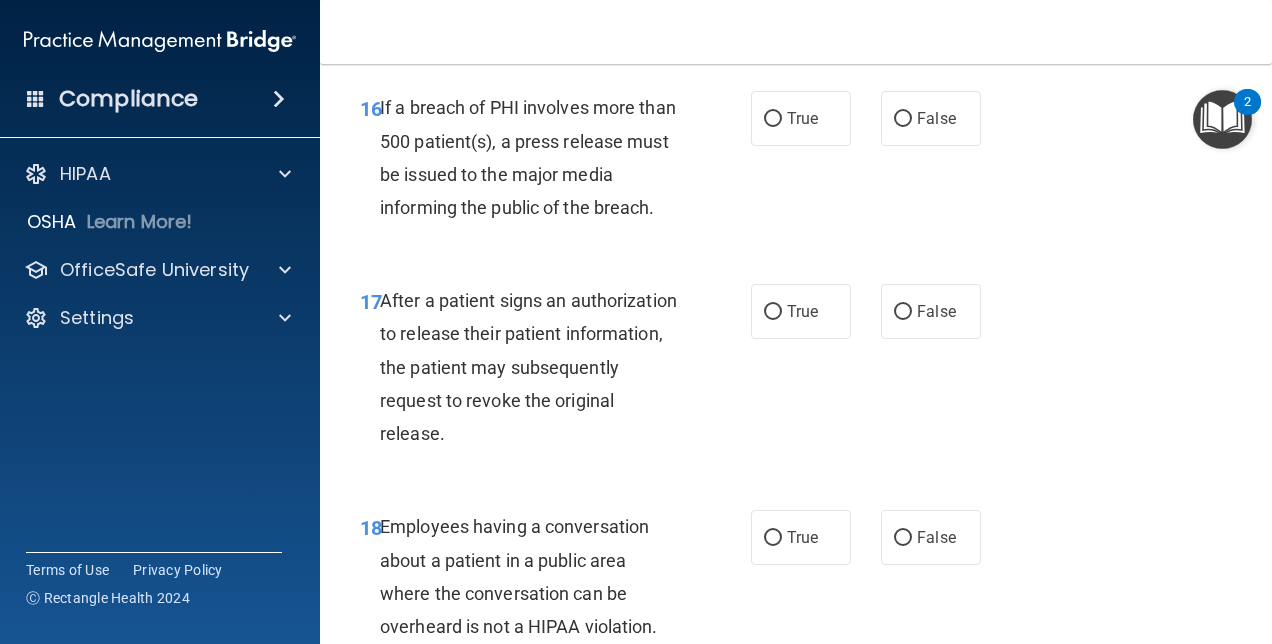 scroll, scrollTop: 3094, scrollLeft: 0, axis: vertical 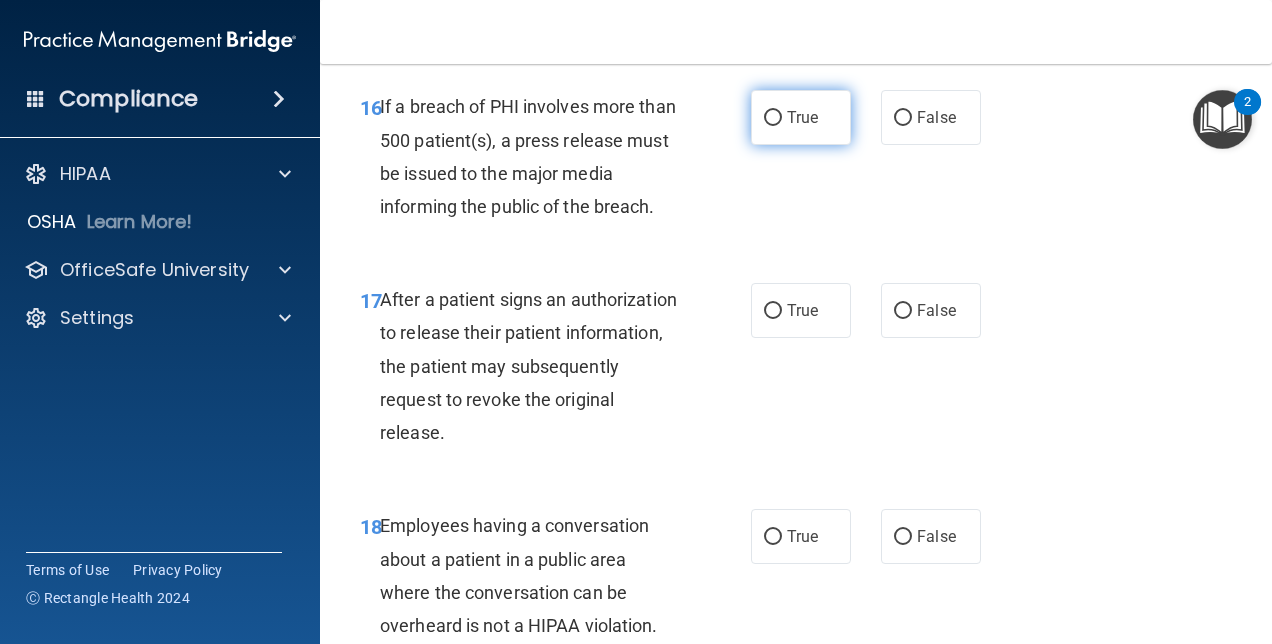 click on "True" at bounding box center [773, 118] 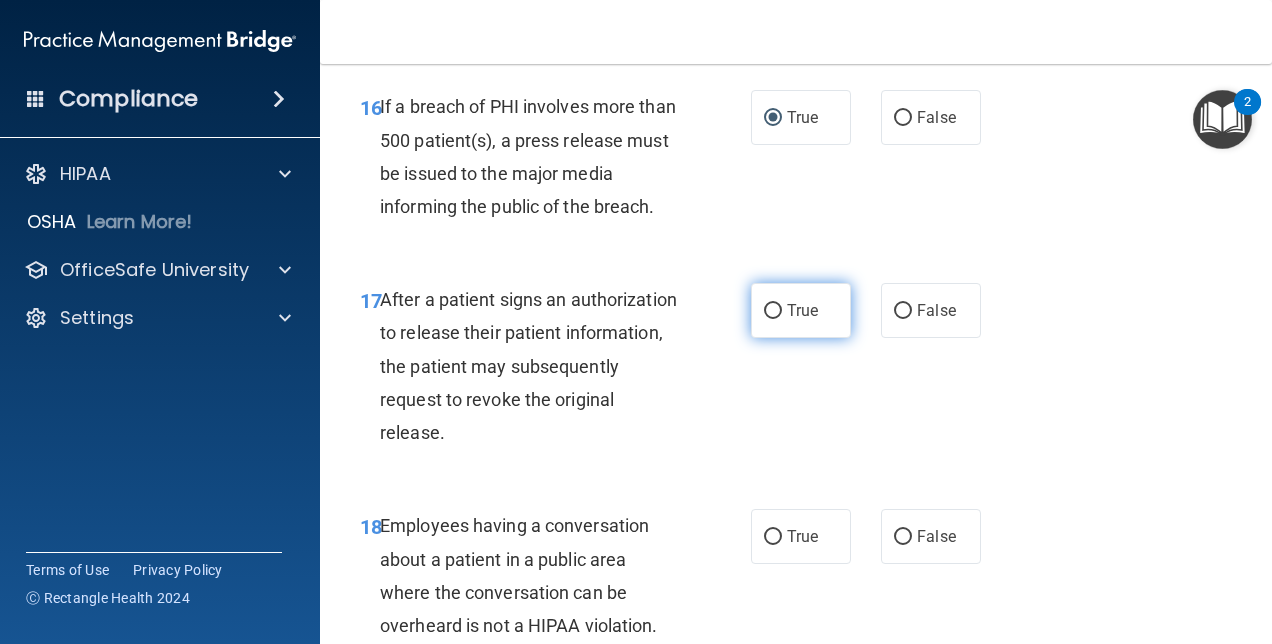 click on "True" at bounding box center (773, 311) 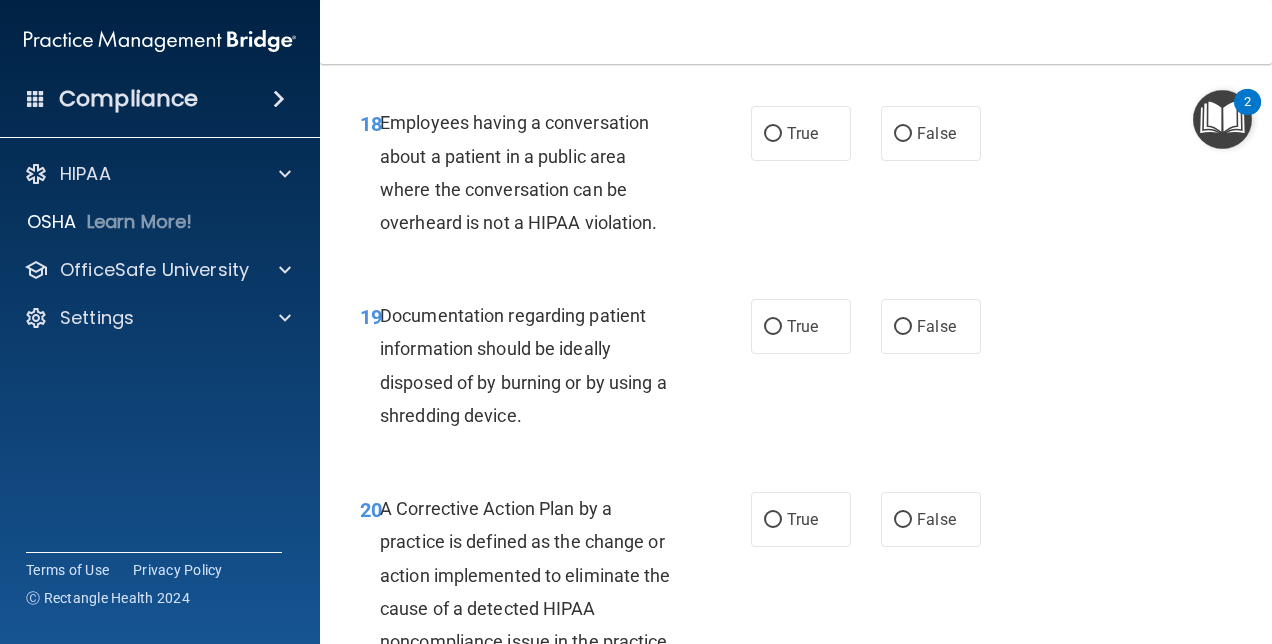 scroll, scrollTop: 3500, scrollLeft: 0, axis: vertical 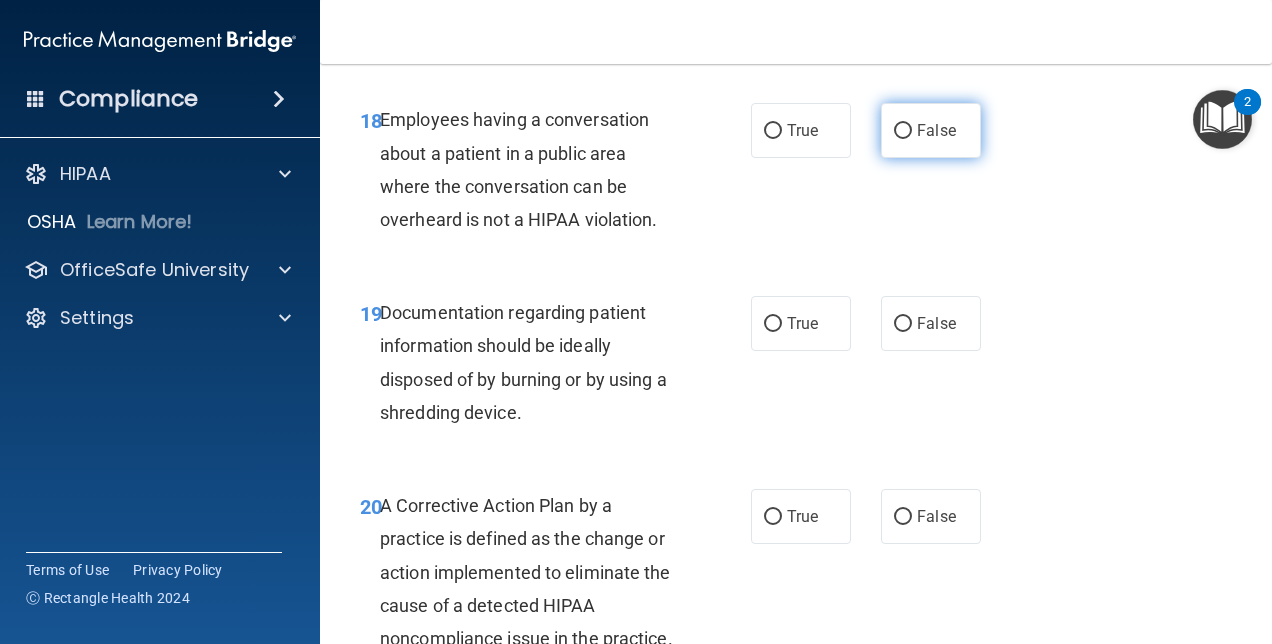 click on "False" at bounding box center (903, 131) 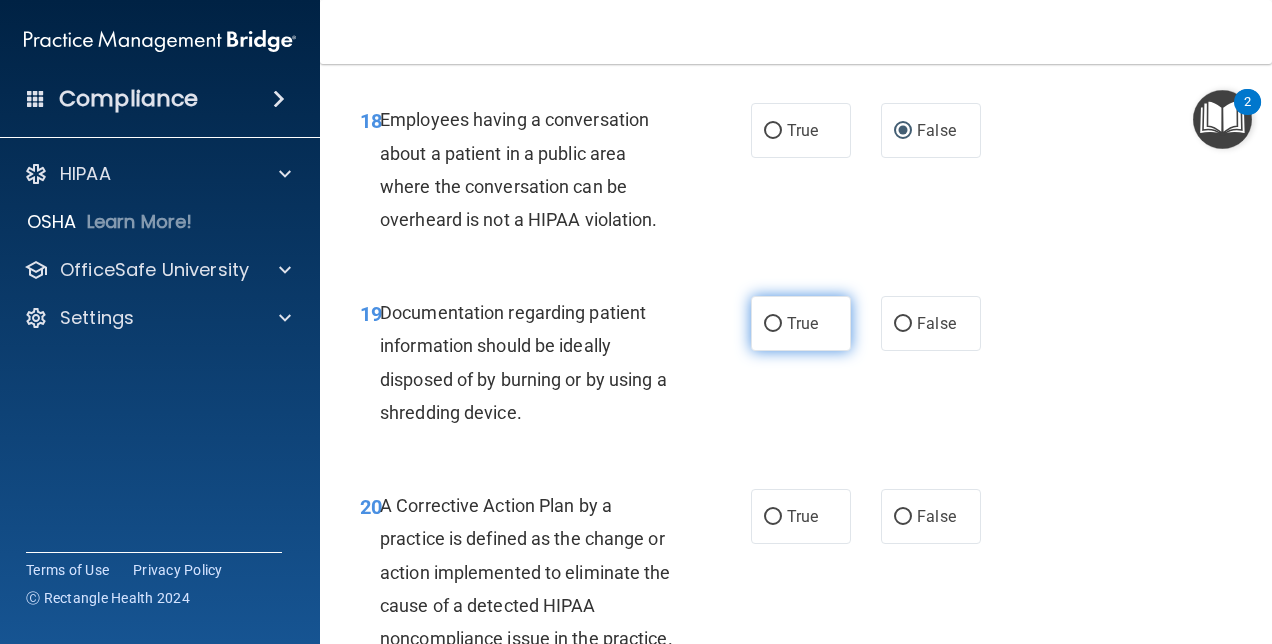 click on "True" at bounding box center (773, 324) 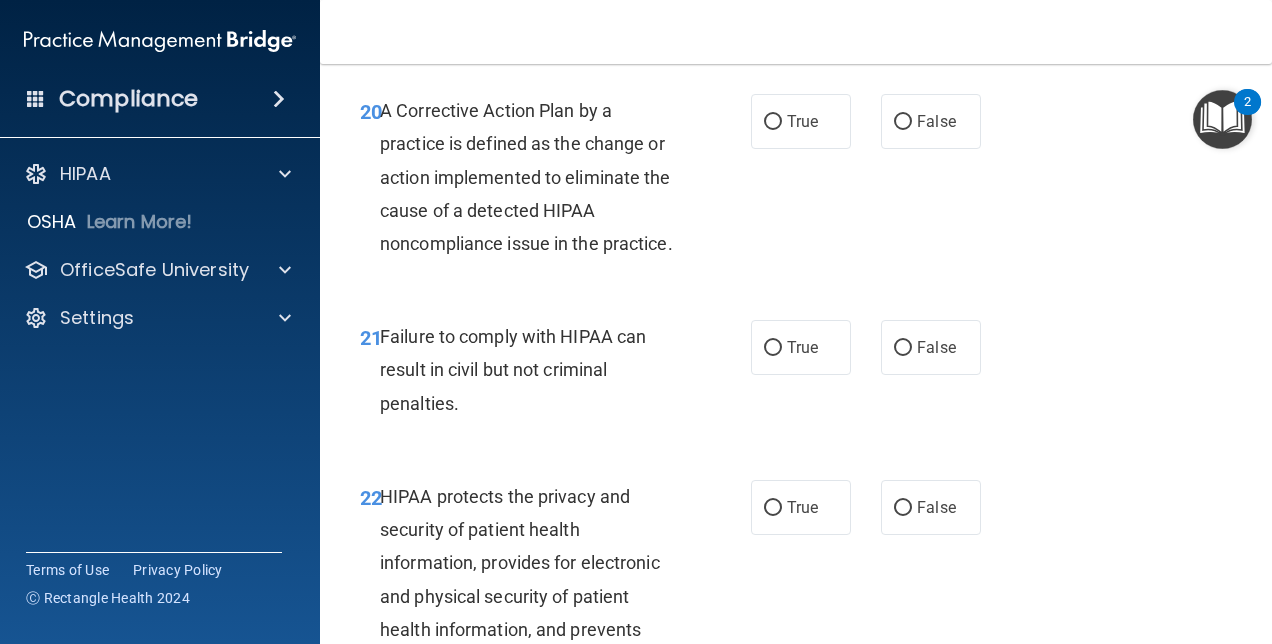 scroll, scrollTop: 3896, scrollLeft: 0, axis: vertical 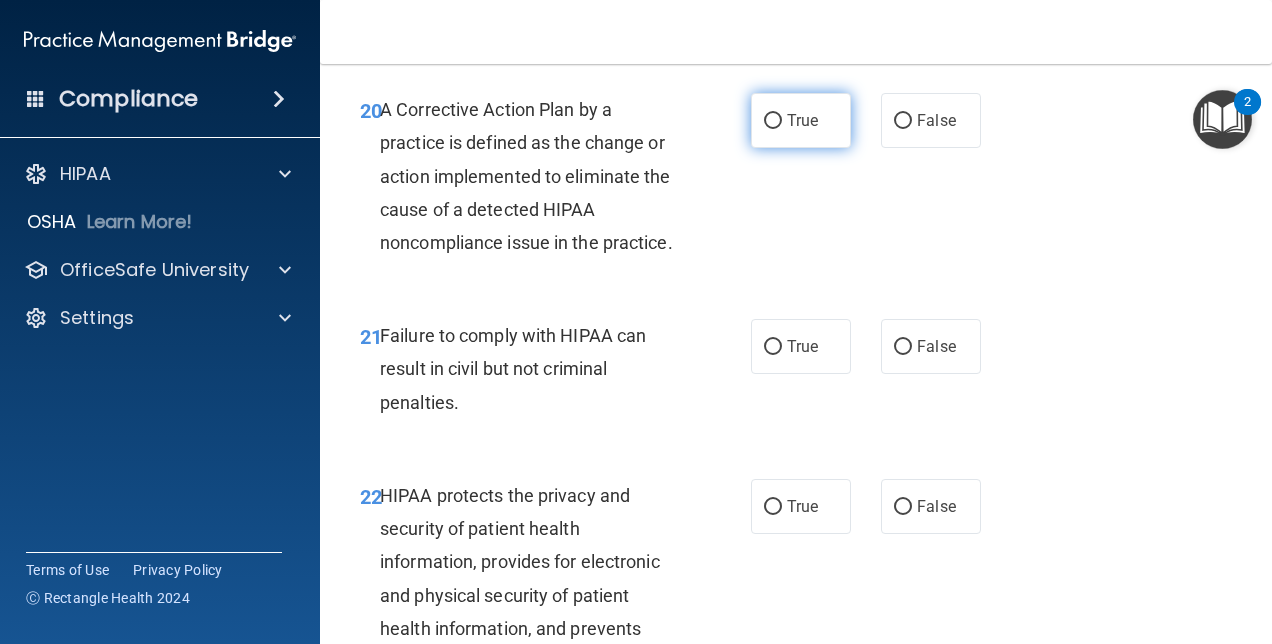 click on "True" at bounding box center (773, 121) 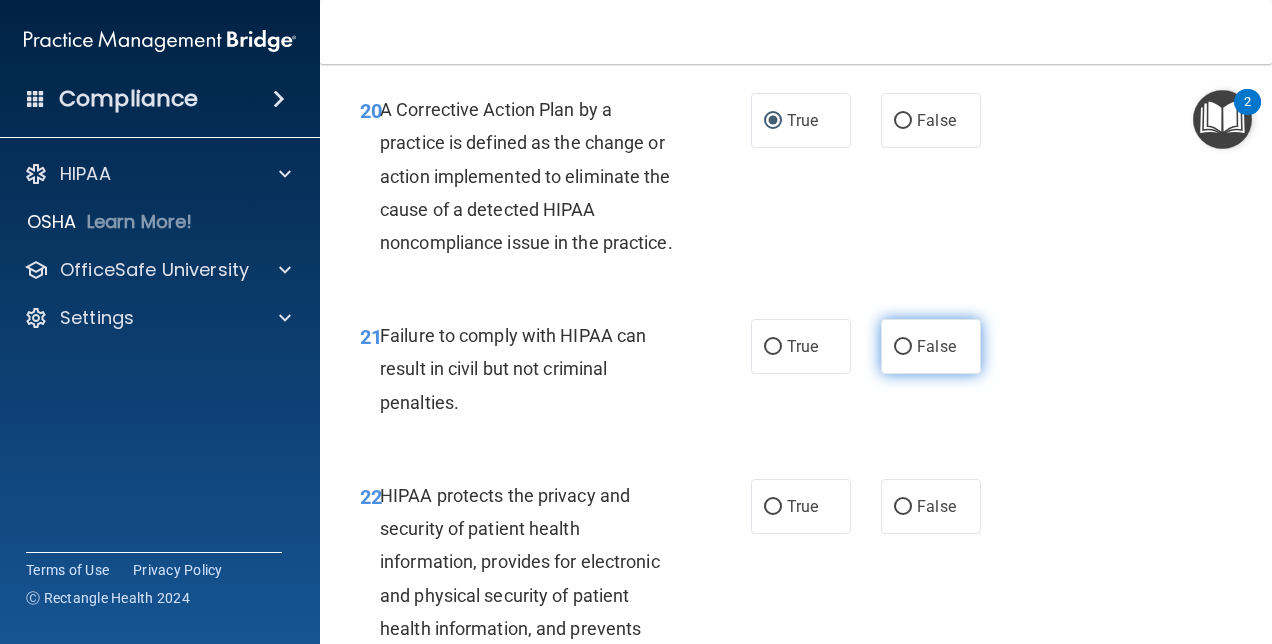 click on "False" at bounding box center (903, 347) 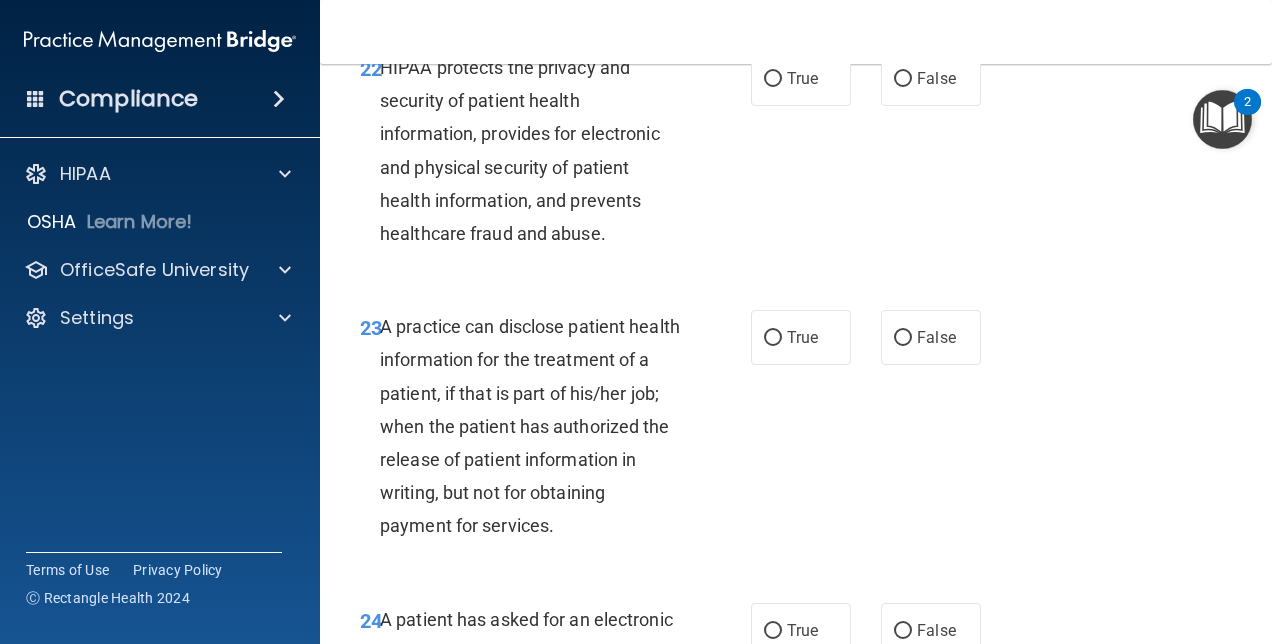 scroll, scrollTop: 4325, scrollLeft: 0, axis: vertical 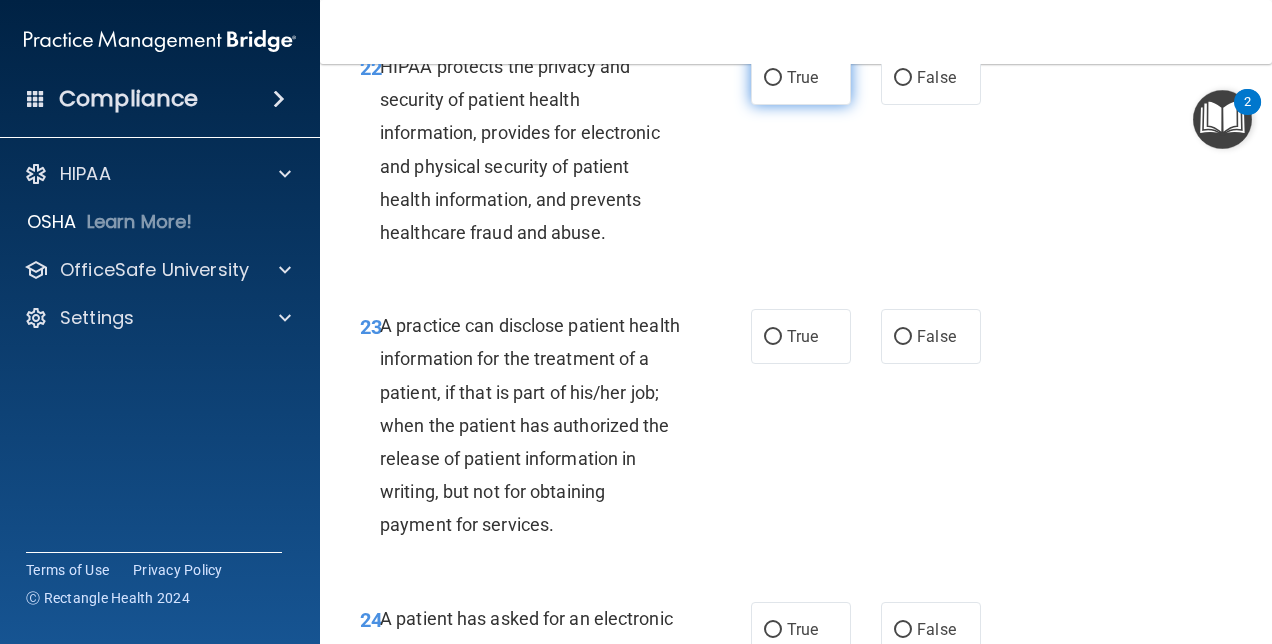 click on "True" at bounding box center [773, 78] 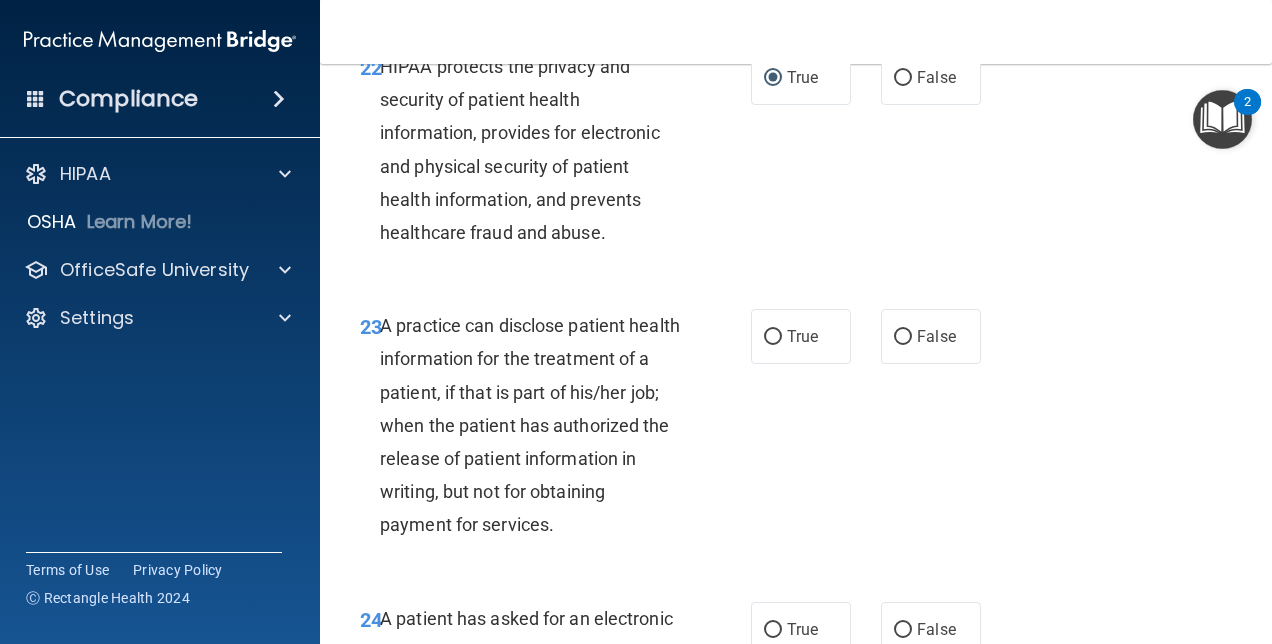 click on "23       A practice can disclose patient health information for the treatment of a patient, if that is part of his/her job; when the patient has authorized the release of patient information in writing, but not for obtaining payment for services." at bounding box center [555, 430] 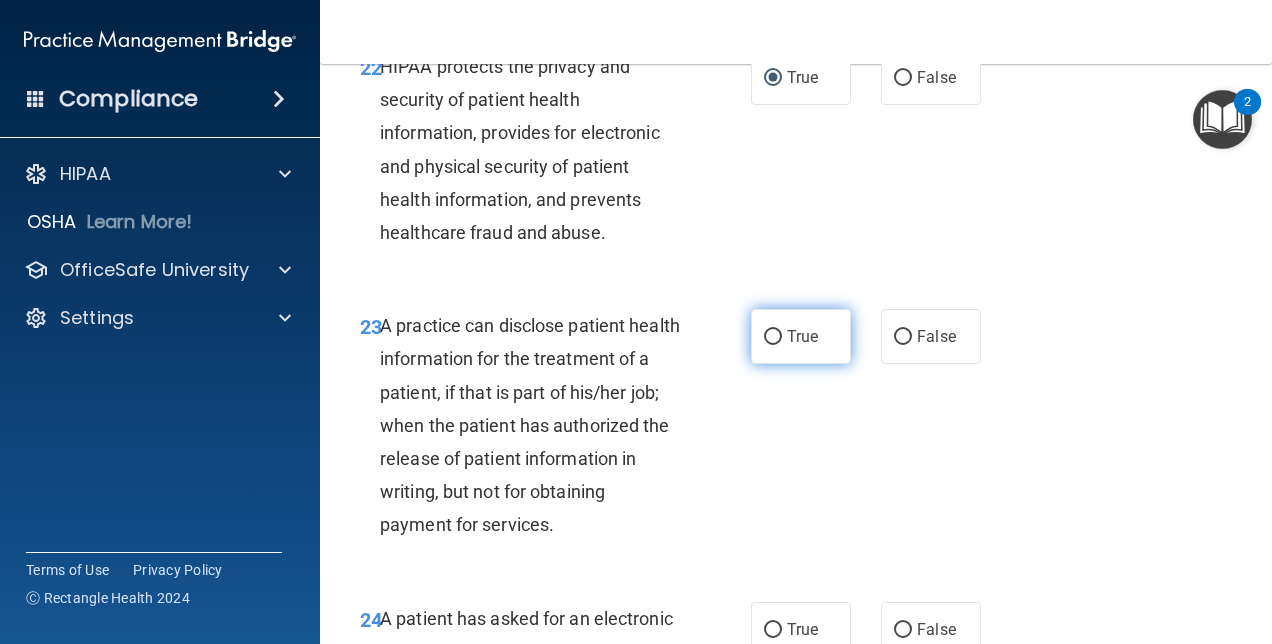 click on "True" at bounding box center (773, 337) 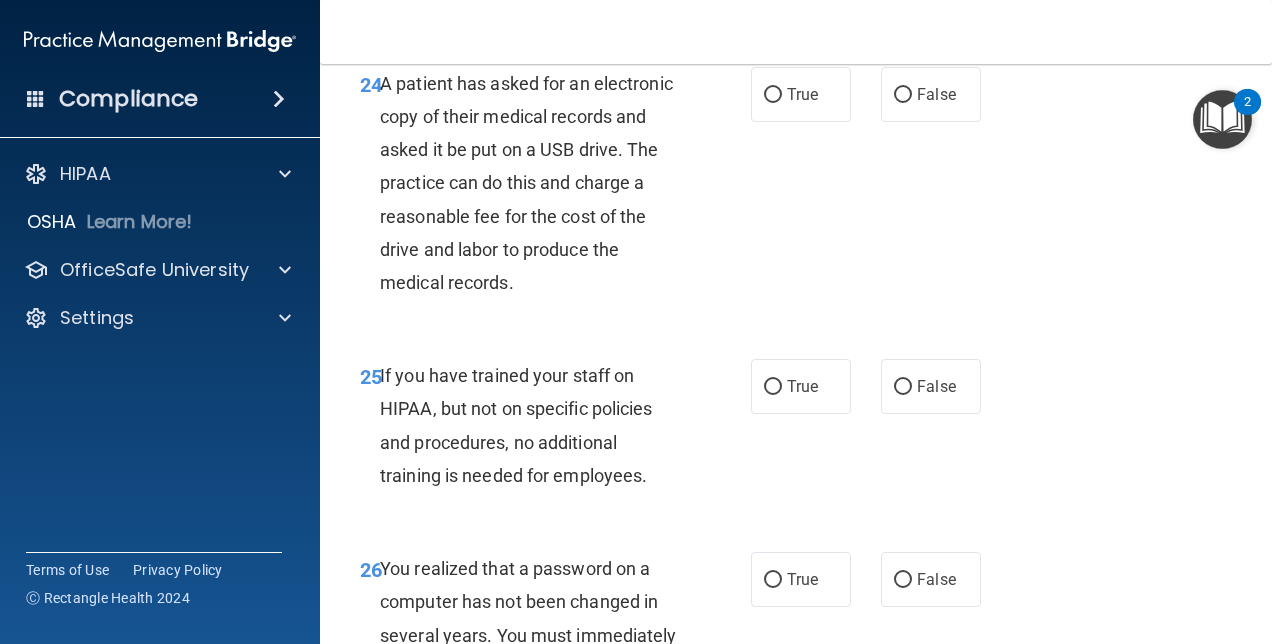 scroll, scrollTop: 4861, scrollLeft: 0, axis: vertical 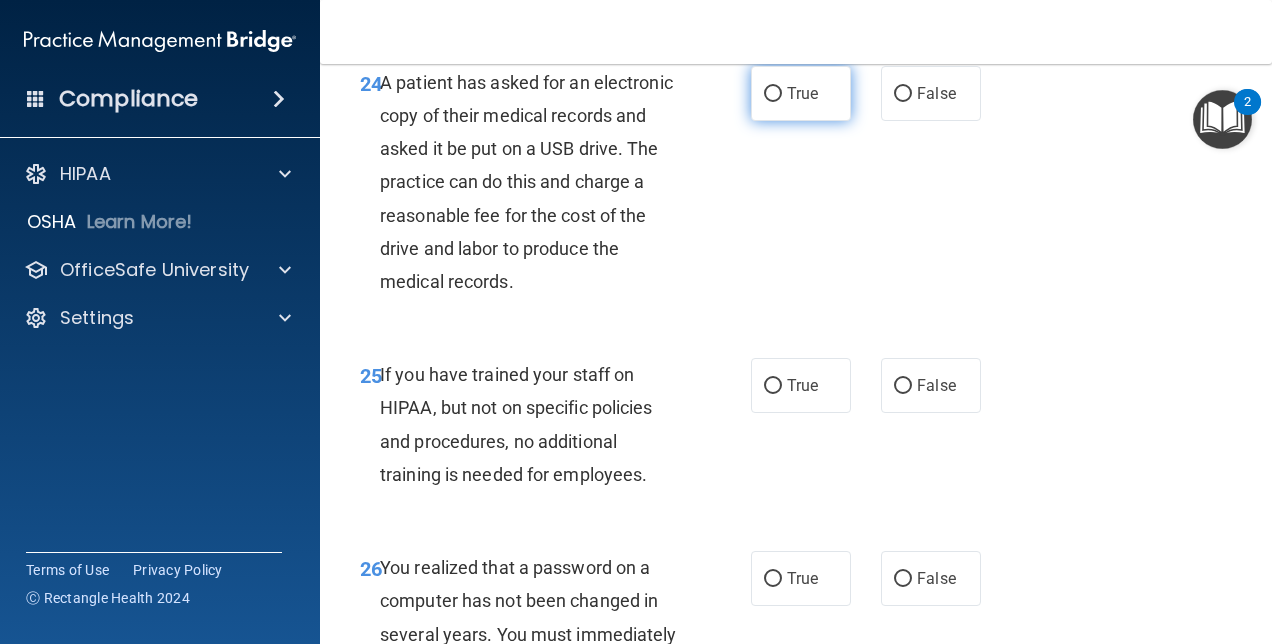click on "True" at bounding box center (773, 94) 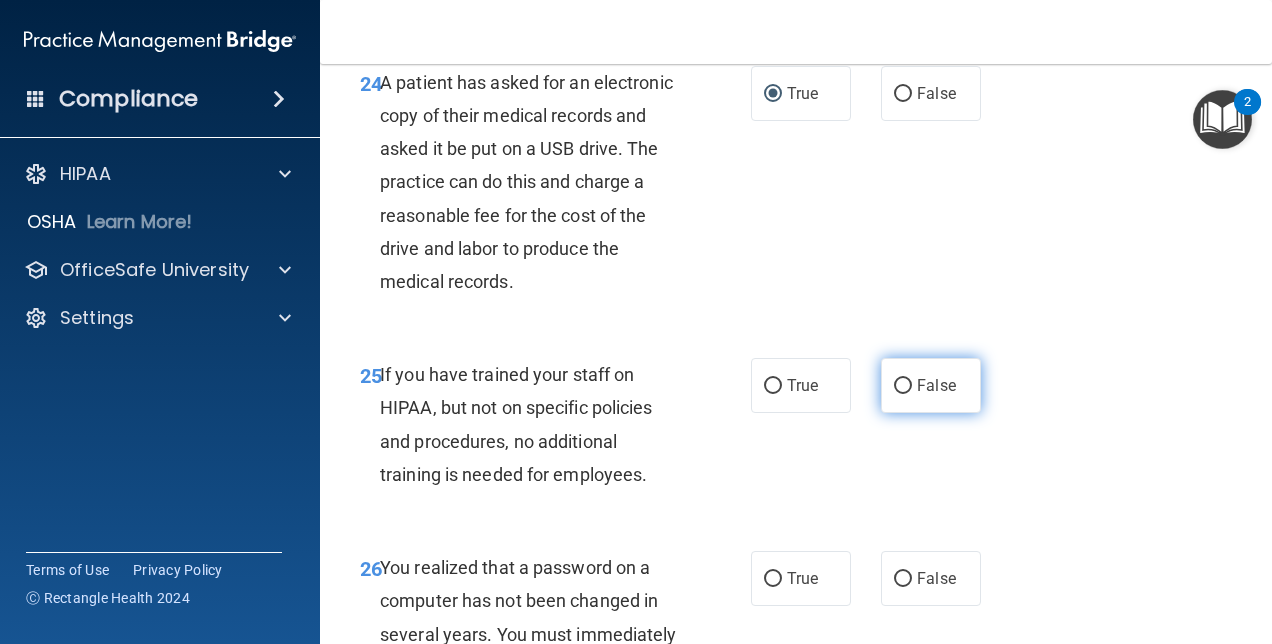 click on "False" at bounding box center [931, 385] 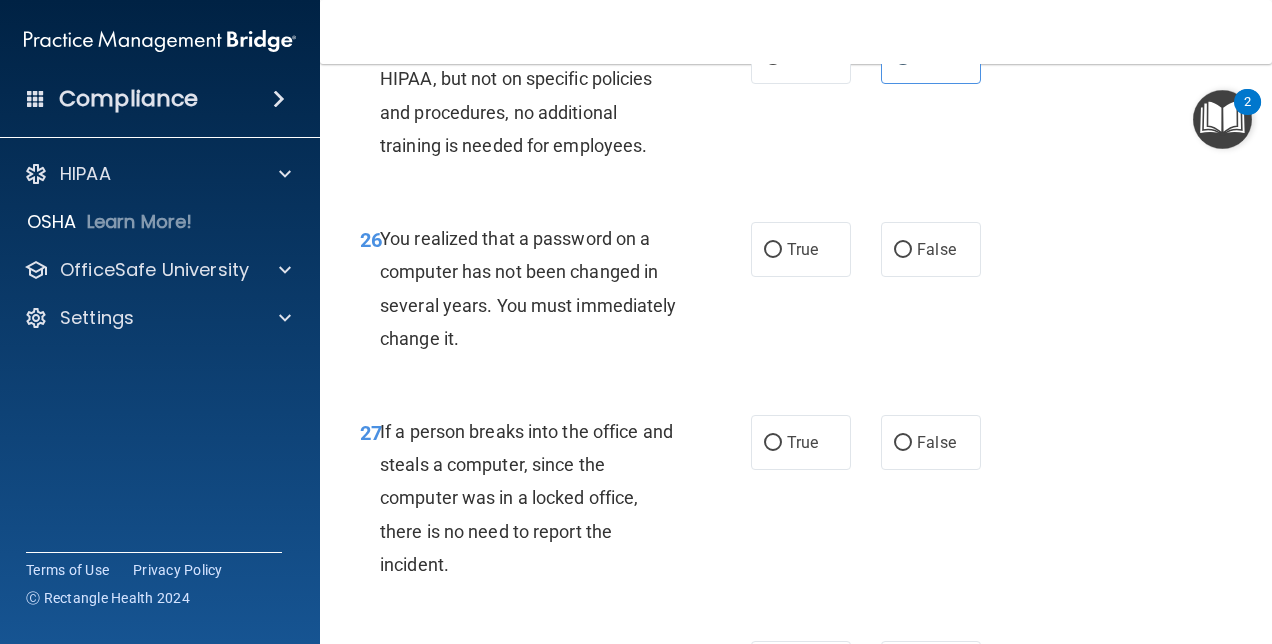 scroll, scrollTop: 5191, scrollLeft: 0, axis: vertical 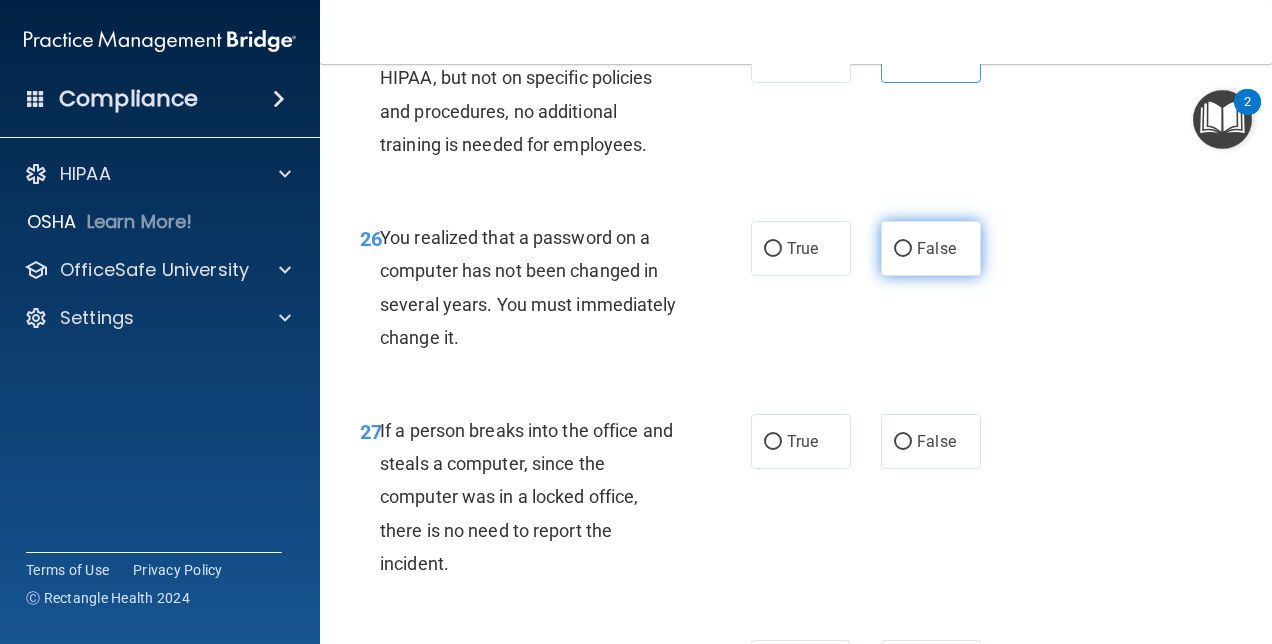 click on "False" at bounding box center (903, 249) 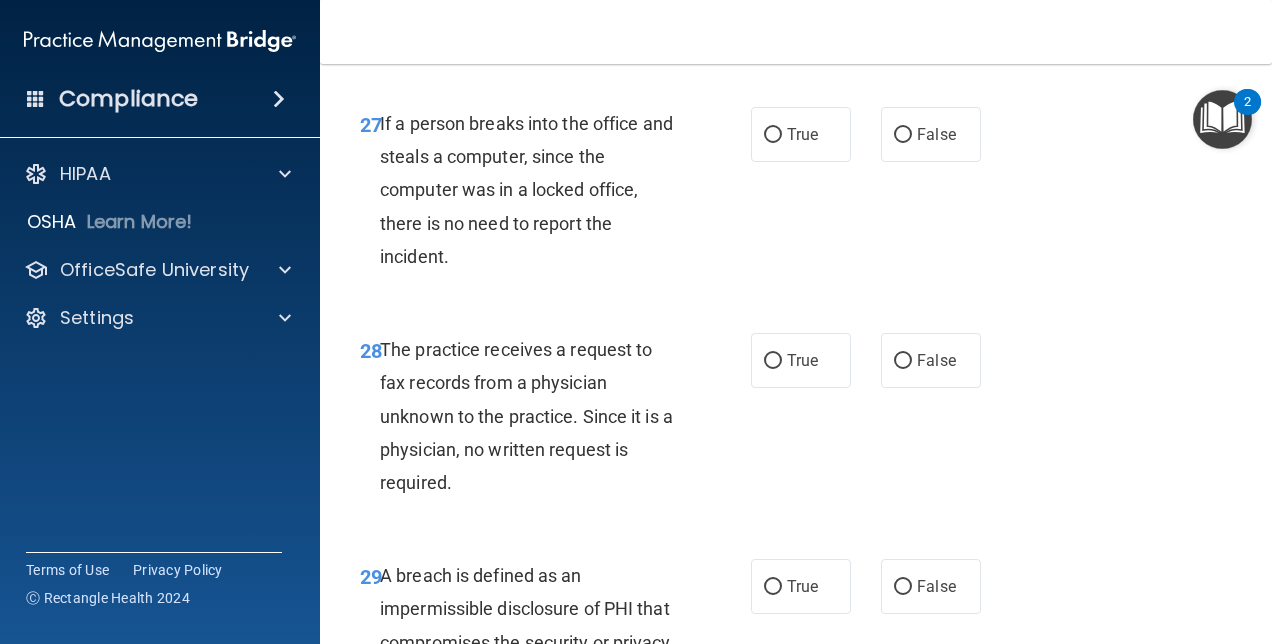scroll, scrollTop: 5502, scrollLeft: 0, axis: vertical 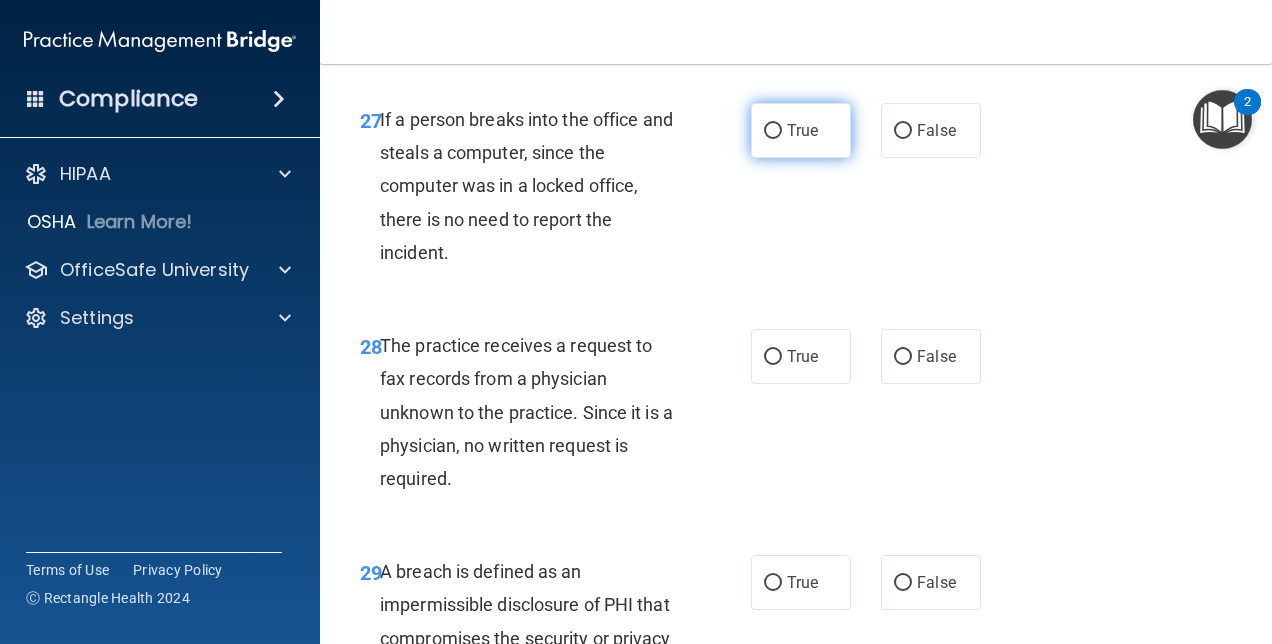 click on "True" at bounding box center (773, 131) 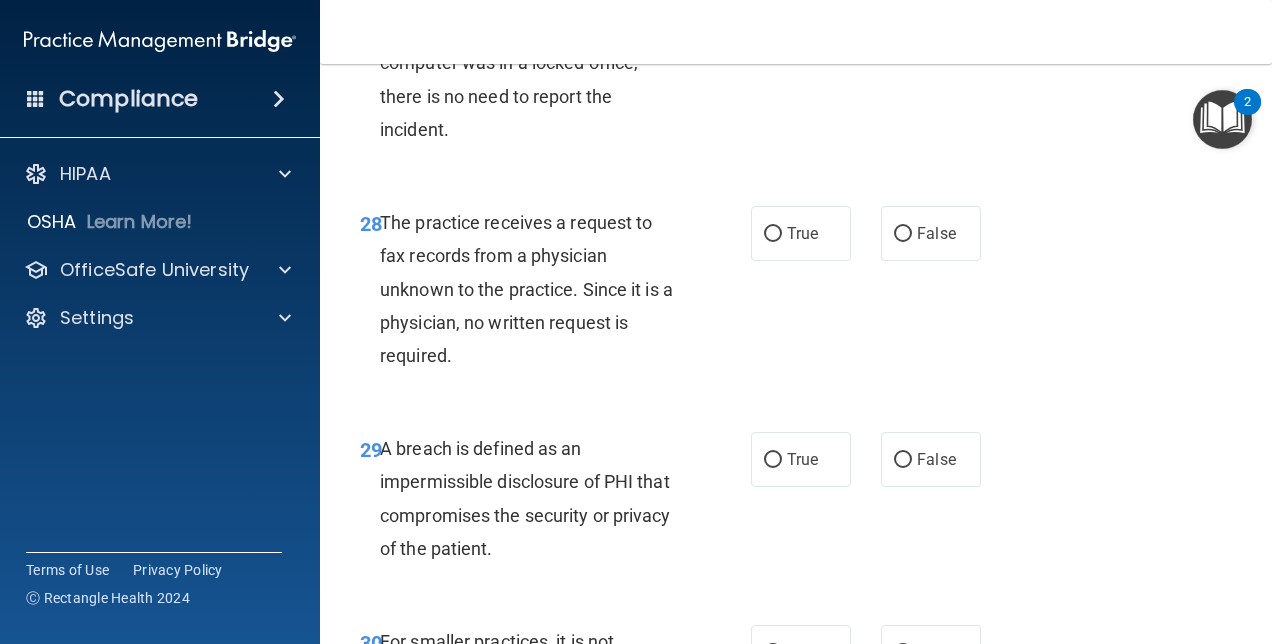 scroll, scrollTop: 5659, scrollLeft: 0, axis: vertical 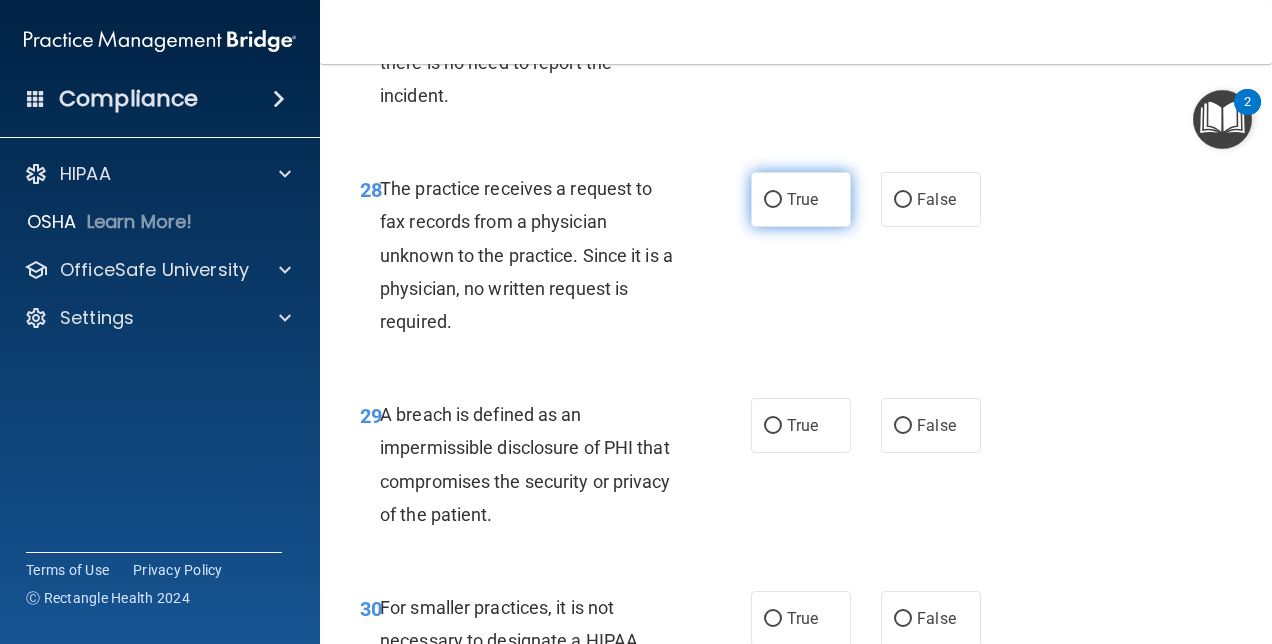 click on "True" at bounding box center (773, 200) 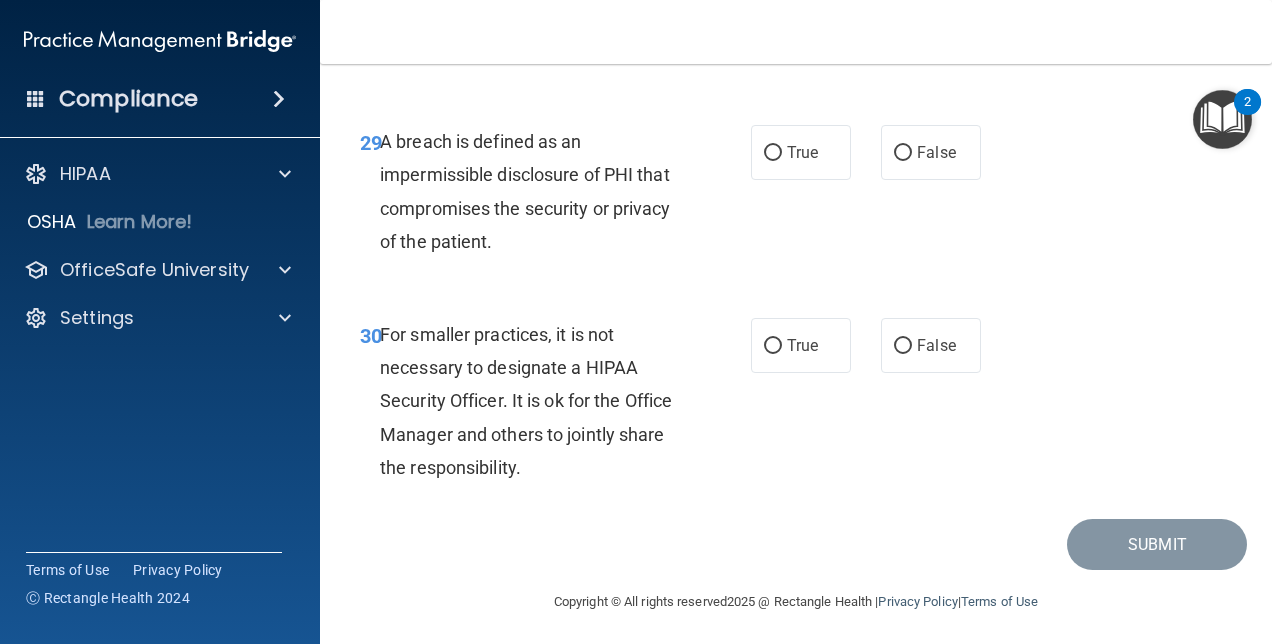 scroll, scrollTop: 5947, scrollLeft: 0, axis: vertical 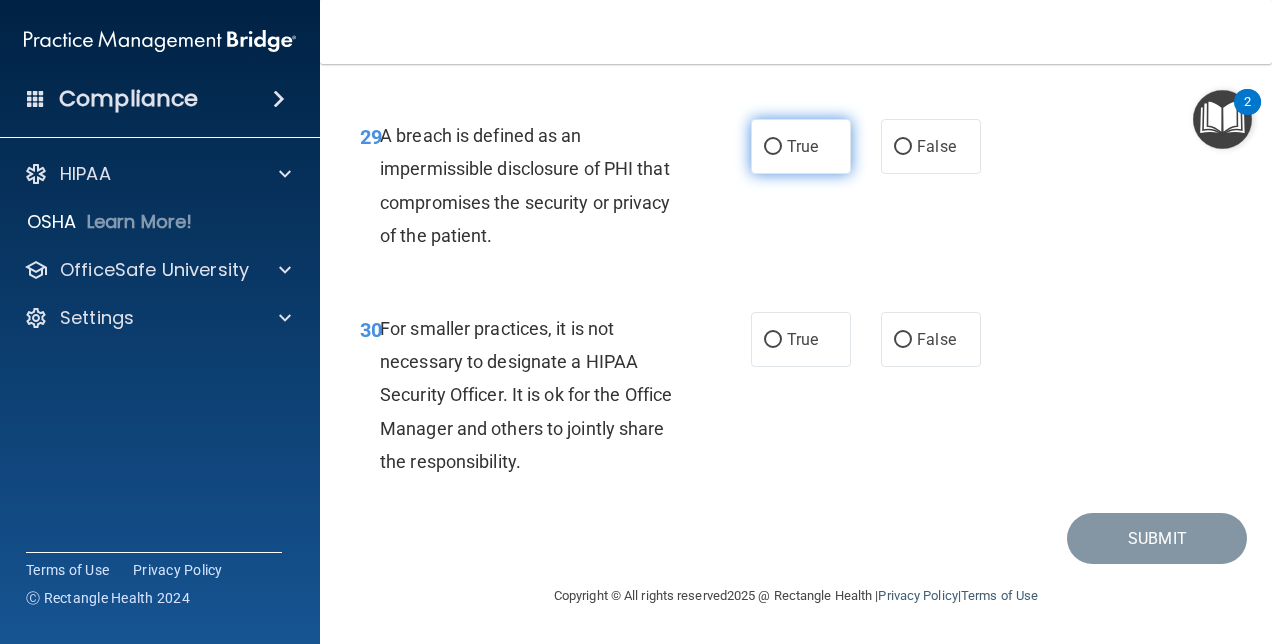 click on "True" at bounding box center (773, 147) 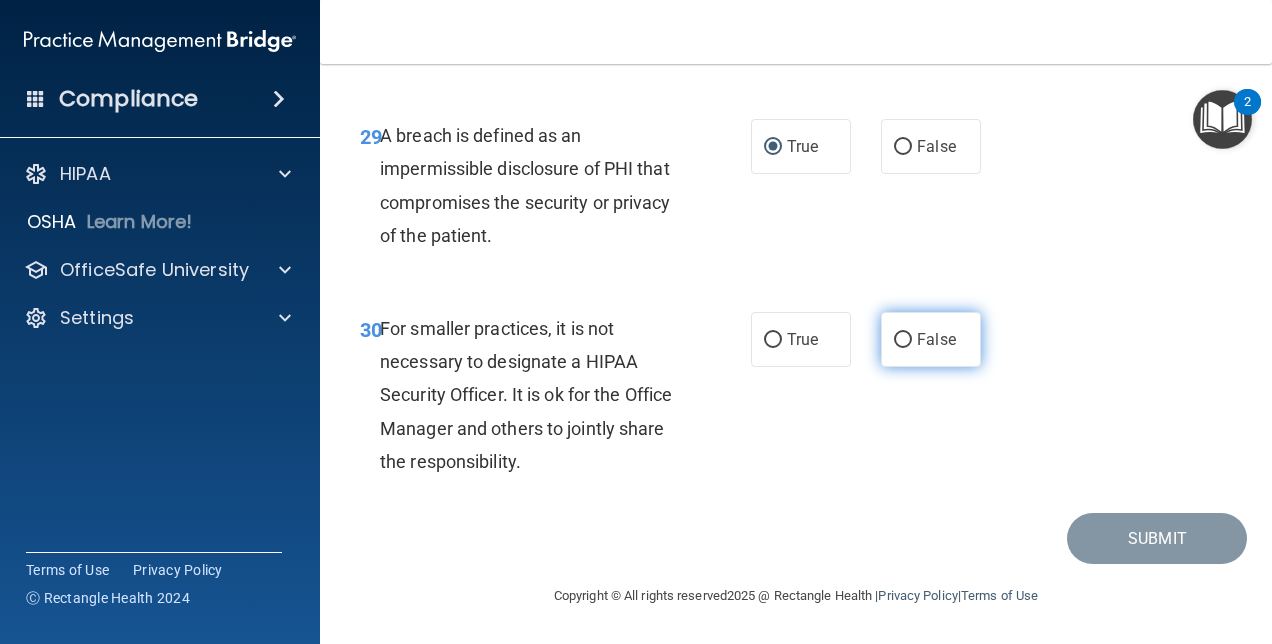 click on "False" at bounding box center (936, 339) 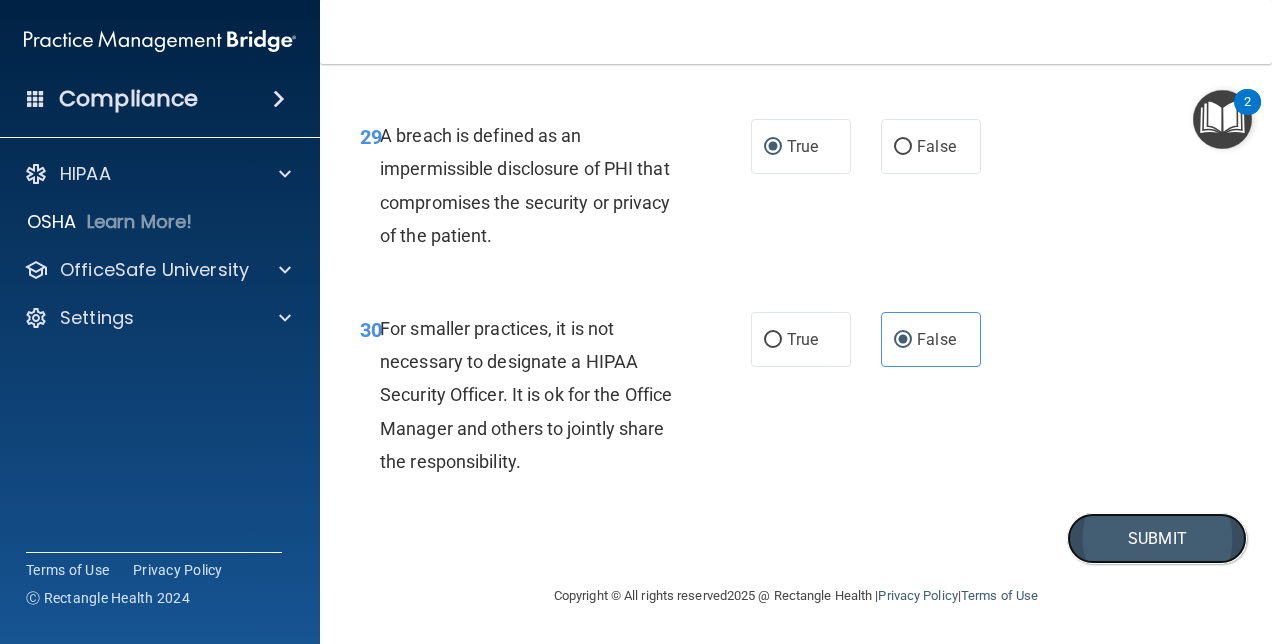 click on "Submit" at bounding box center [1157, 538] 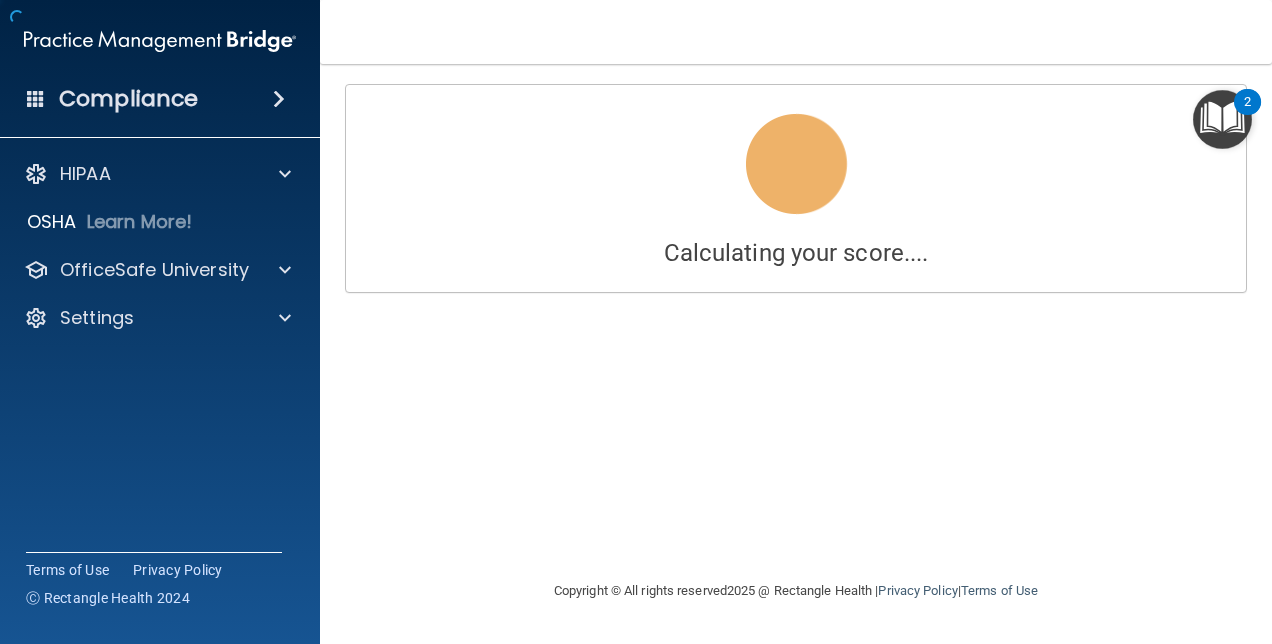 scroll, scrollTop: 0, scrollLeft: 0, axis: both 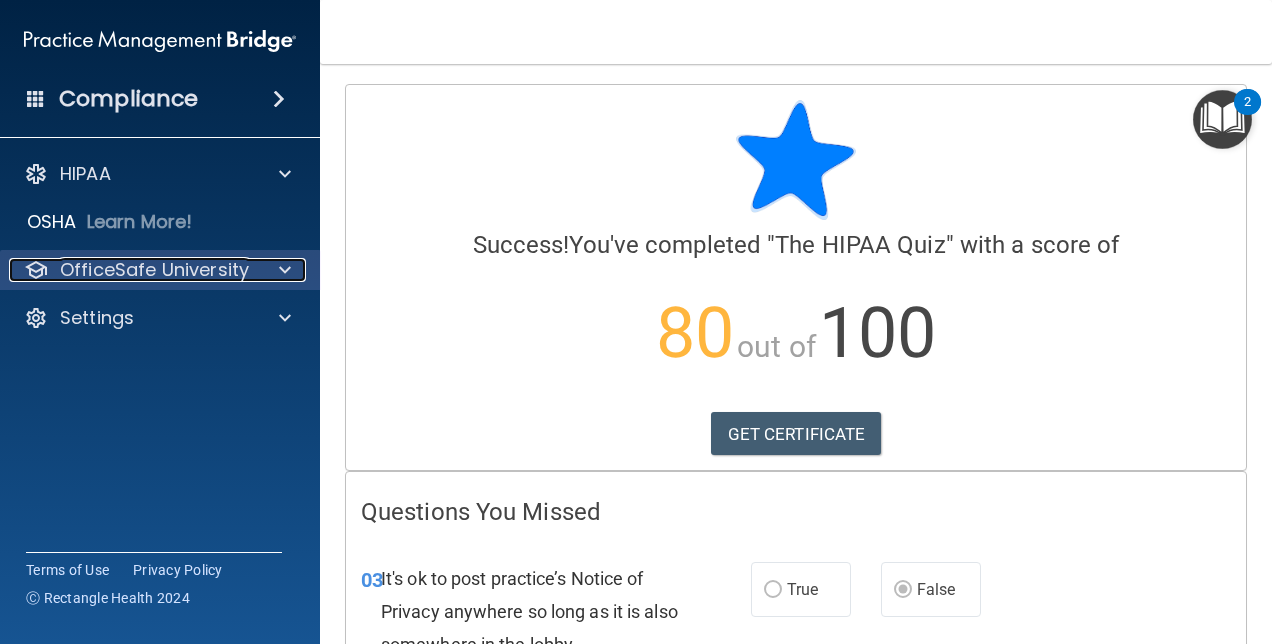 click at bounding box center [285, 270] 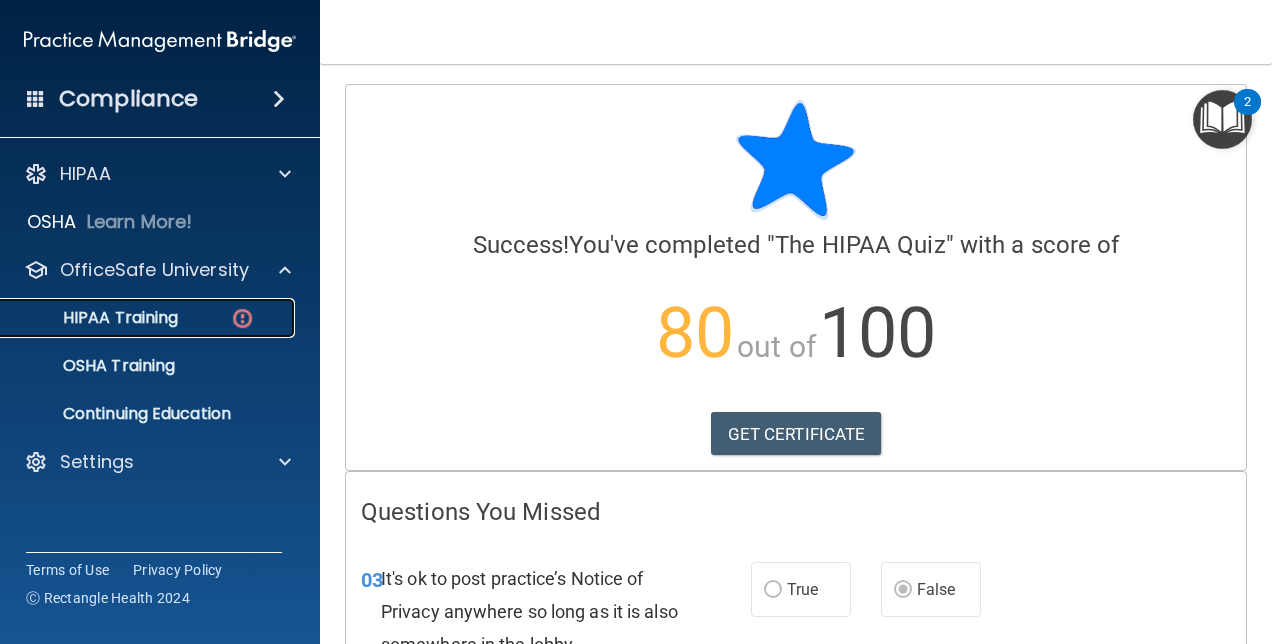 click at bounding box center (242, 318) 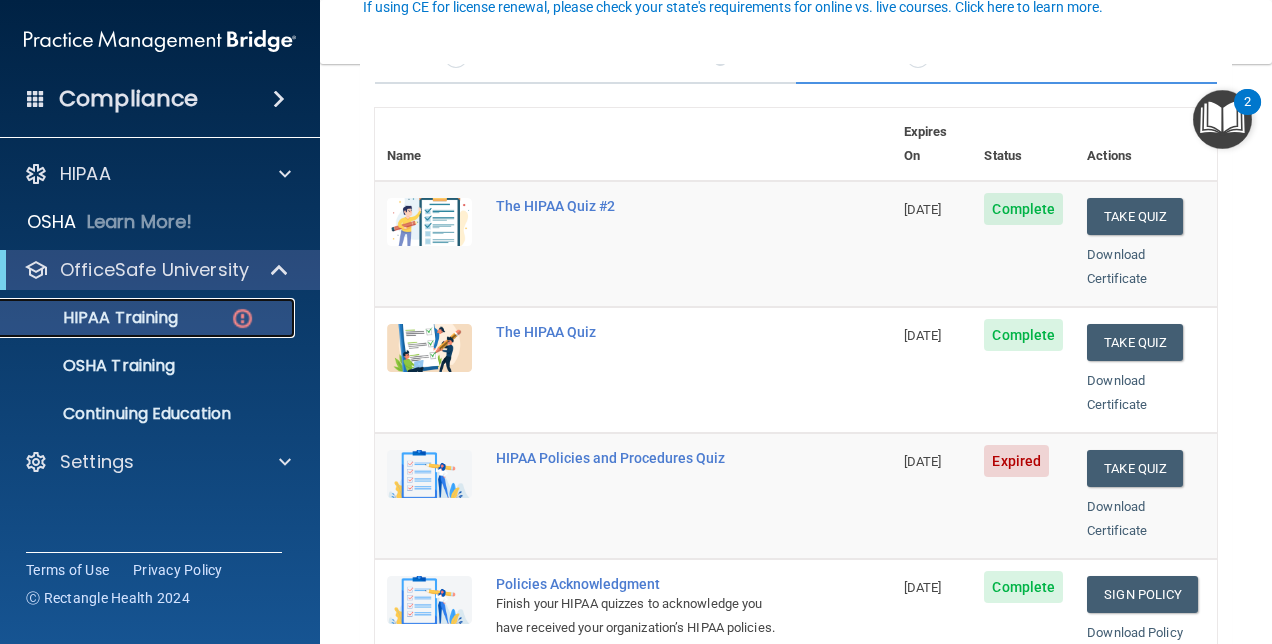 scroll, scrollTop: 196, scrollLeft: 0, axis: vertical 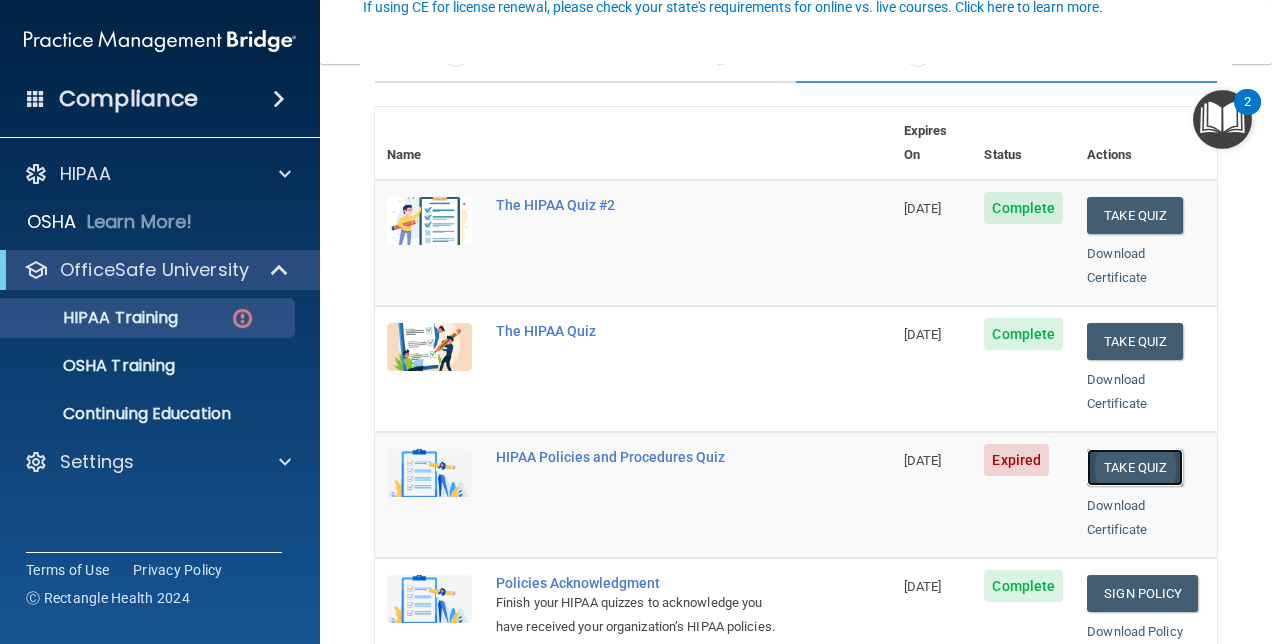 click on "Take Quiz" at bounding box center [1135, 467] 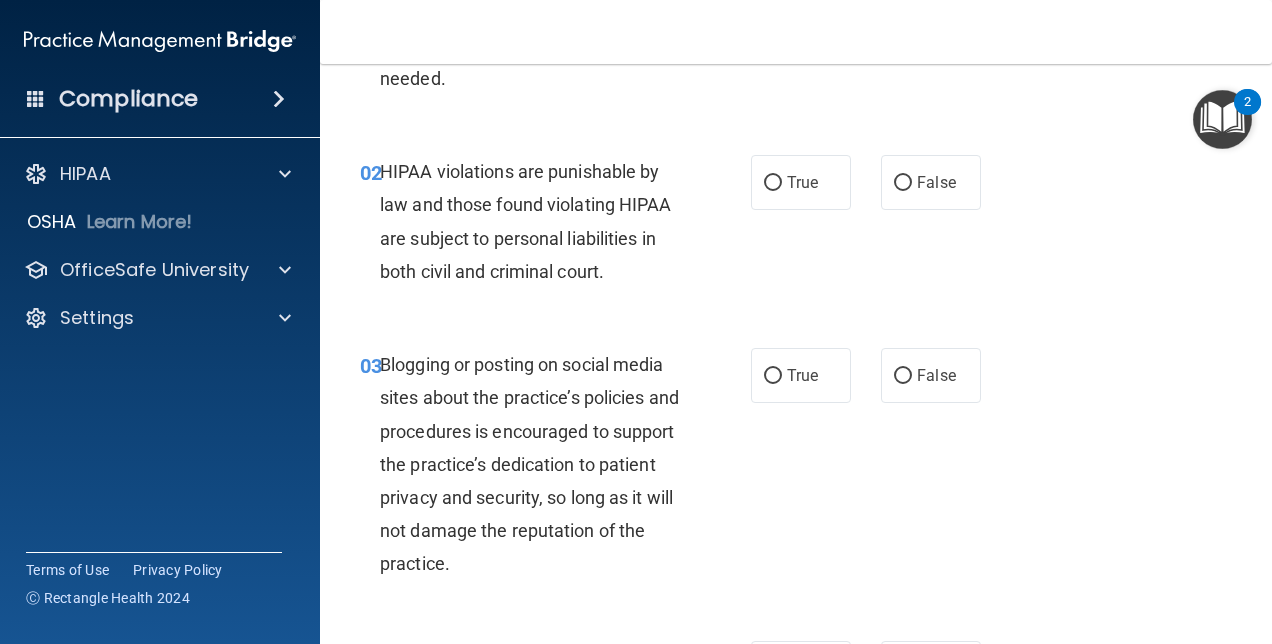 scroll, scrollTop: 0, scrollLeft: 0, axis: both 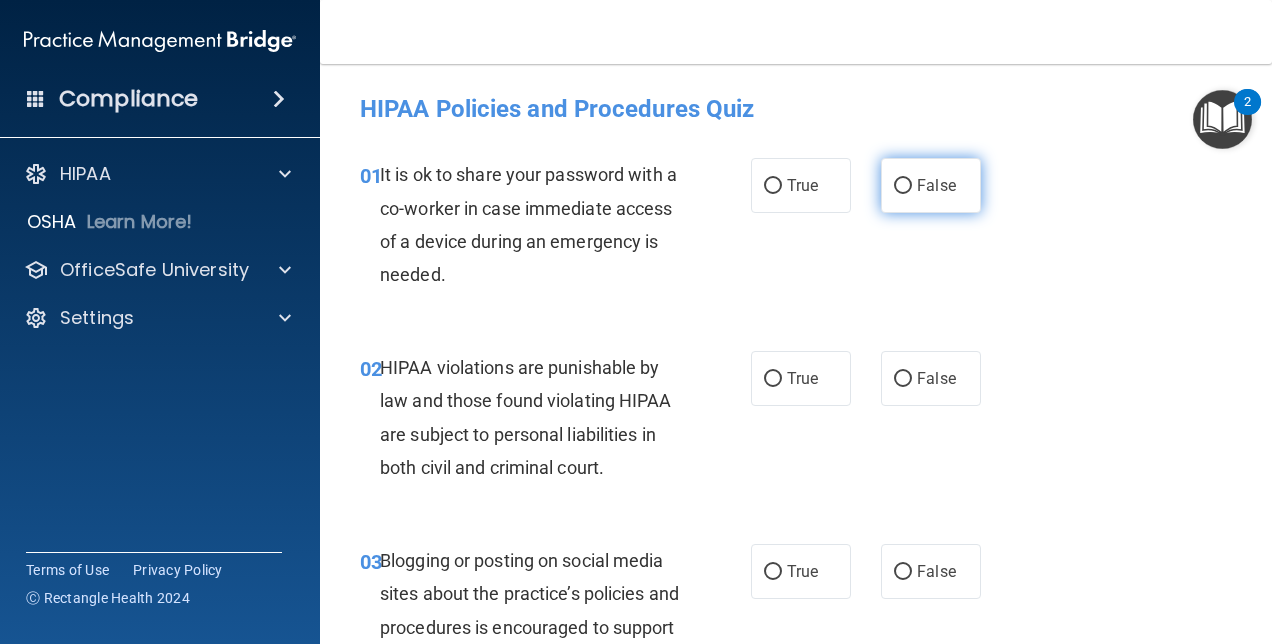 click on "False" at bounding box center (903, 186) 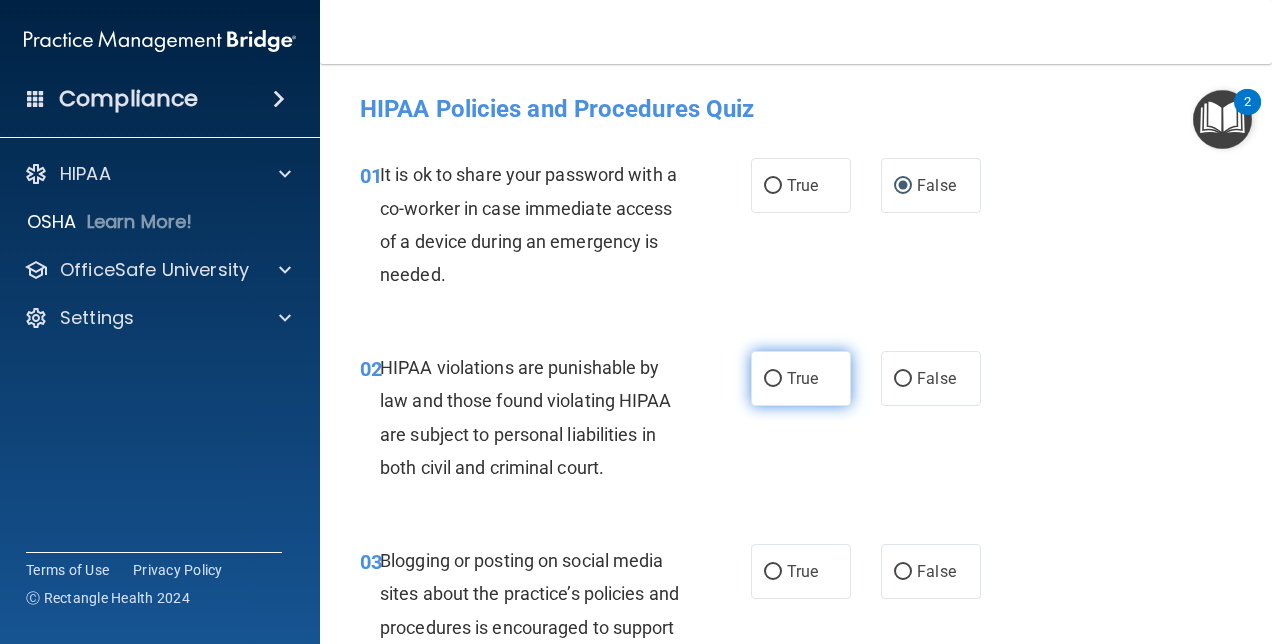 click on "True" at bounding box center [773, 379] 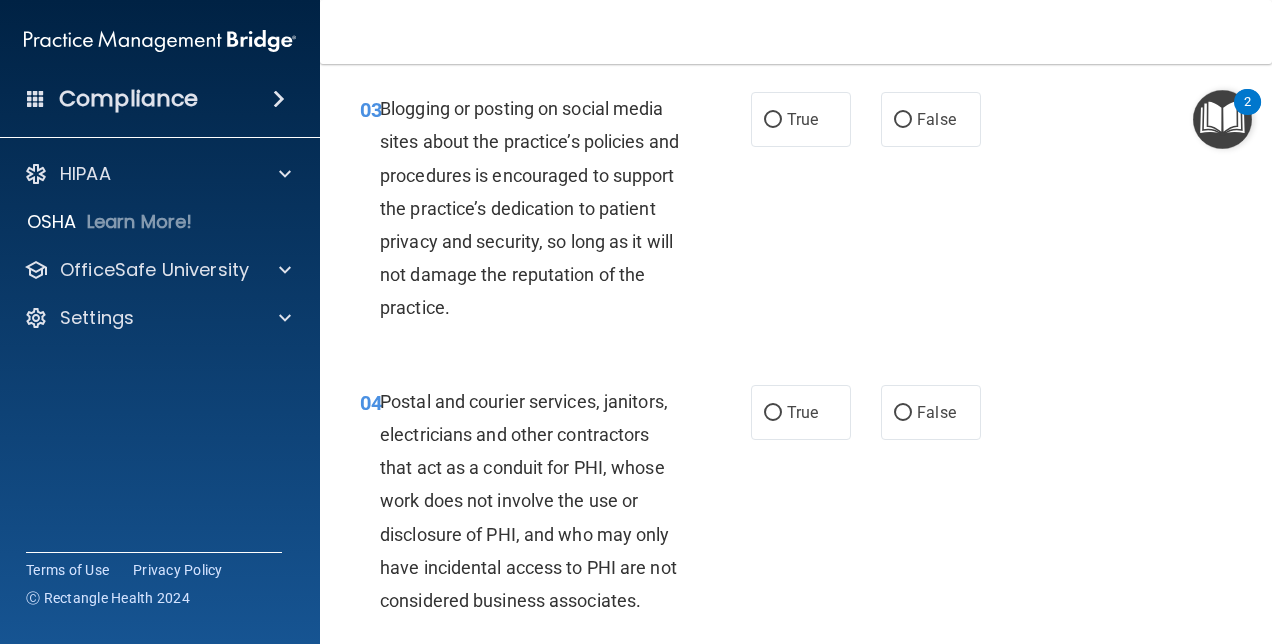 scroll, scrollTop: 454, scrollLeft: 0, axis: vertical 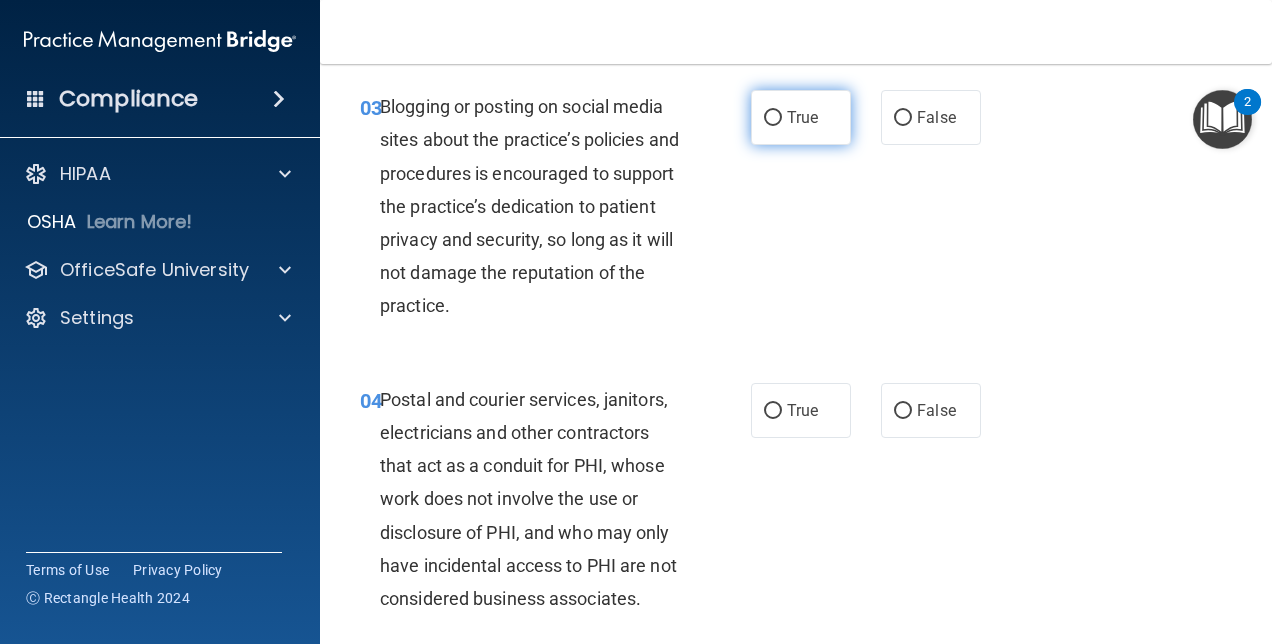 click on "True" at bounding box center [773, 118] 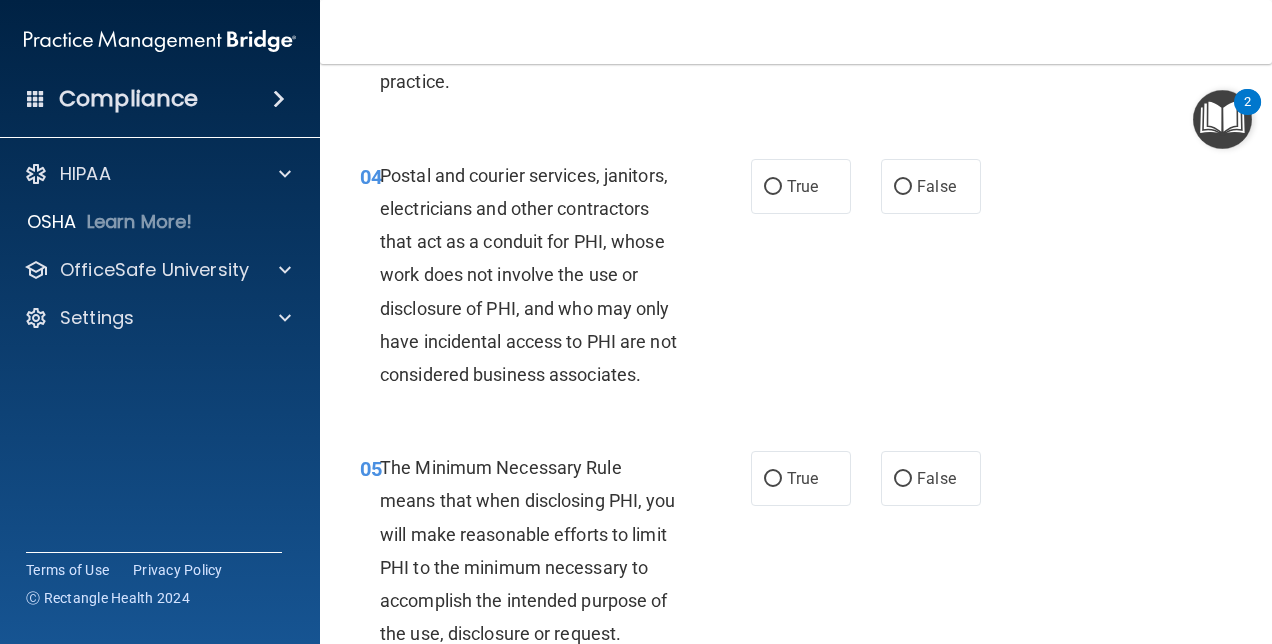 scroll, scrollTop: 690, scrollLeft: 0, axis: vertical 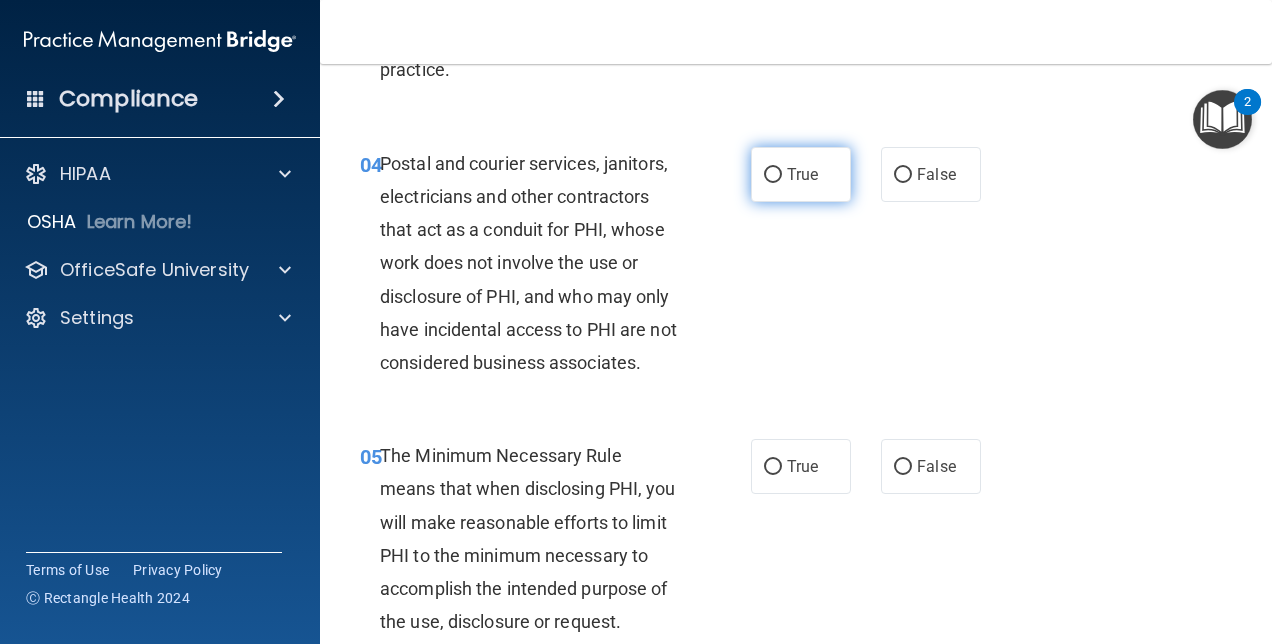click on "True" at bounding box center (773, 175) 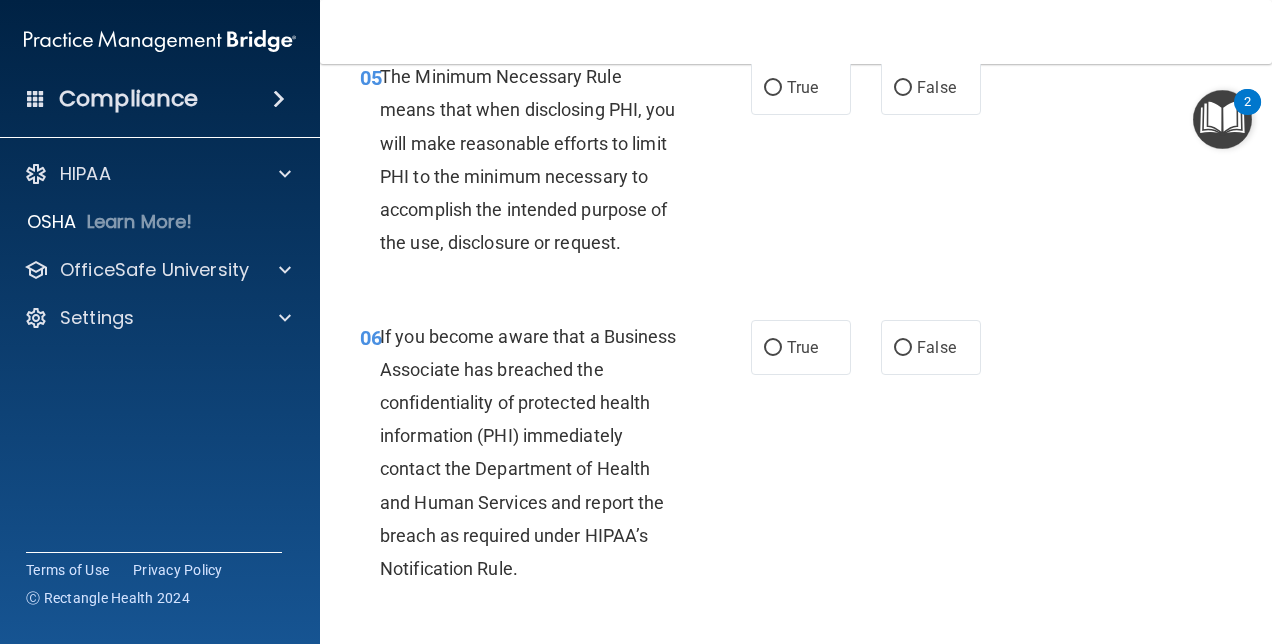 scroll, scrollTop: 1076, scrollLeft: 0, axis: vertical 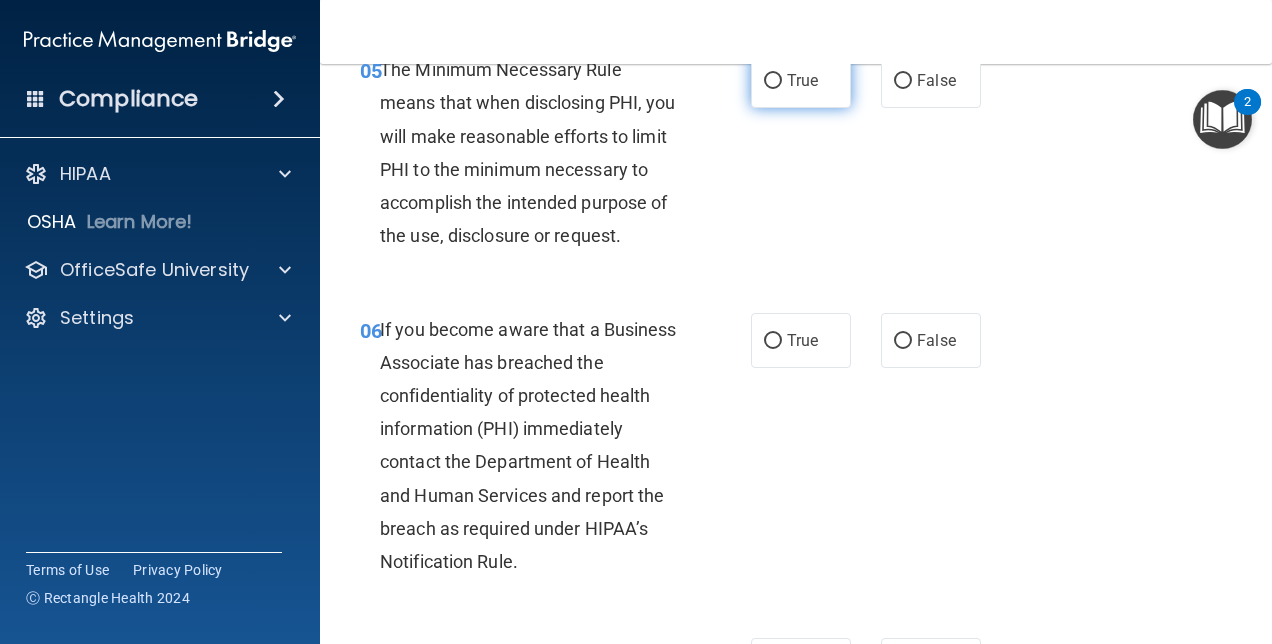 click on "True" at bounding box center (773, 81) 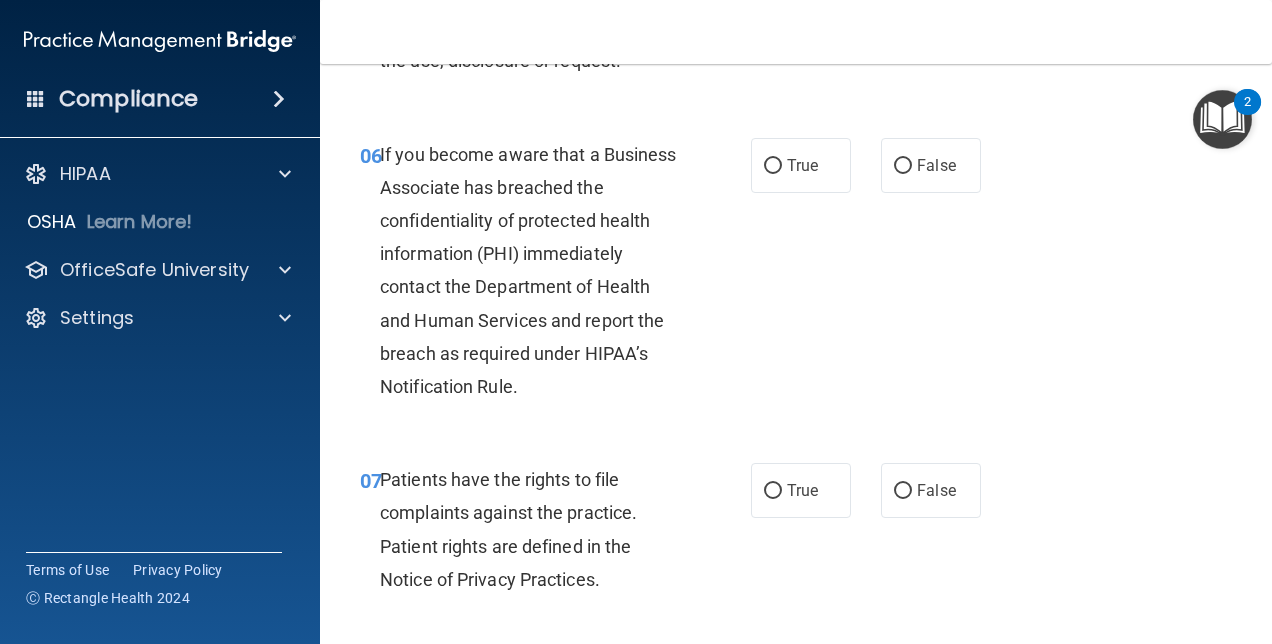 scroll, scrollTop: 1255, scrollLeft: 0, axis: vertical 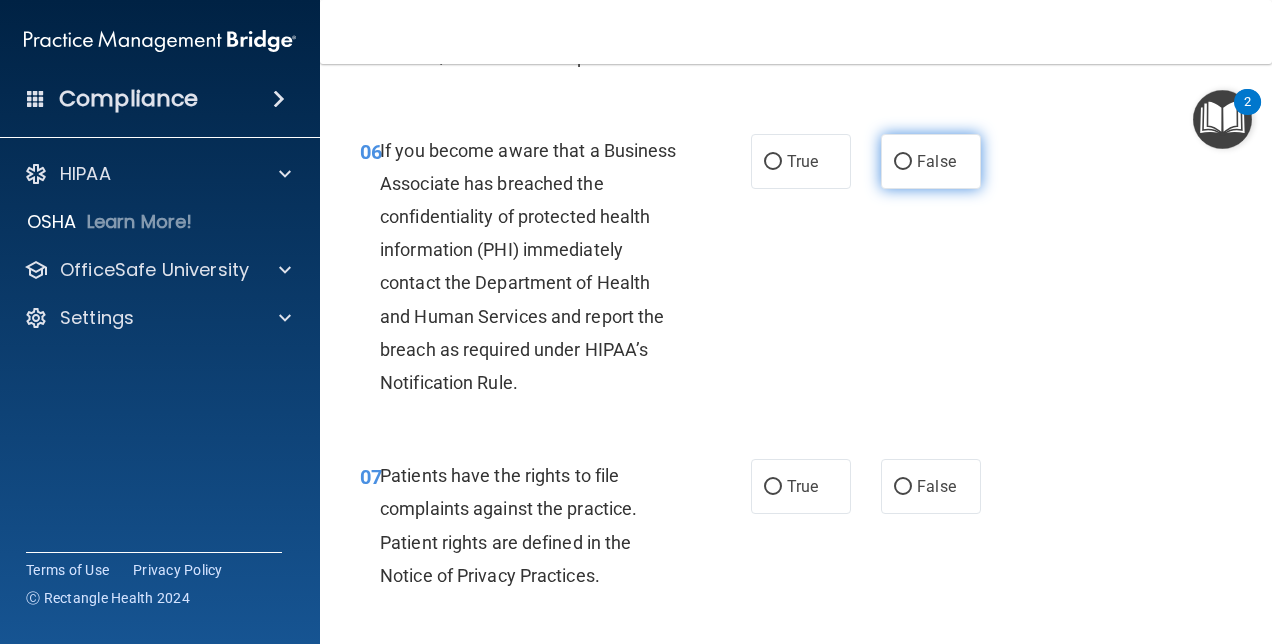 click on "False" at bounding box center [903, 162] 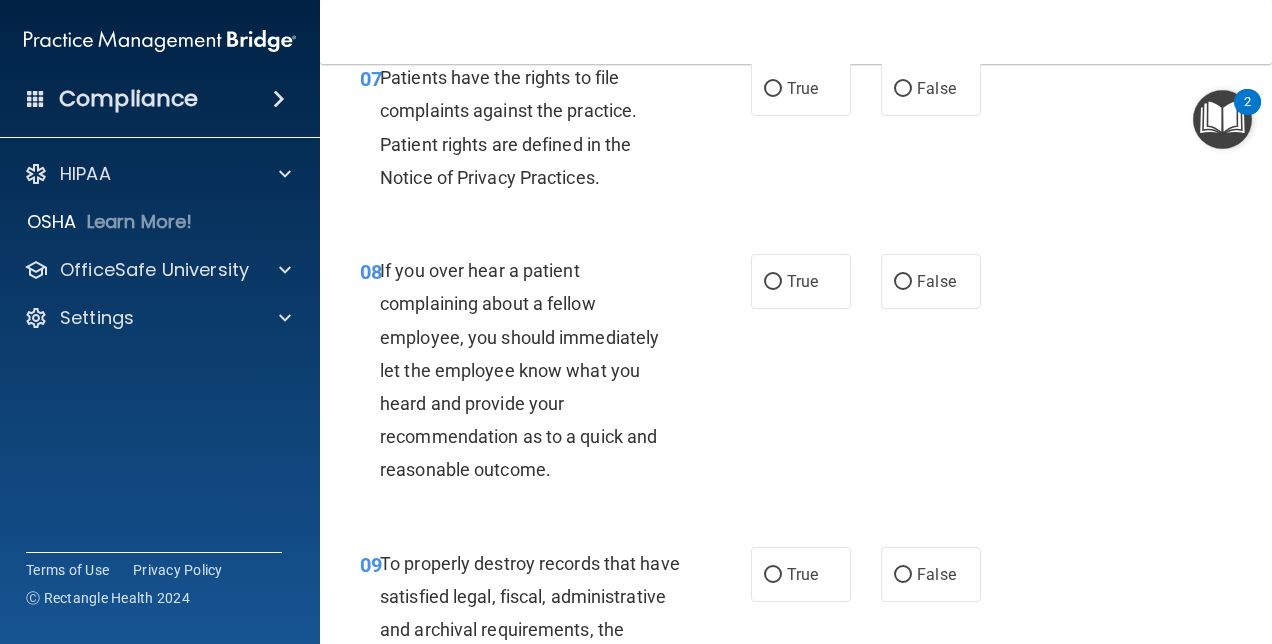 scroll, scrollTop: 1672, scrollLeft: 0, axis: vertical 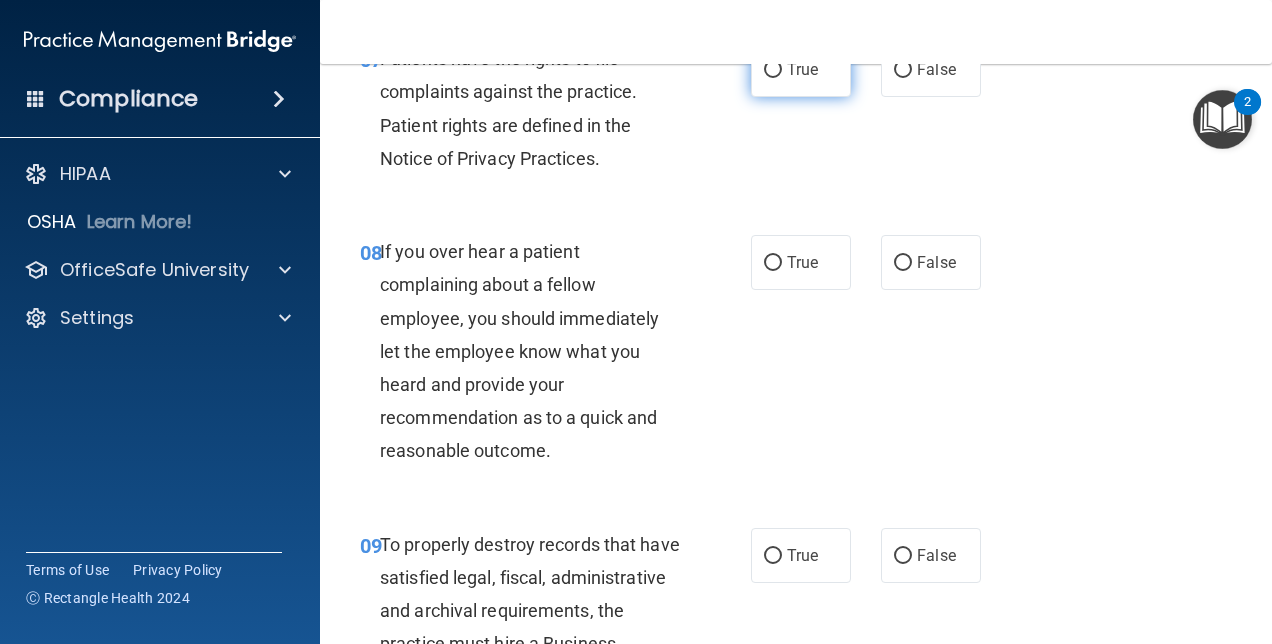 click on "True" at bounding box center [801, 69] 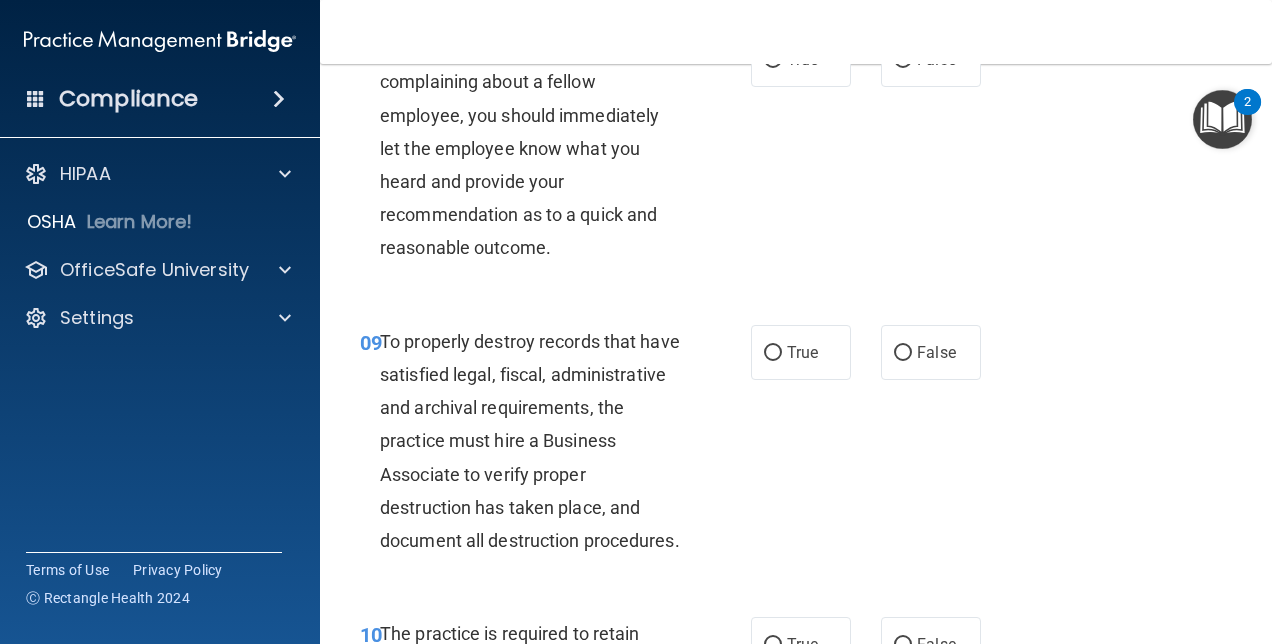 scroll, scrollTop: 1878, scrollLeft: 0, axis: vertical 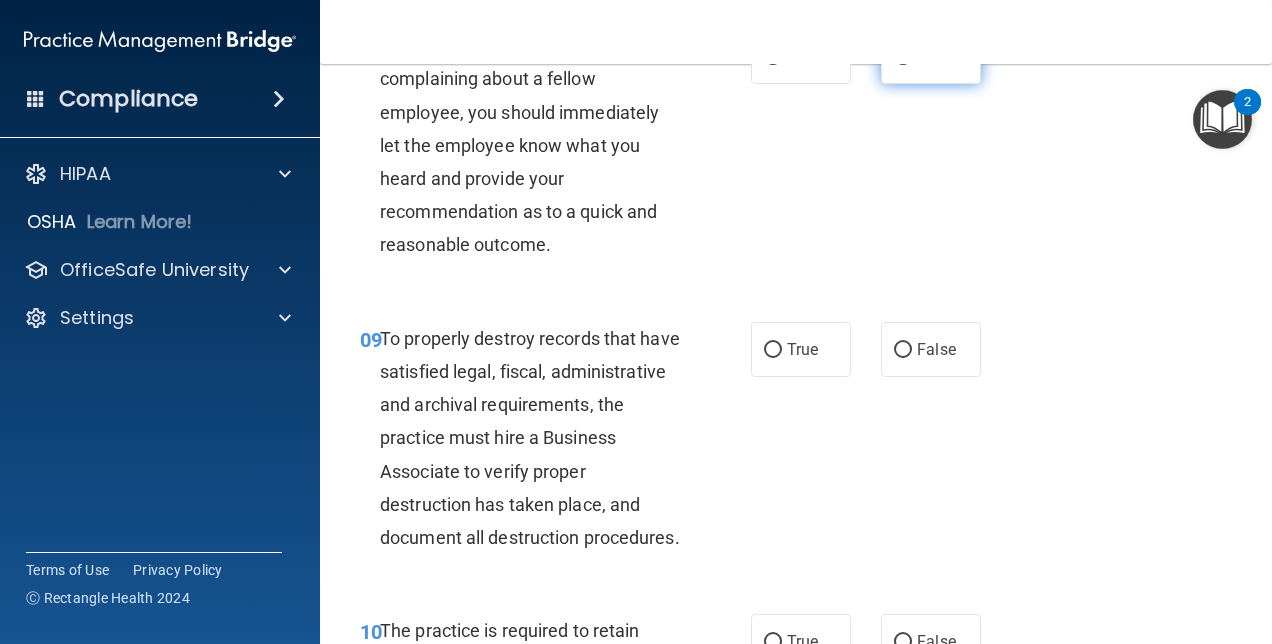 click on "False" at bounding box center [903, 57] 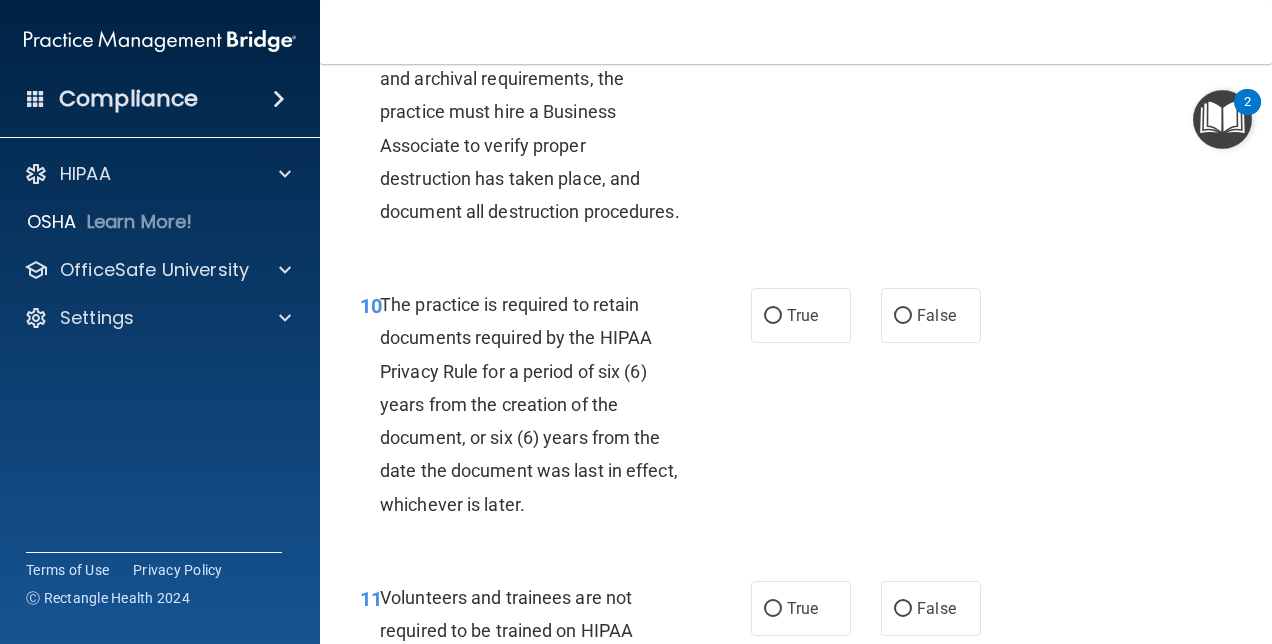 scroll, scrollTop: 2205, scrollLeft: 0, axis: vertical 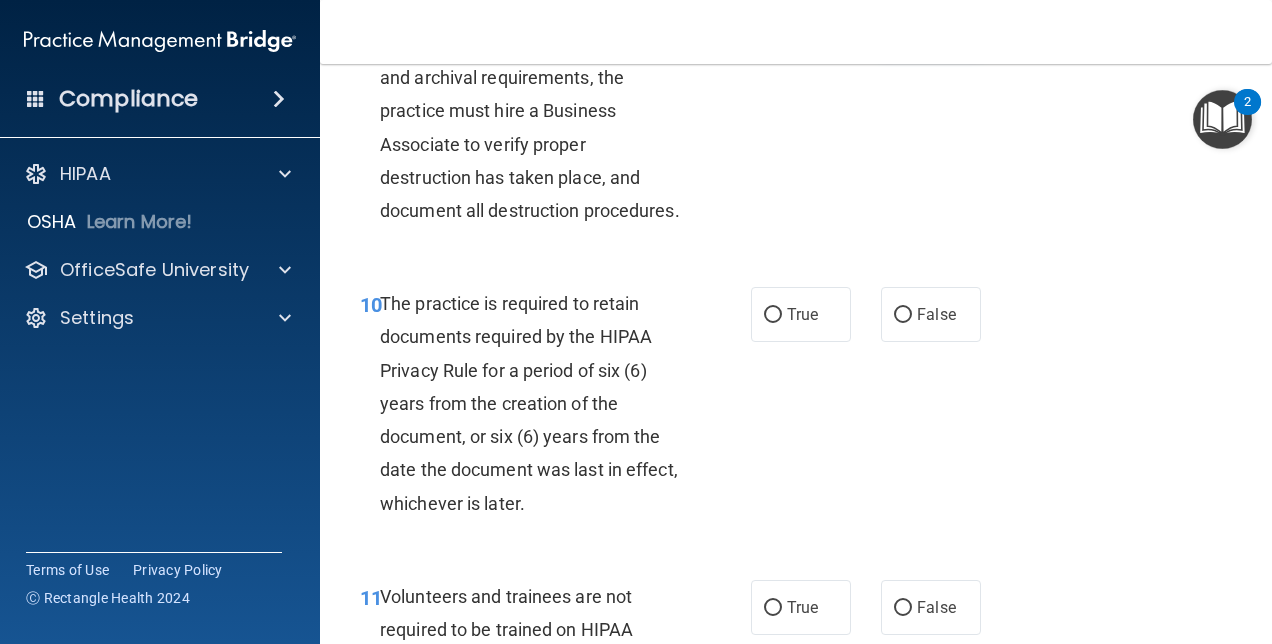 click on "False" at bounding box center [903, 23] 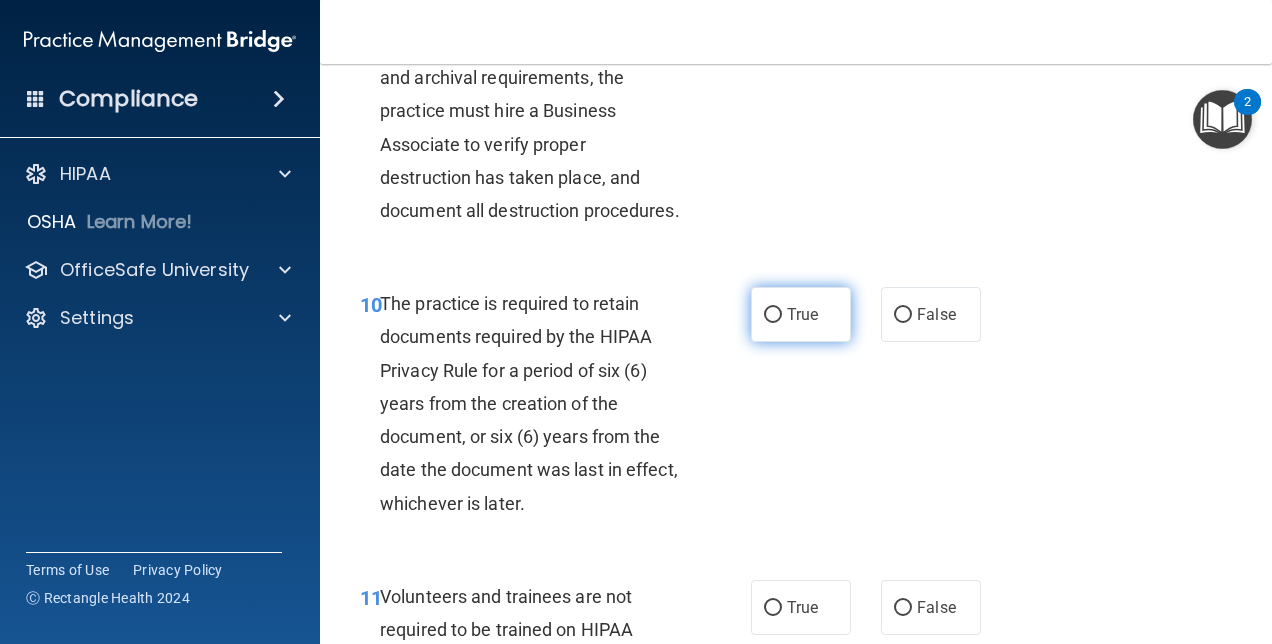 click on "True" at bounding box center [773, 315] 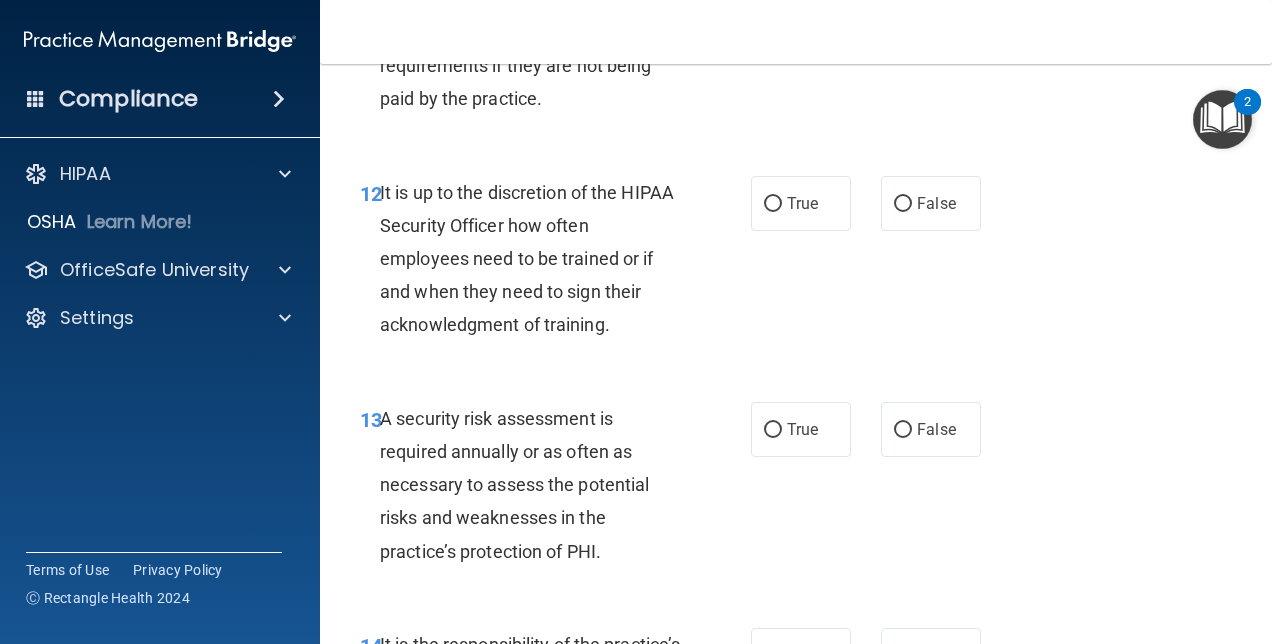 scroll, scrollTop: 2802, scrollLeft: 0, axis: vertical 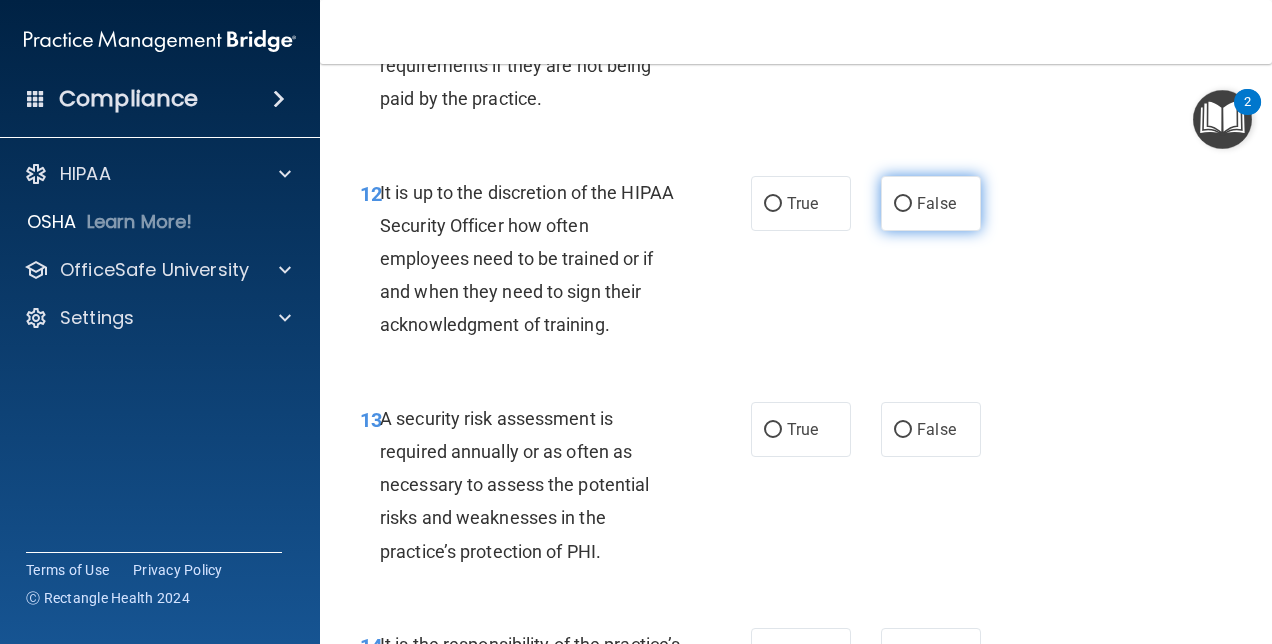 click on "False" at bounding box center (903, 204) 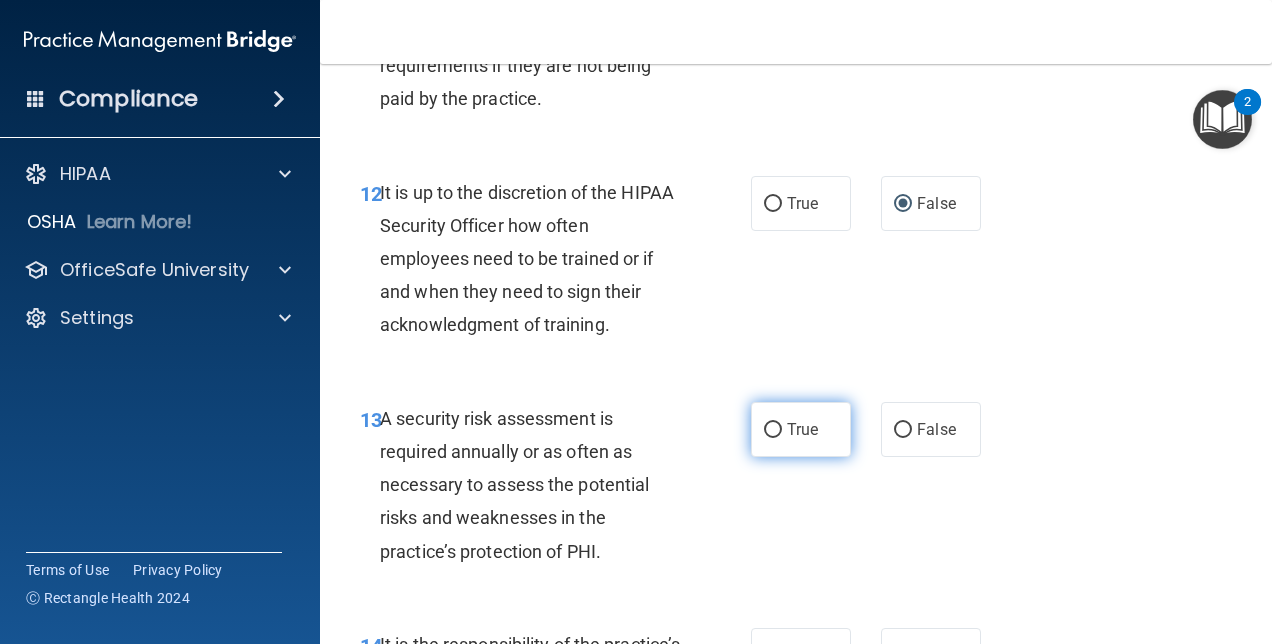 click on "True" at bounding box center [773, 430] 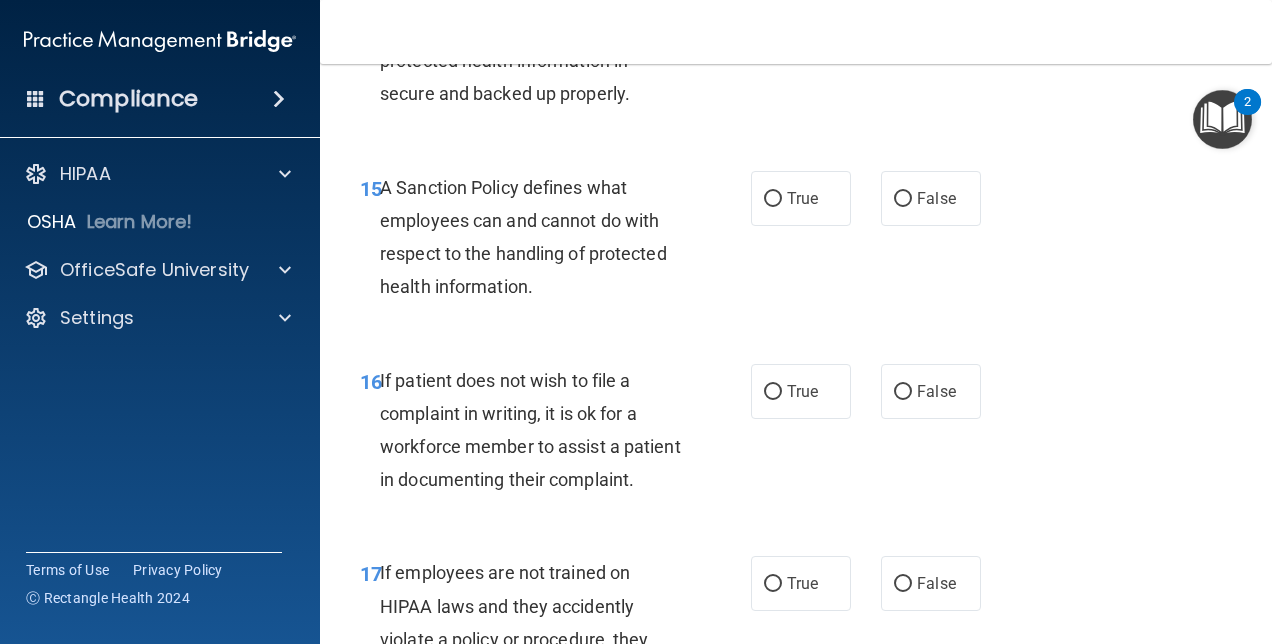 scroll, scrollTop: 3454, scrollLeft: 0, axis: vertical 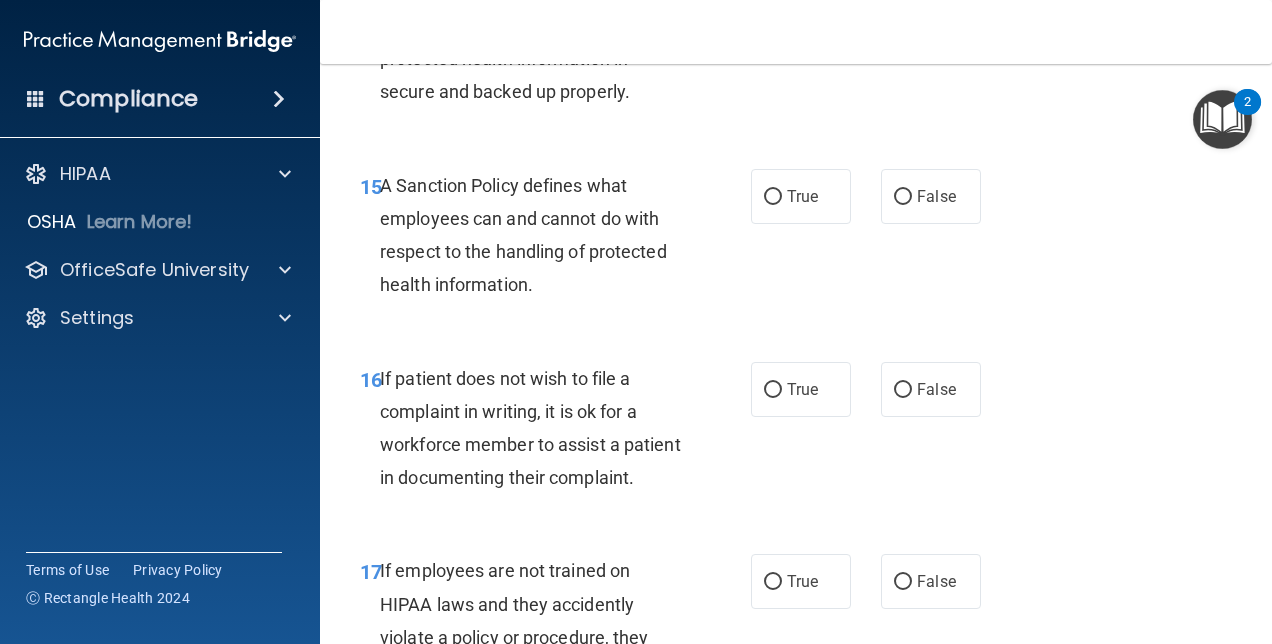 click on "True" at bounding box center (773, 4) 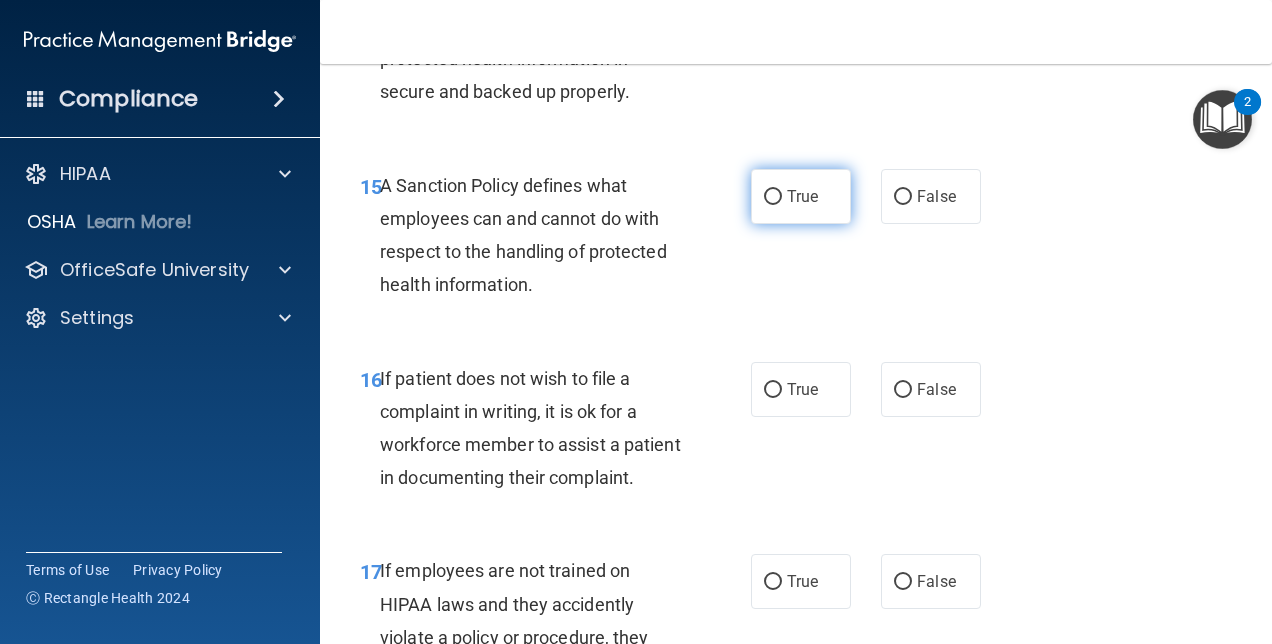 click on "True" at bounding box center [773, 197] 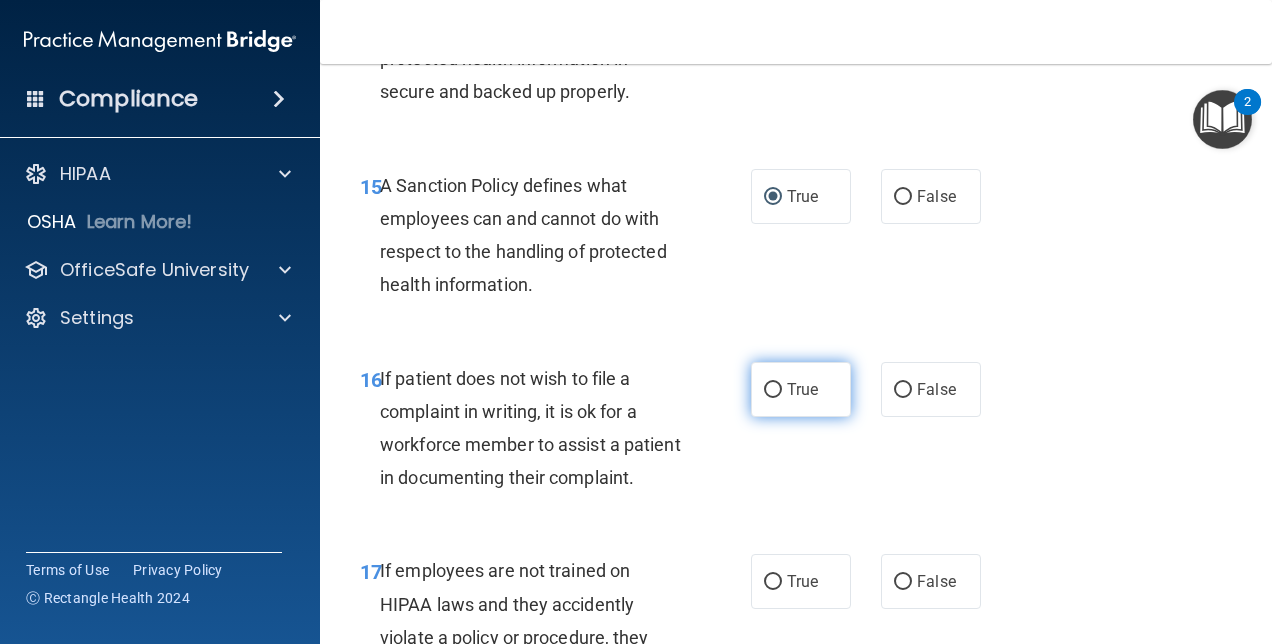 click on "True" at bounding box center (773, 390) 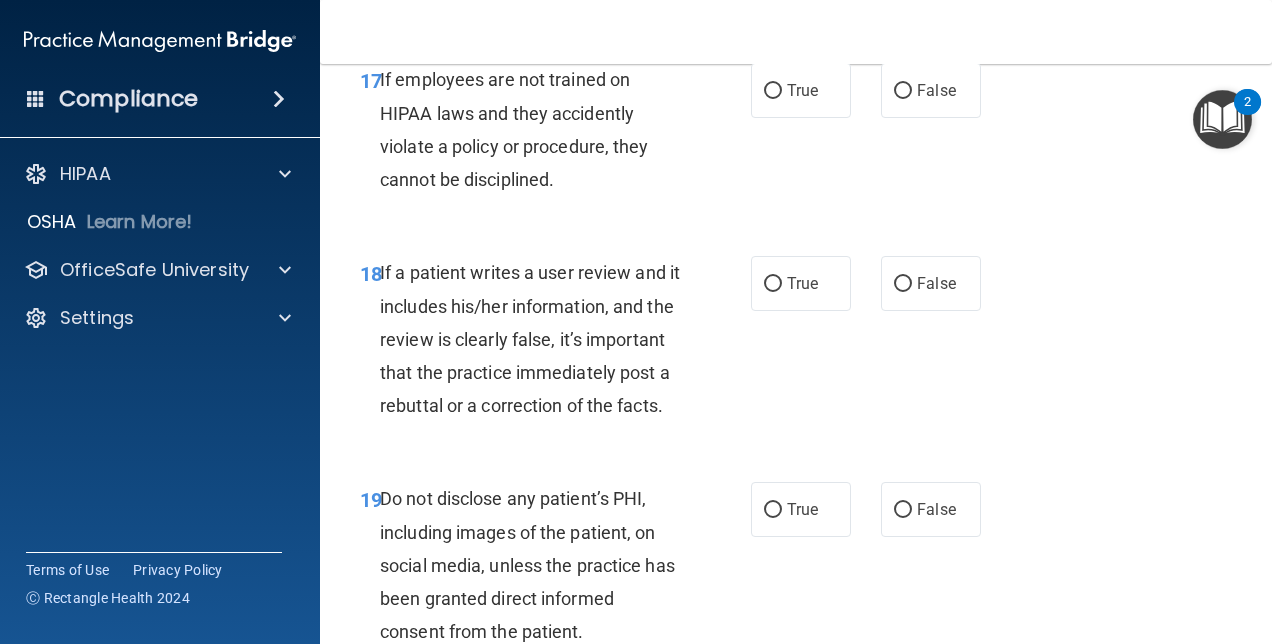 scroll, scrollTop: 3951, scrollLeft: 0, axis: vertical 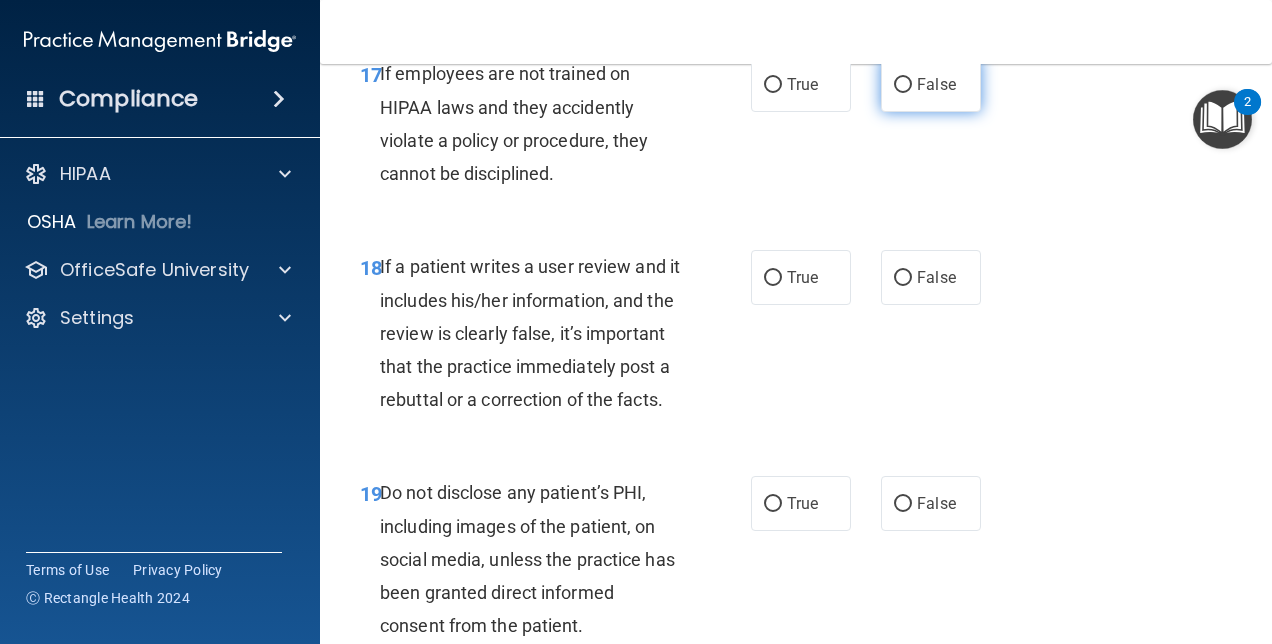 click on "False" at bounding box center [903, 85] 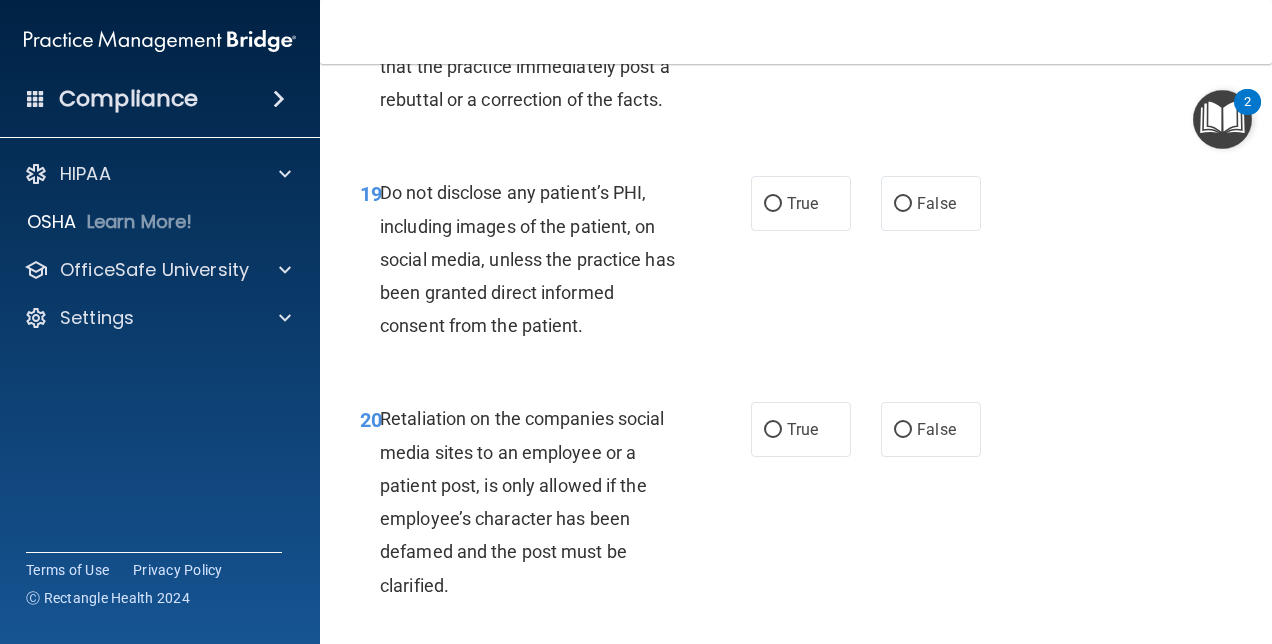 scroll, scrollTop: 4252, scrollLeft: 0, axis: vertical 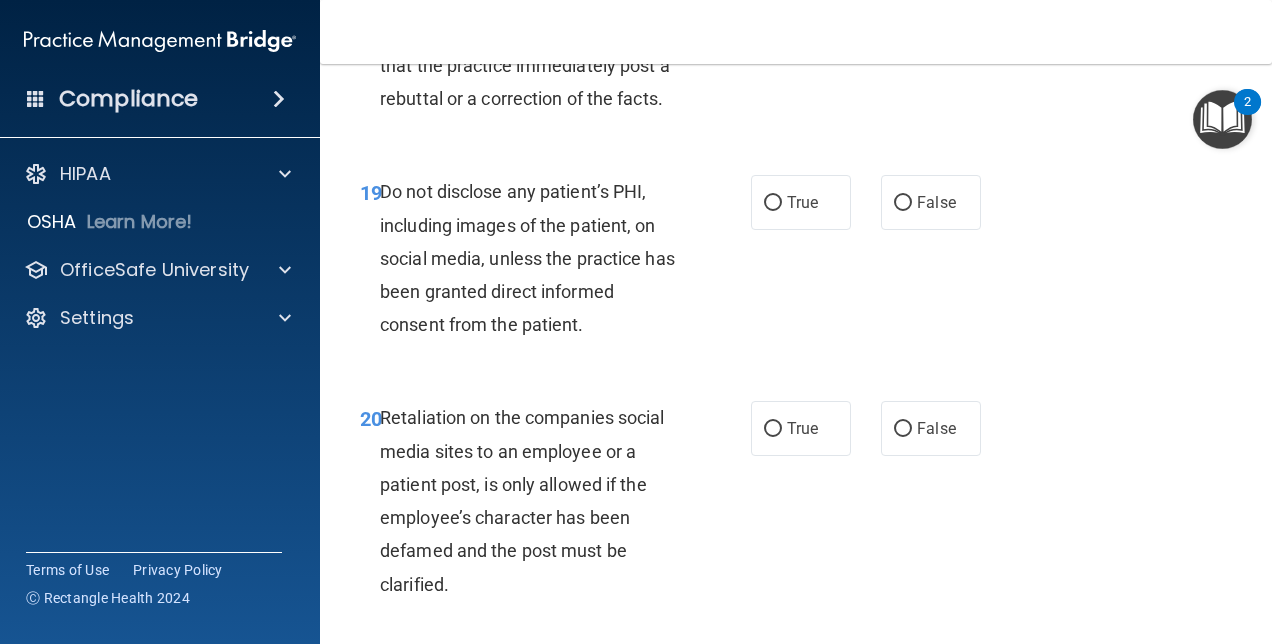 click on "False" at bounding box center [903, -23] 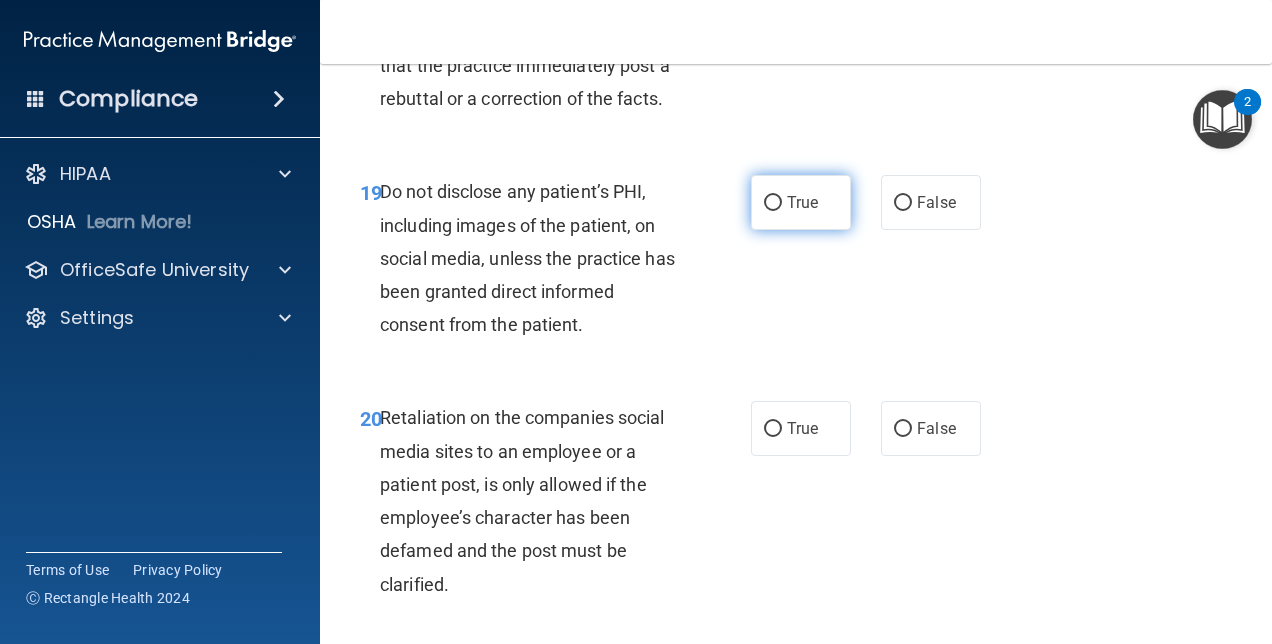 click on "True" at bounding box center (773, 203) 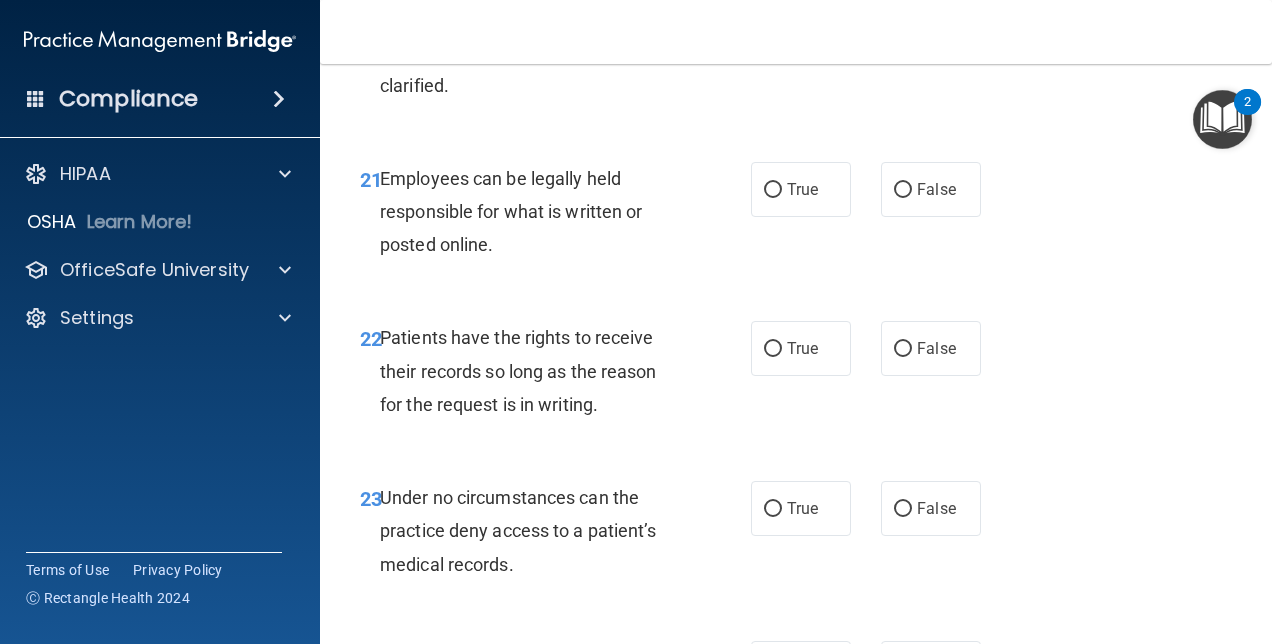scroll, scrollTop: 4753, scrollLeft: 0, axis: vertical 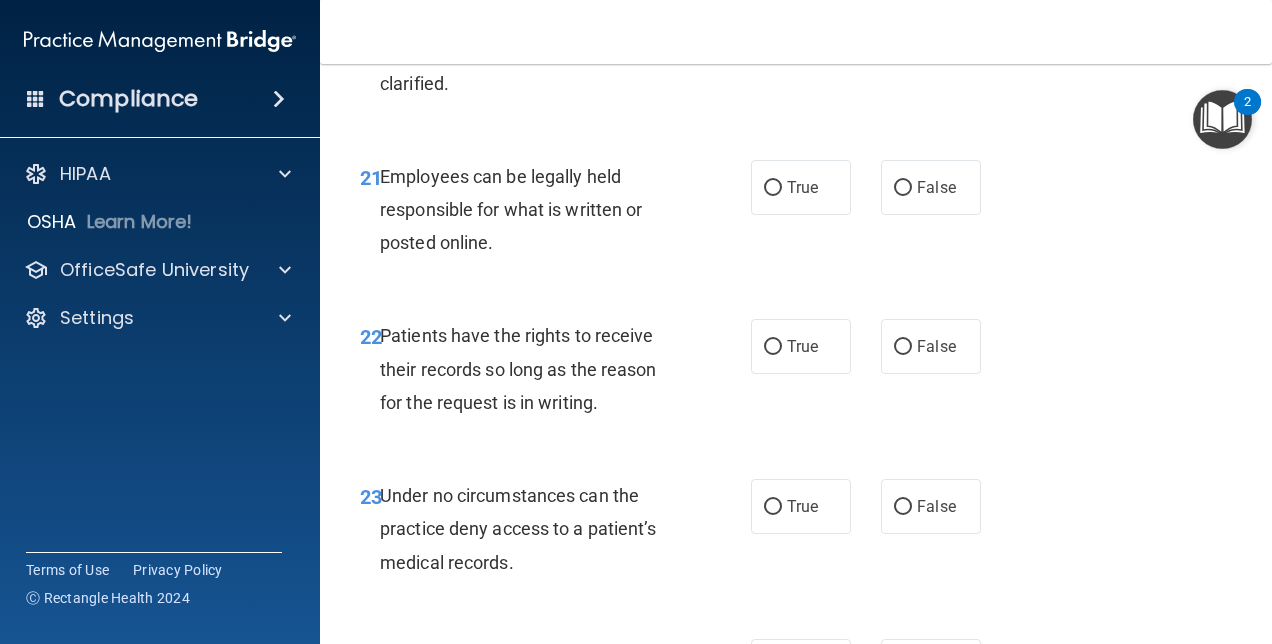 click on "False" at bounding box center [903, -72] 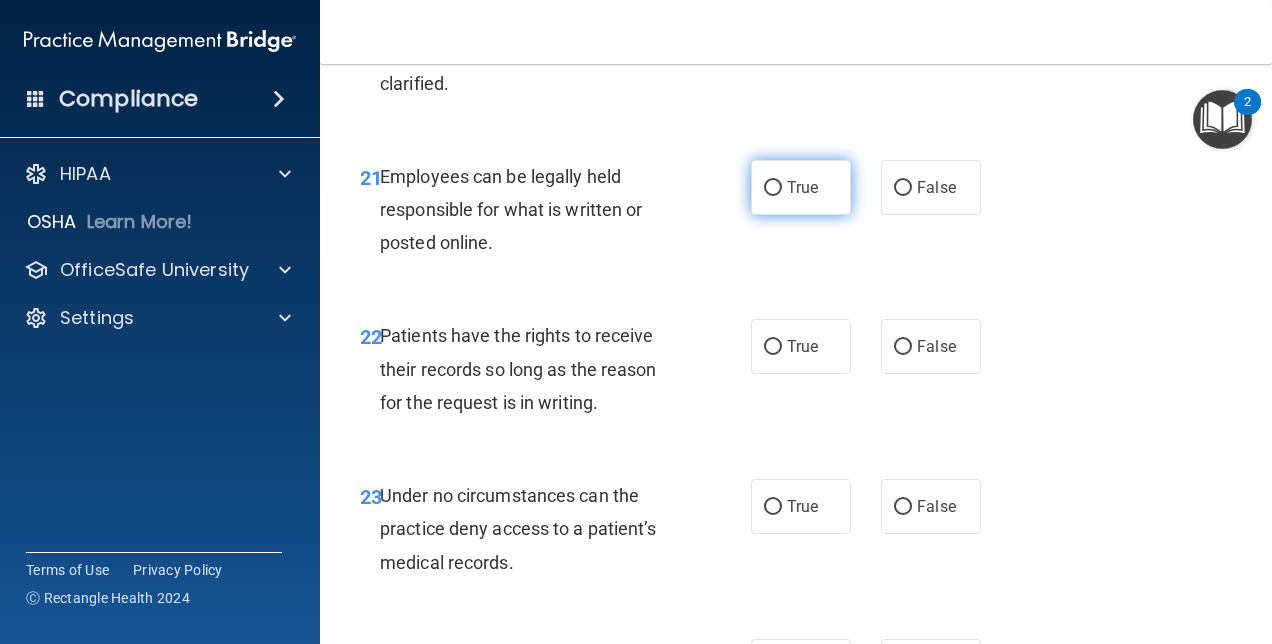 click on "True" at bounding box center (773, 188) 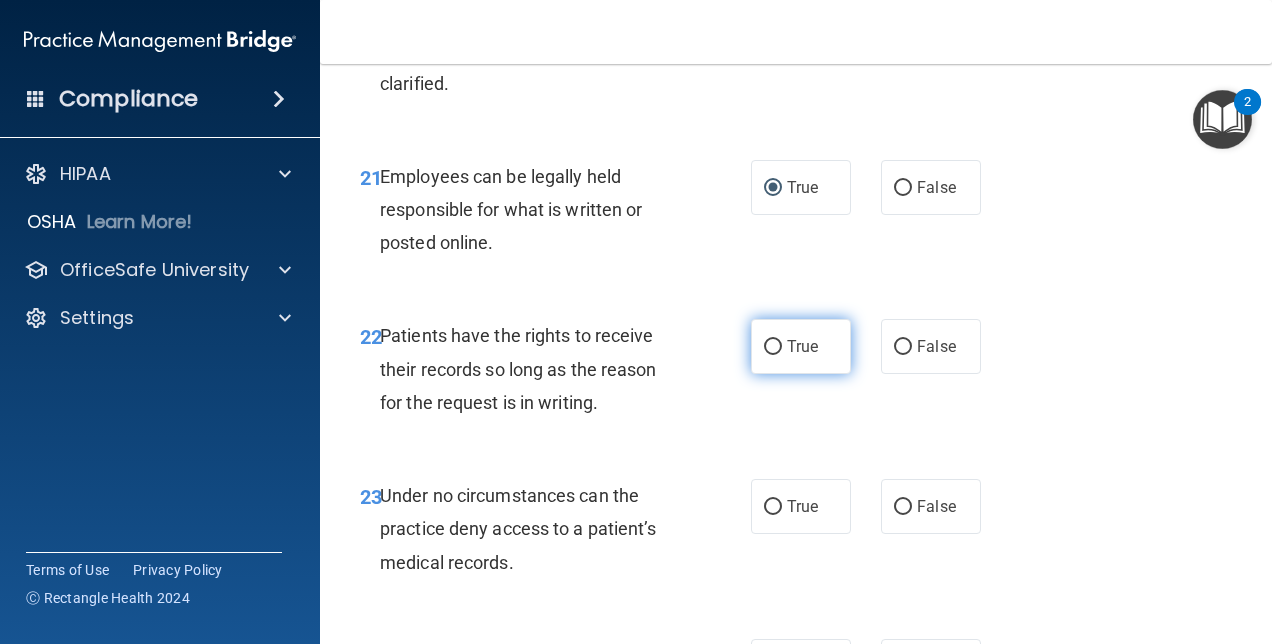 click on "True" at bounding box center [773, 347] 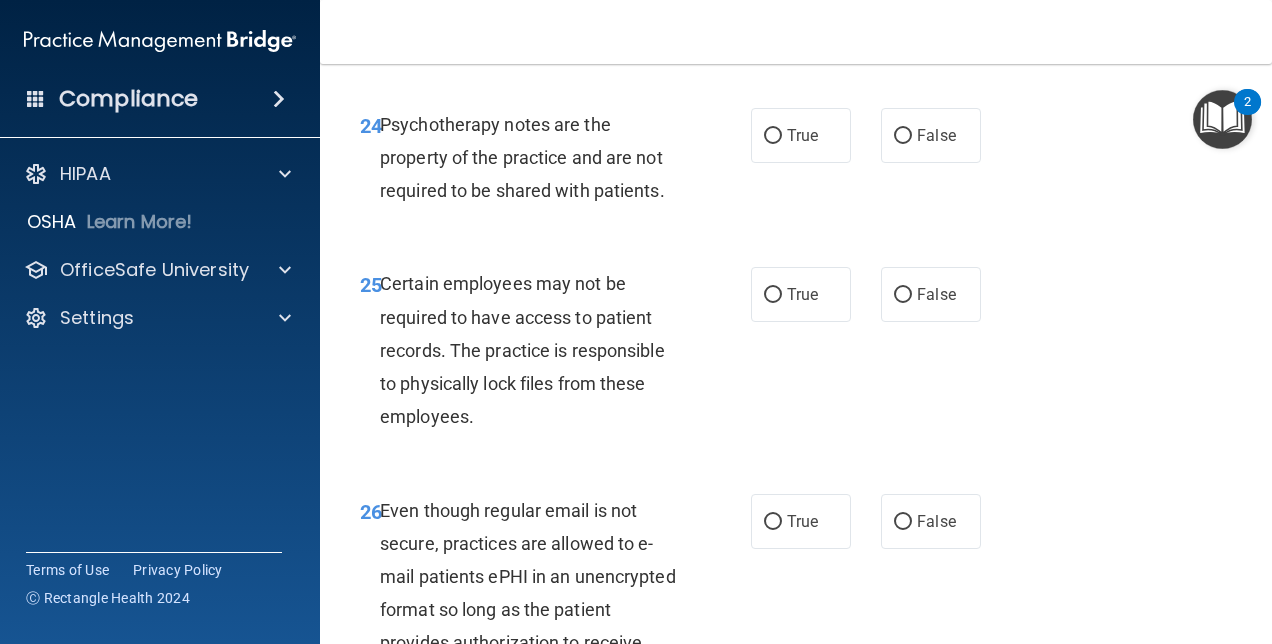 scroll, scrollTop: 5312, scrollLeft: 0, axis: vertical 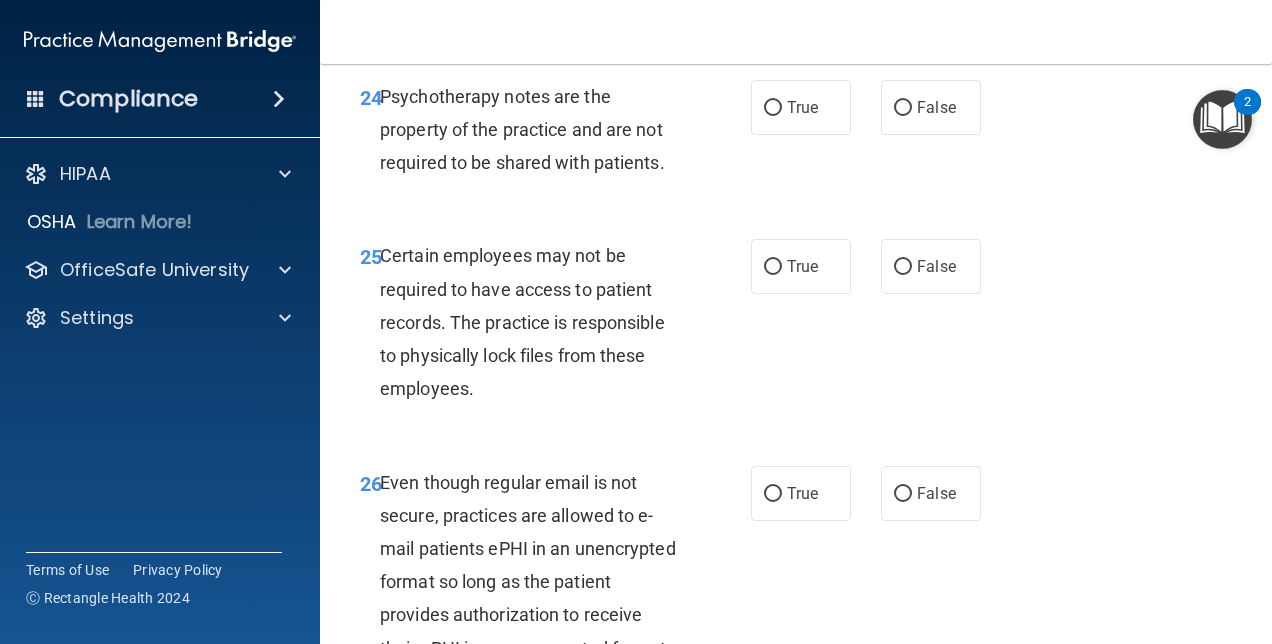 click on "True" at bounding box center [773, -52] 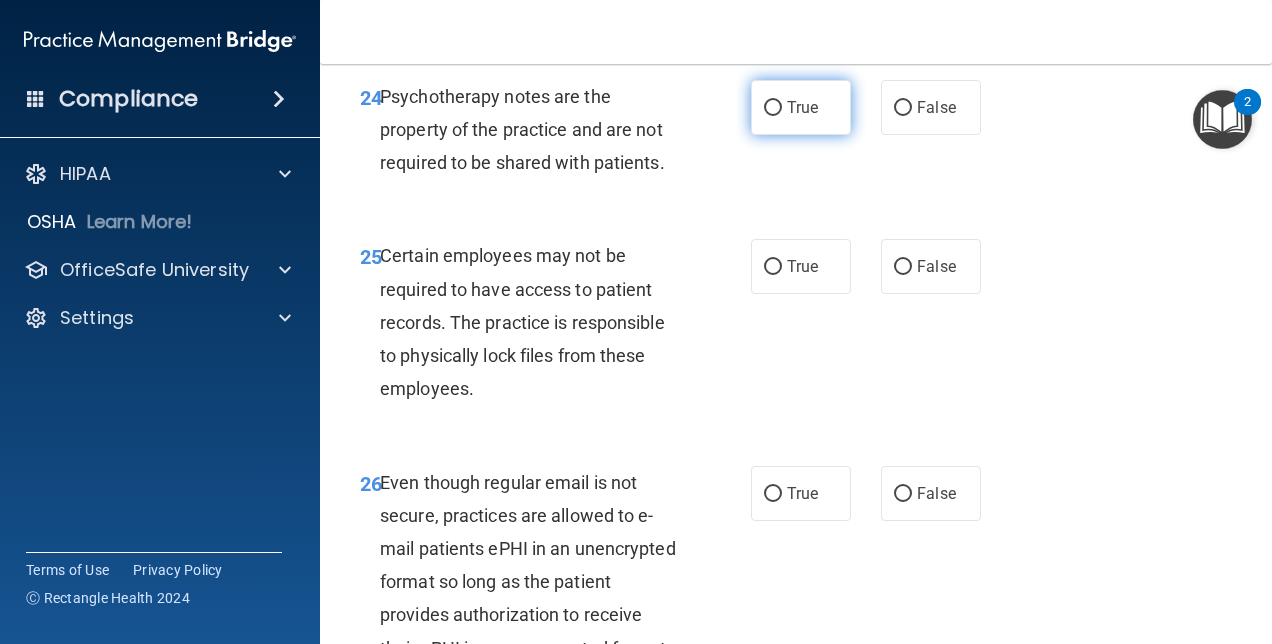 click on "True" at bounding box center (773, 108) 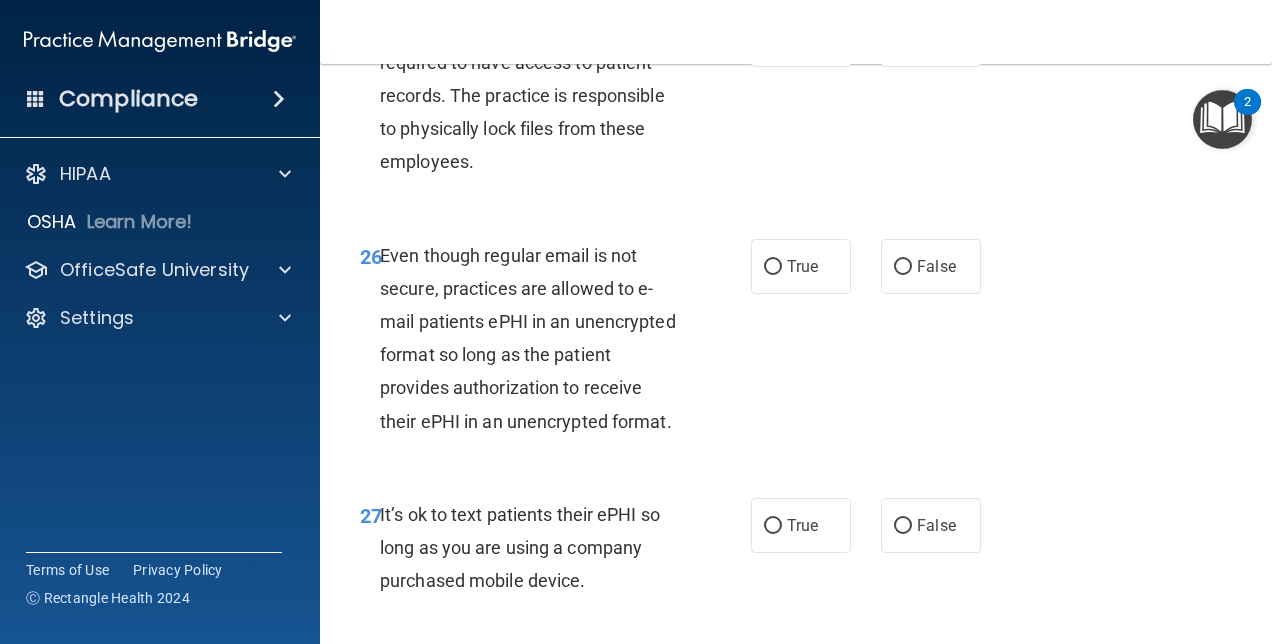 scroll, scrollTop: 5551, scrollLeft: 0, axis: vertical 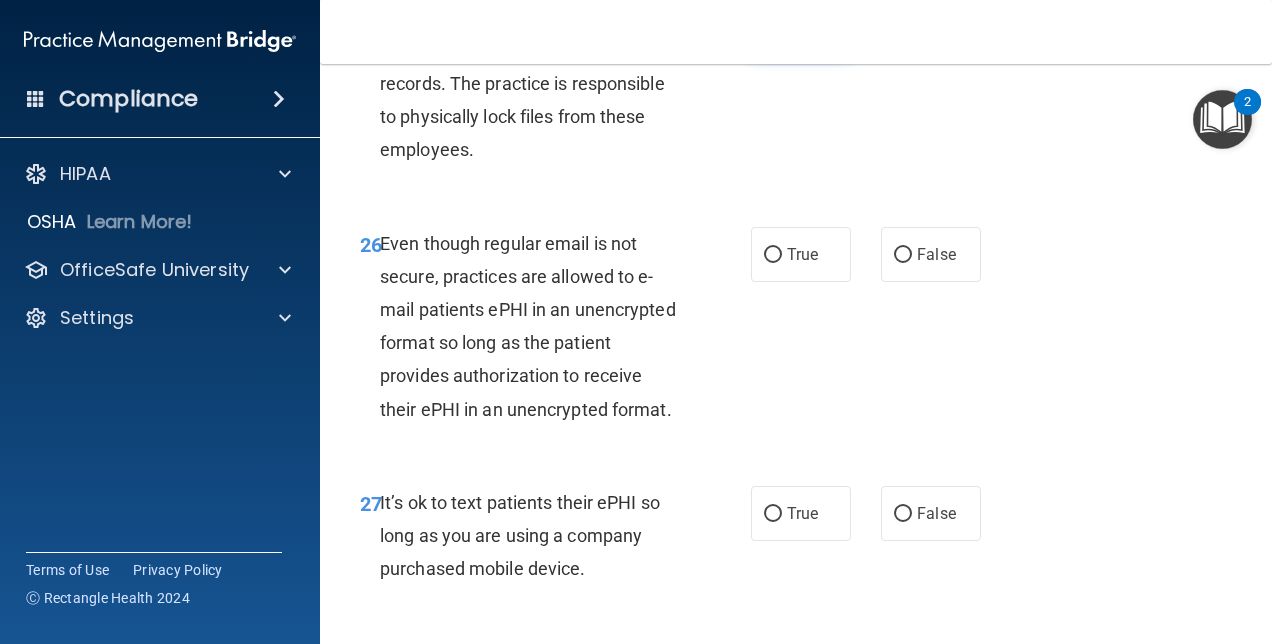 click on "True" at bounding box center [773, 28] 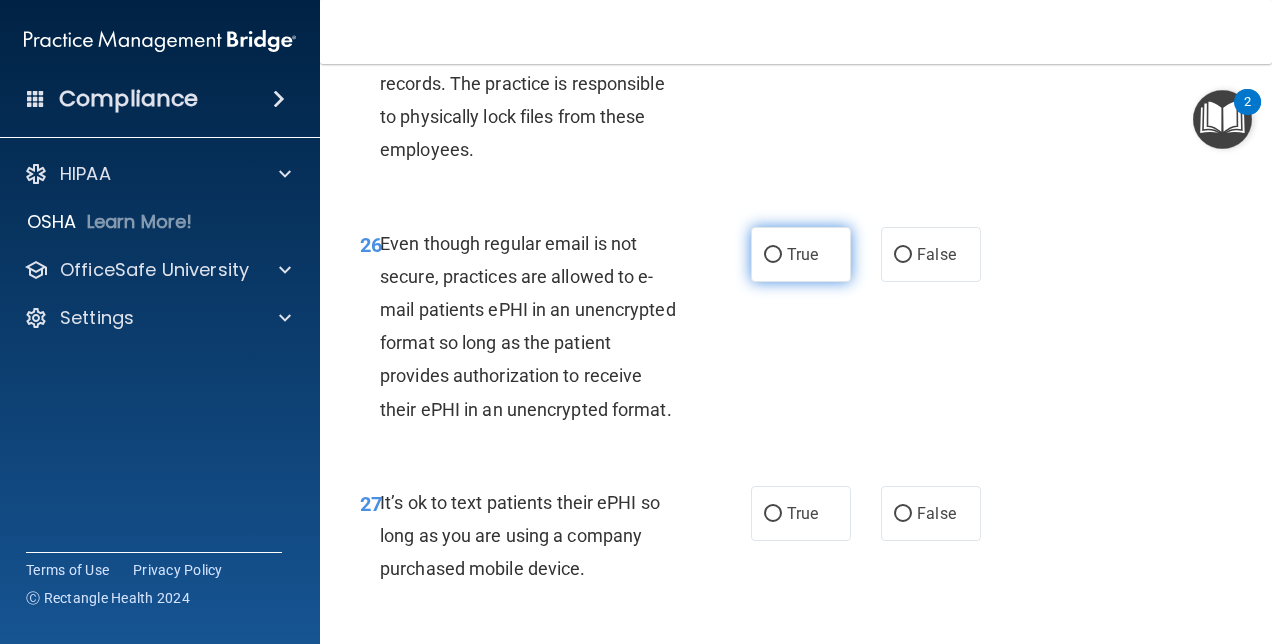 click on "True" at bounding box center [773, 255] 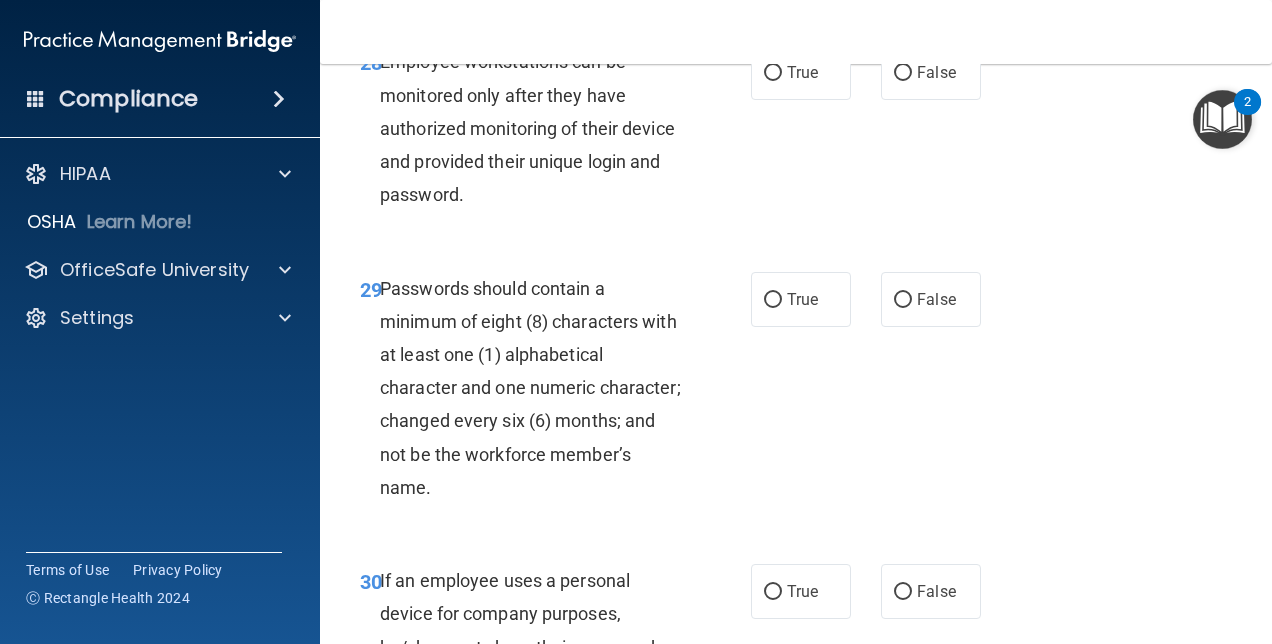 scroll, scrollTop: 6168, scrollLeft: 0, axis: vertical 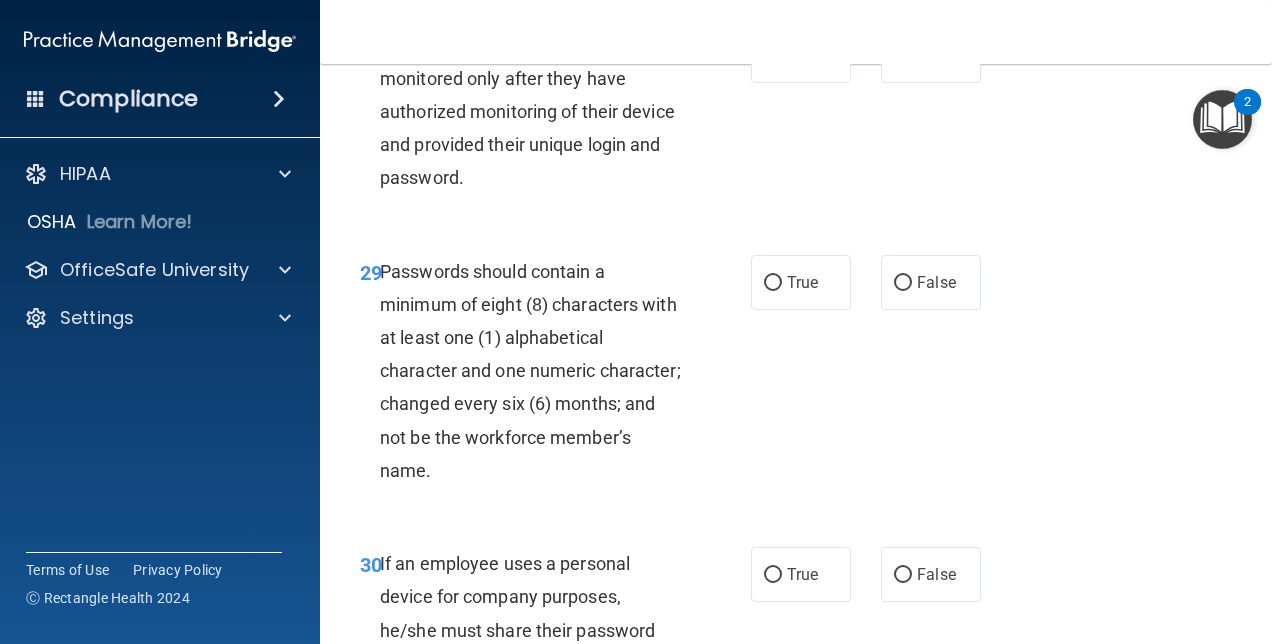 click on "False" at bounding box center [903, -103] 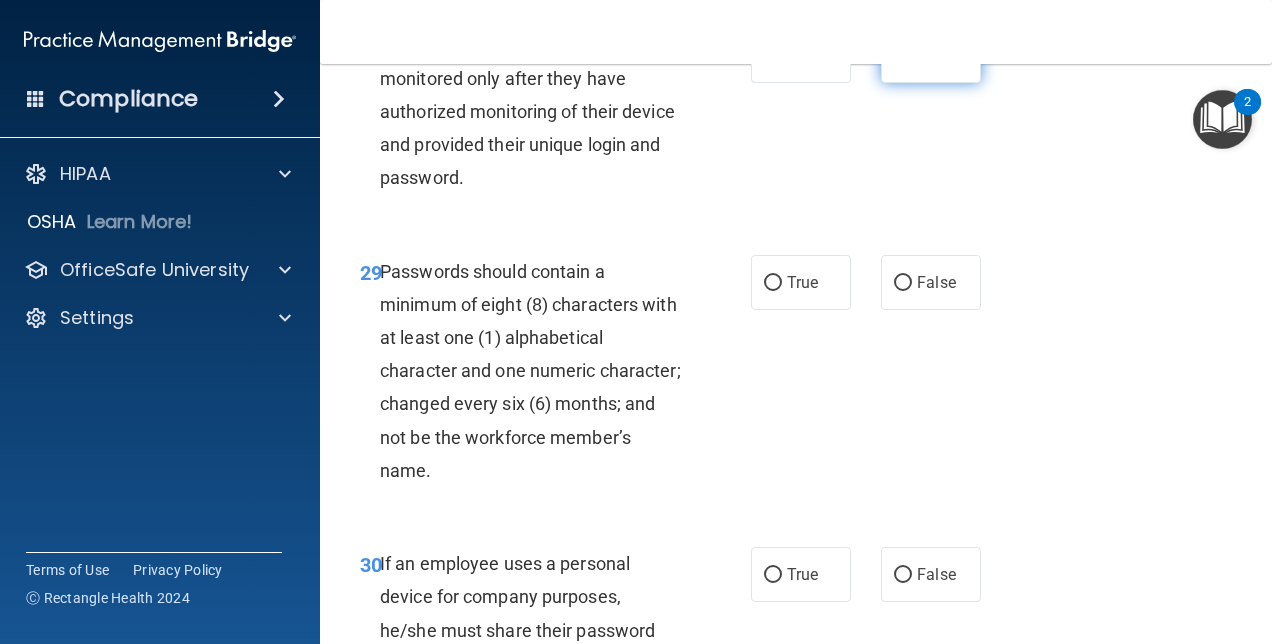 click on "False" at bounding box center [903, 56] 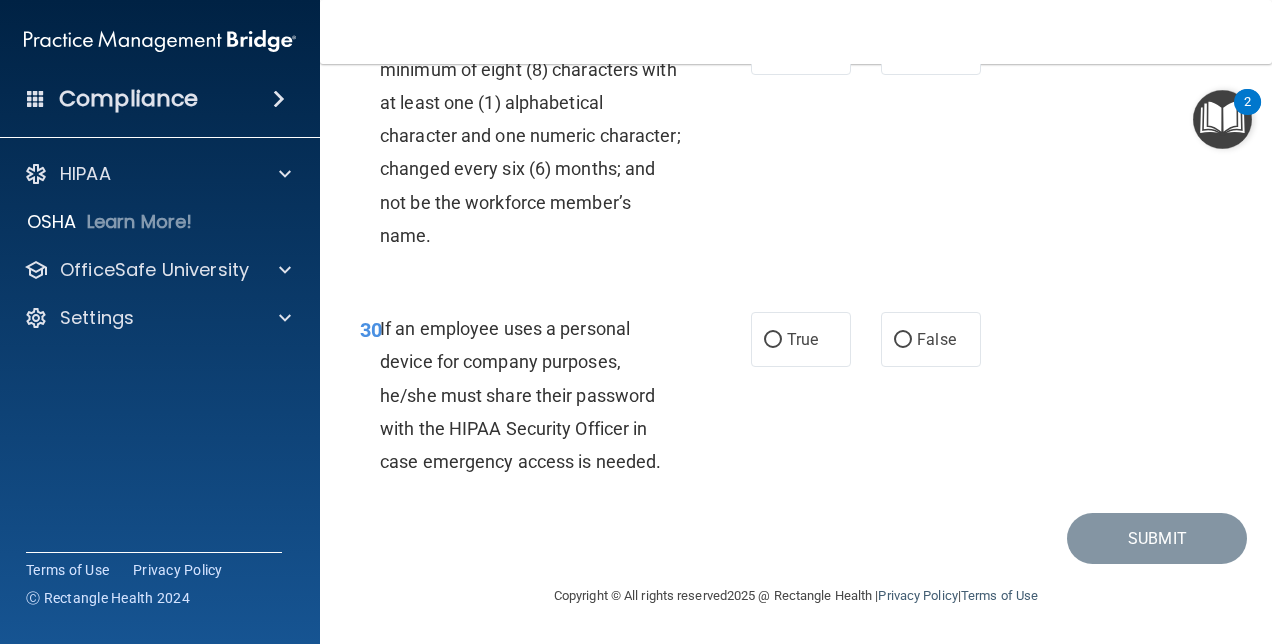 scroll, scrollTop: 6522, scrollLeft: 0, axis: vertical 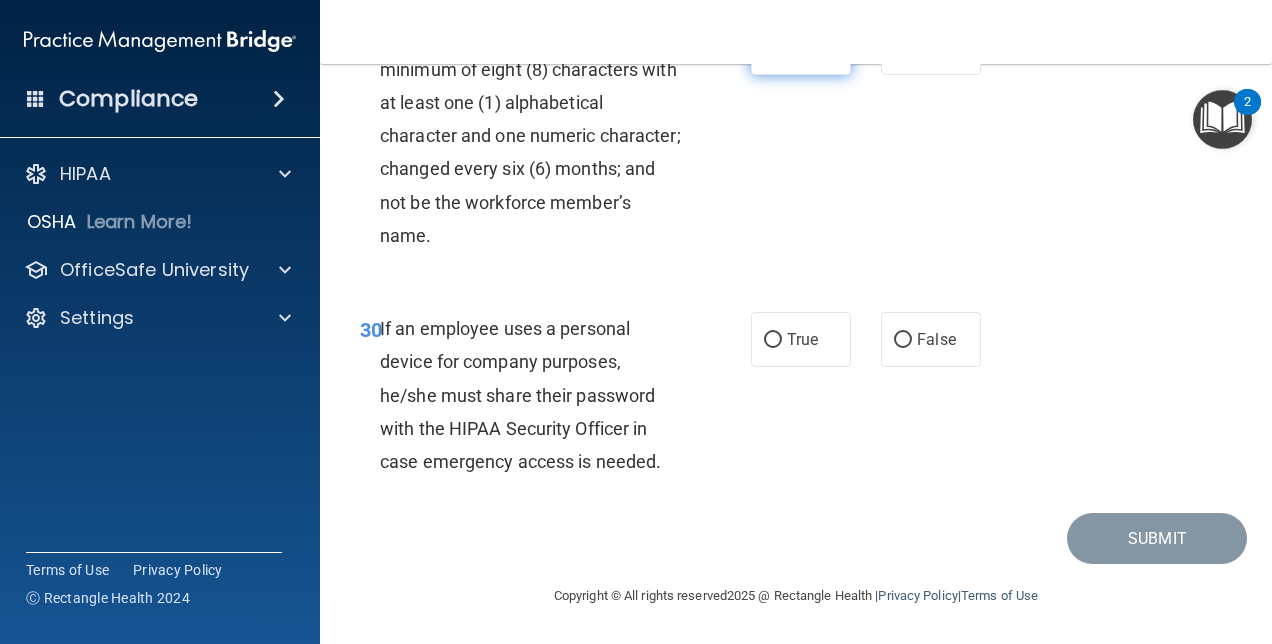click on "True" at bounding box center (773, 48) 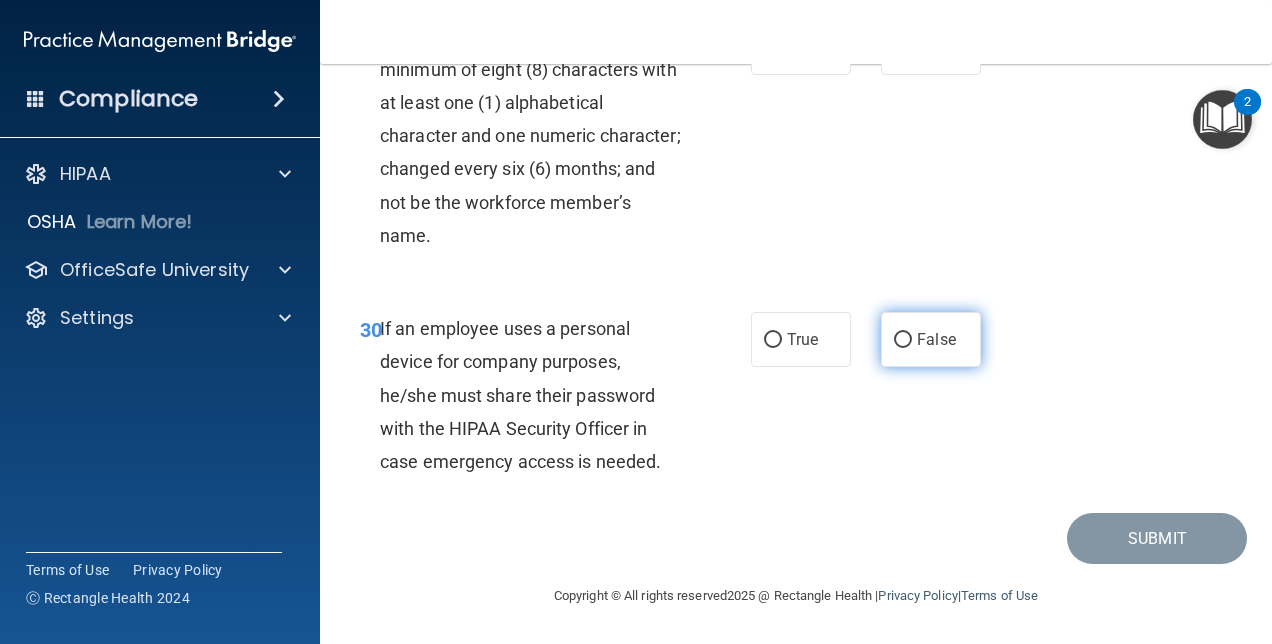 click on "False" at bounding box center [903, 340] 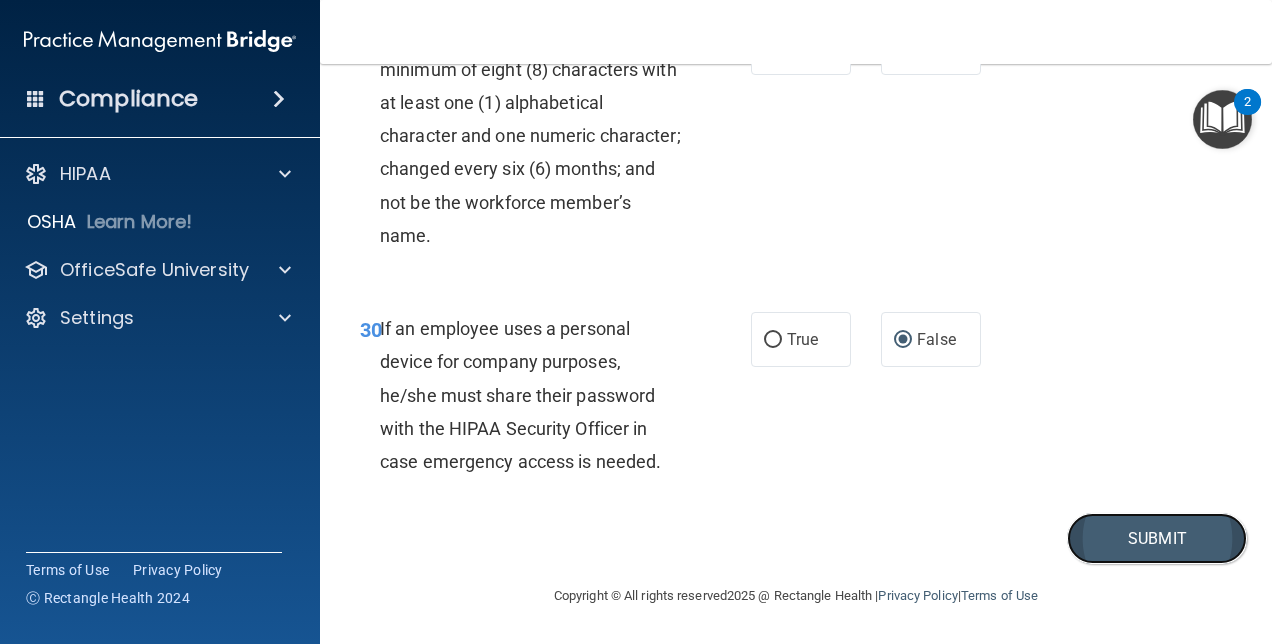 click on "Submit" at bounding box center [1157, 538] 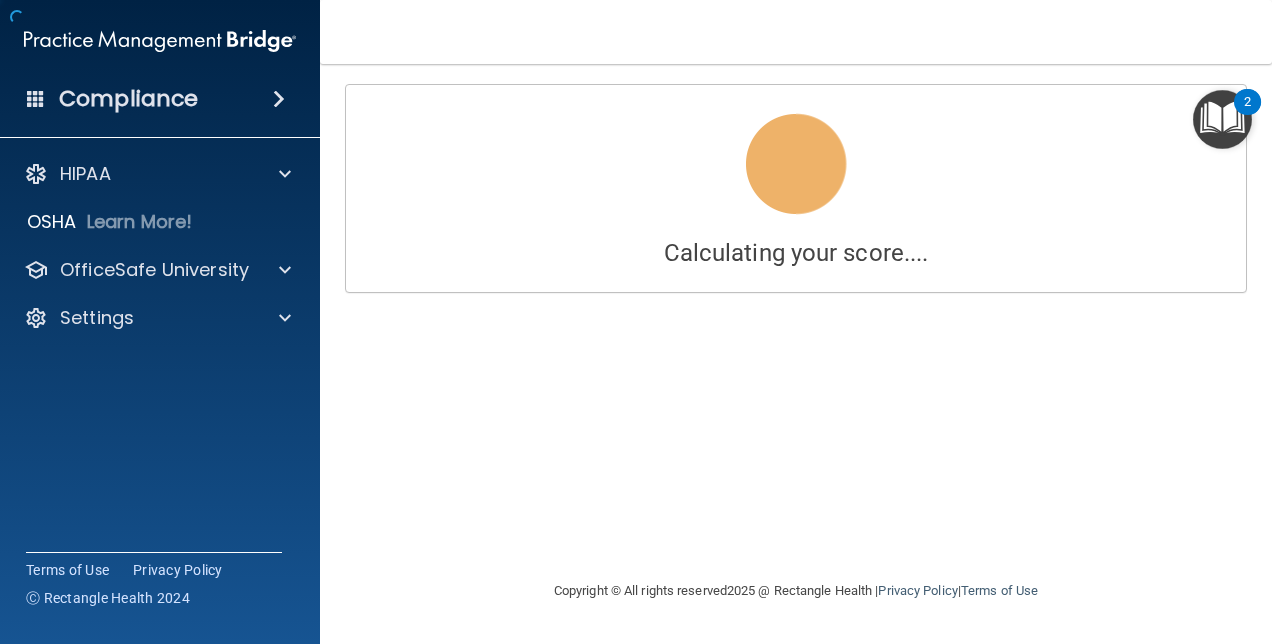 scroll, scrollTop: 0, scrollLeft: 0, axis: both 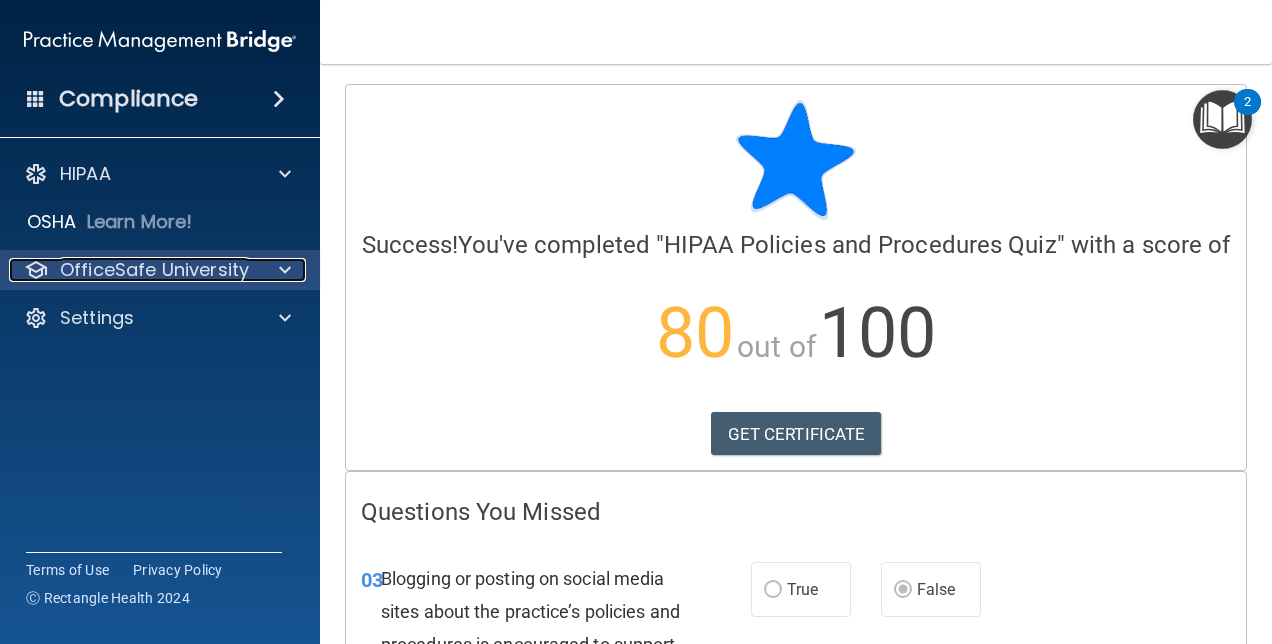 click at bounding box center (282, 270) 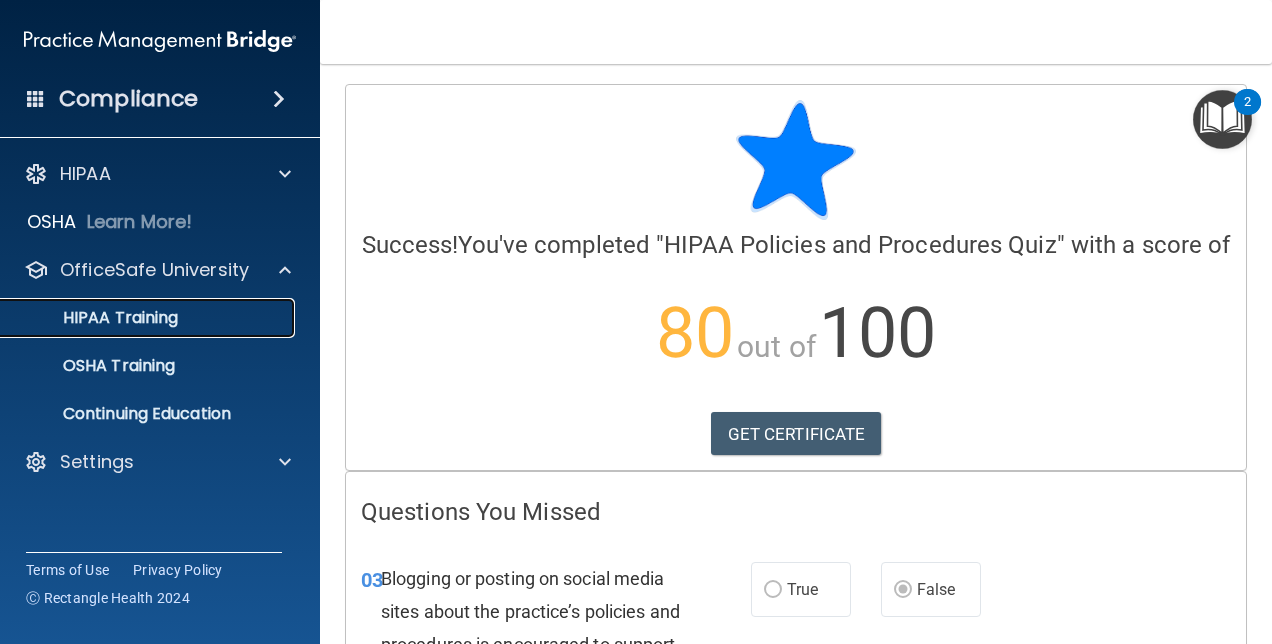 click on "HIPAA Training" at bounding box center (149, 318) 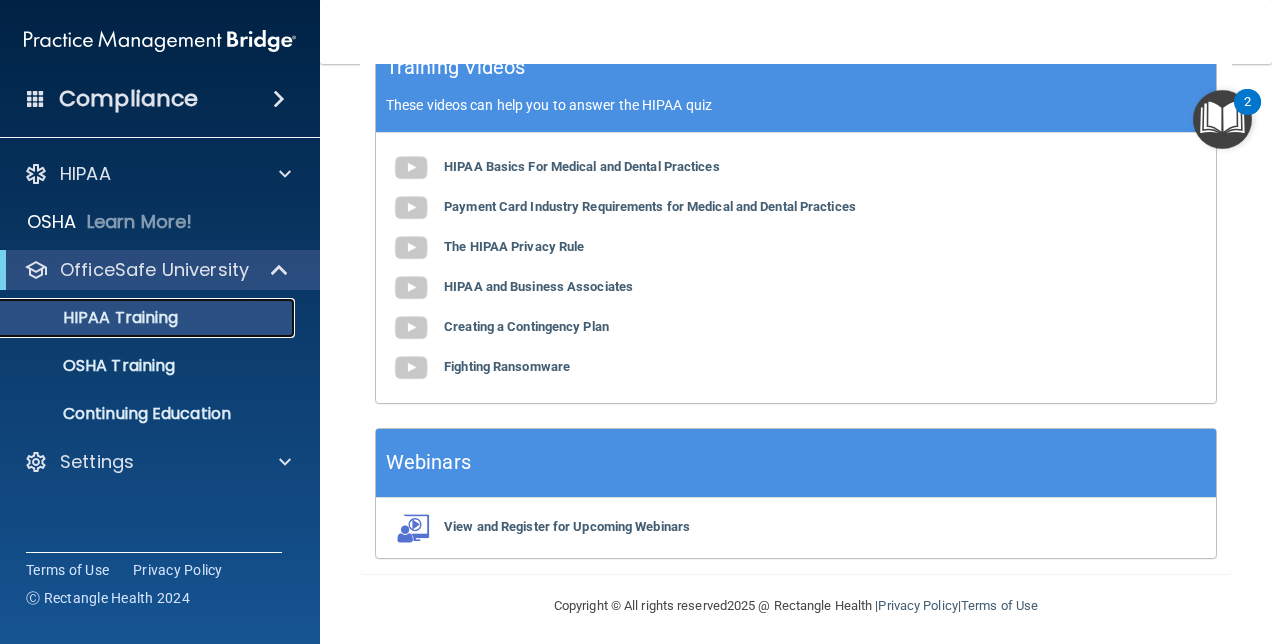 scroll, scrollTop: 0, scrollLeft: 0, axis: both 